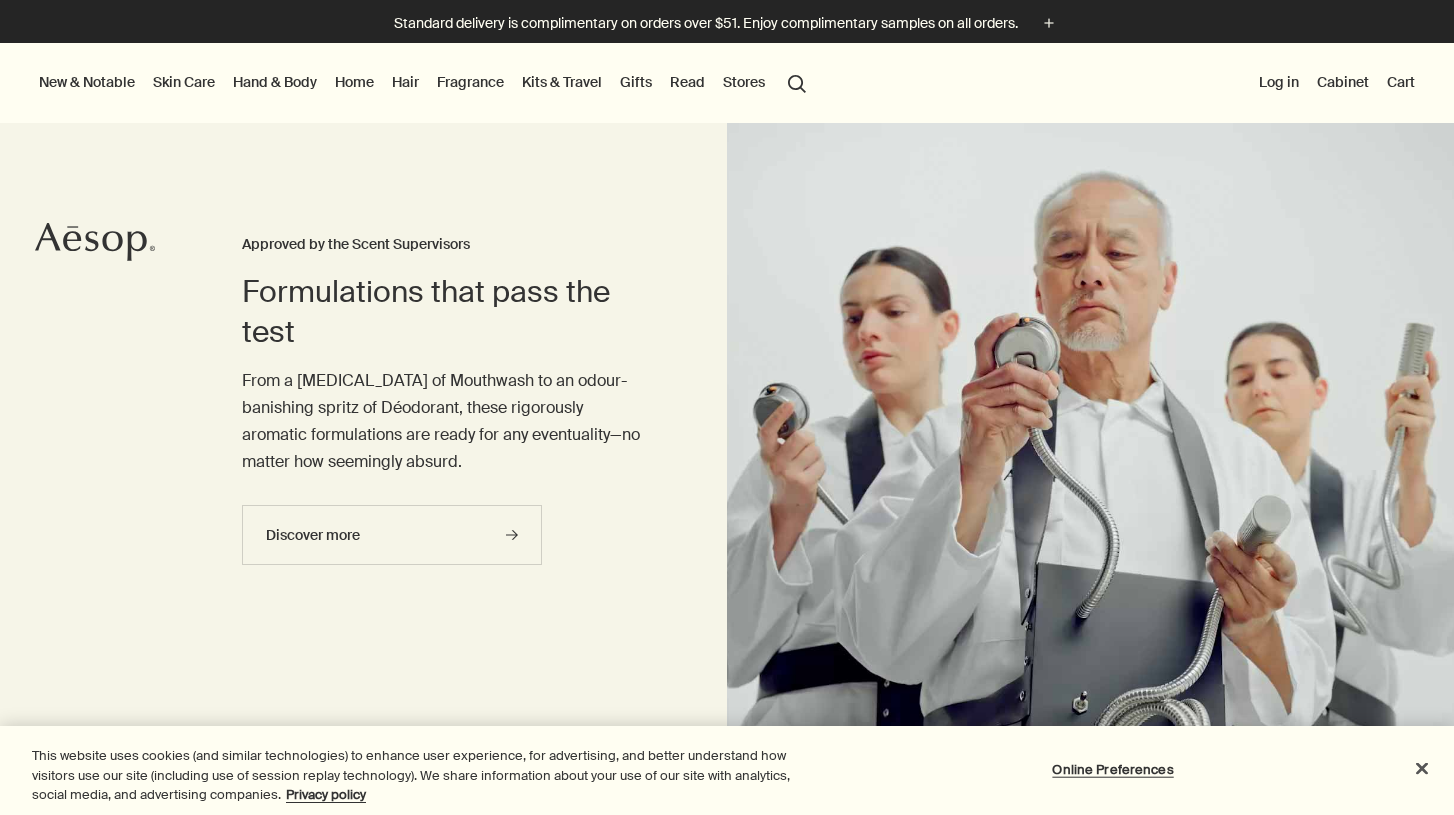 scroll, scrollTop: 0, scrollLeft: 0, axis: both 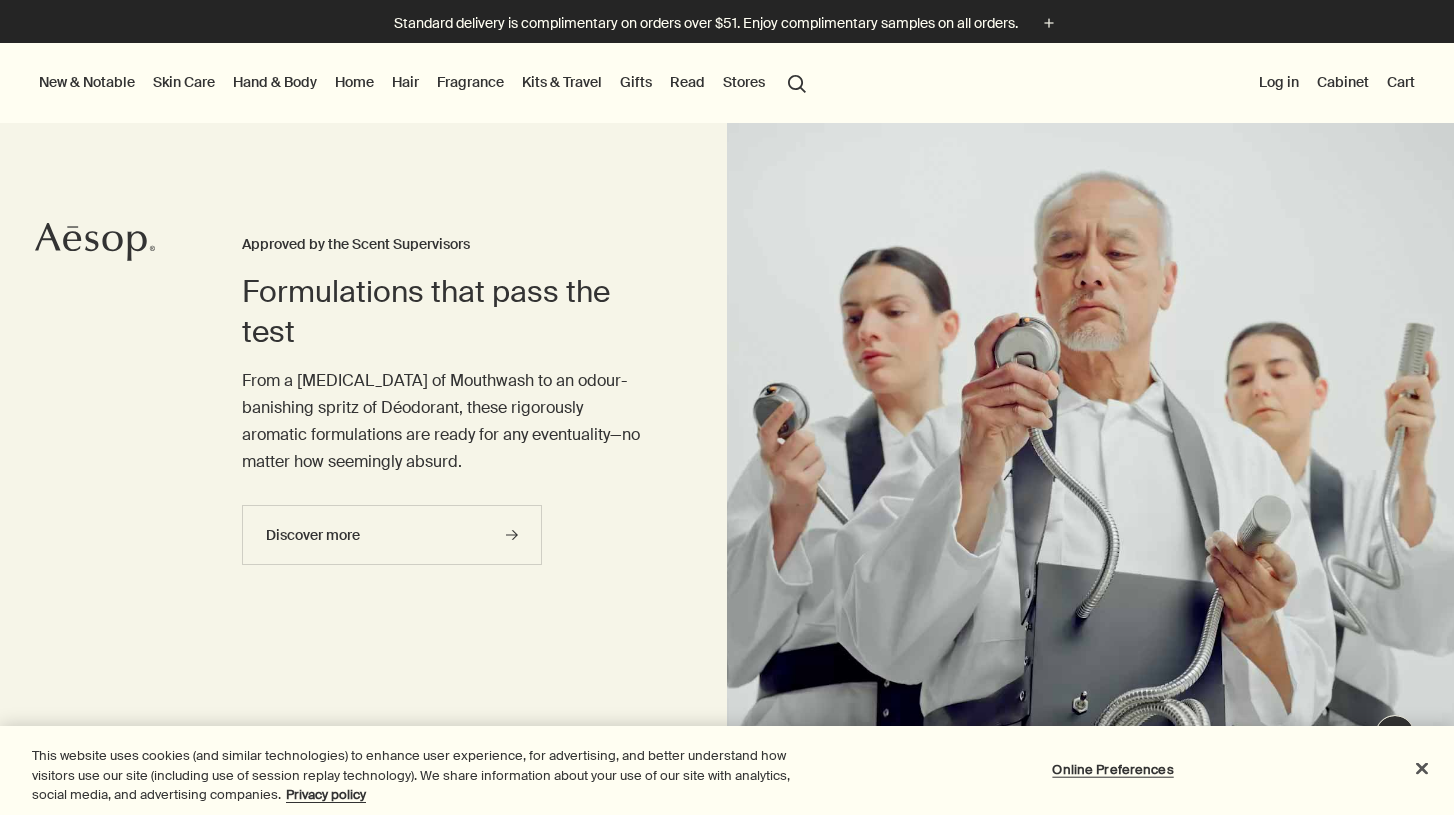 click at bounding box center [727, 815] 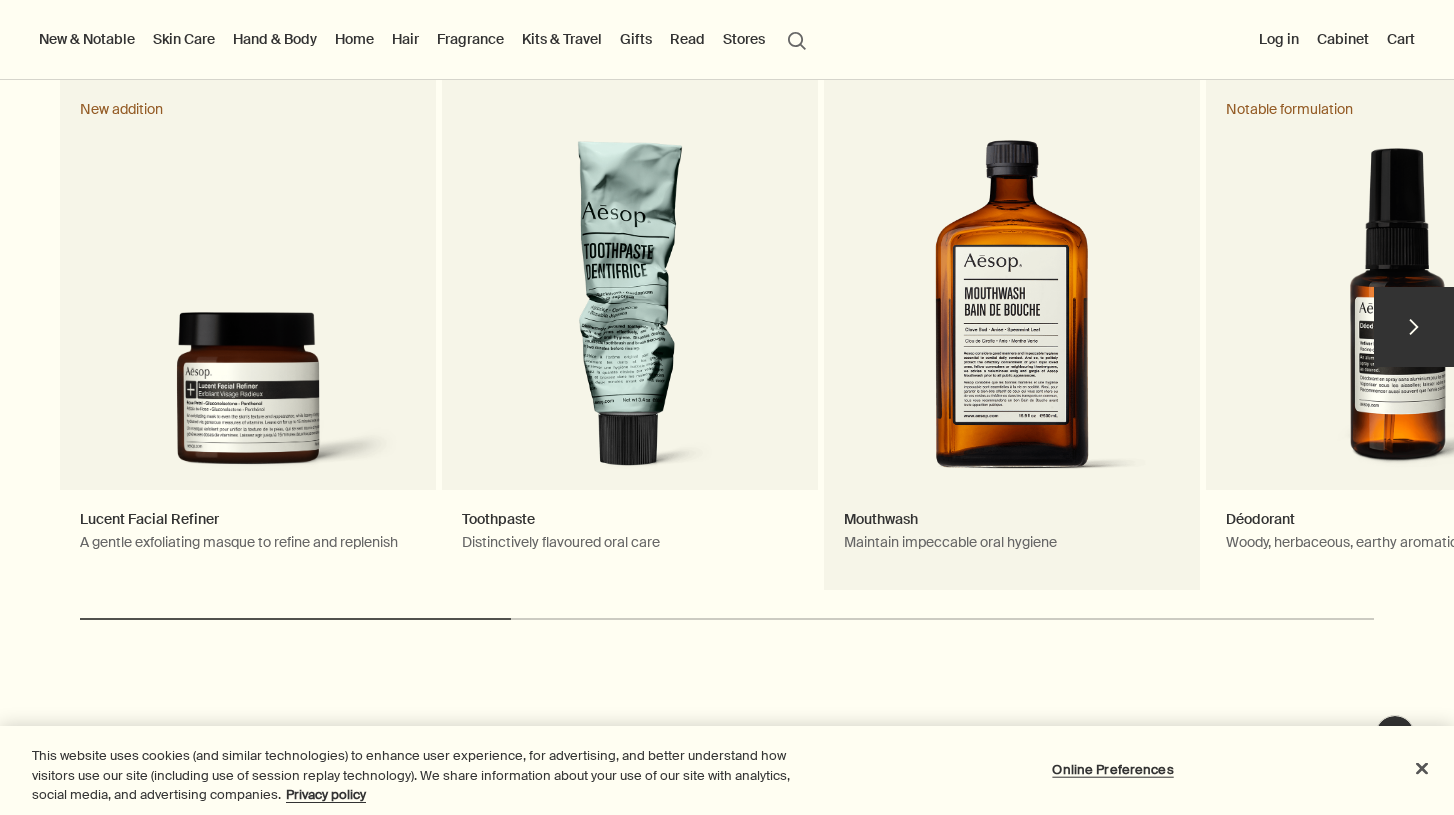 scroll, scrollTop: 995, scrollLeft: 0, axis: vertical 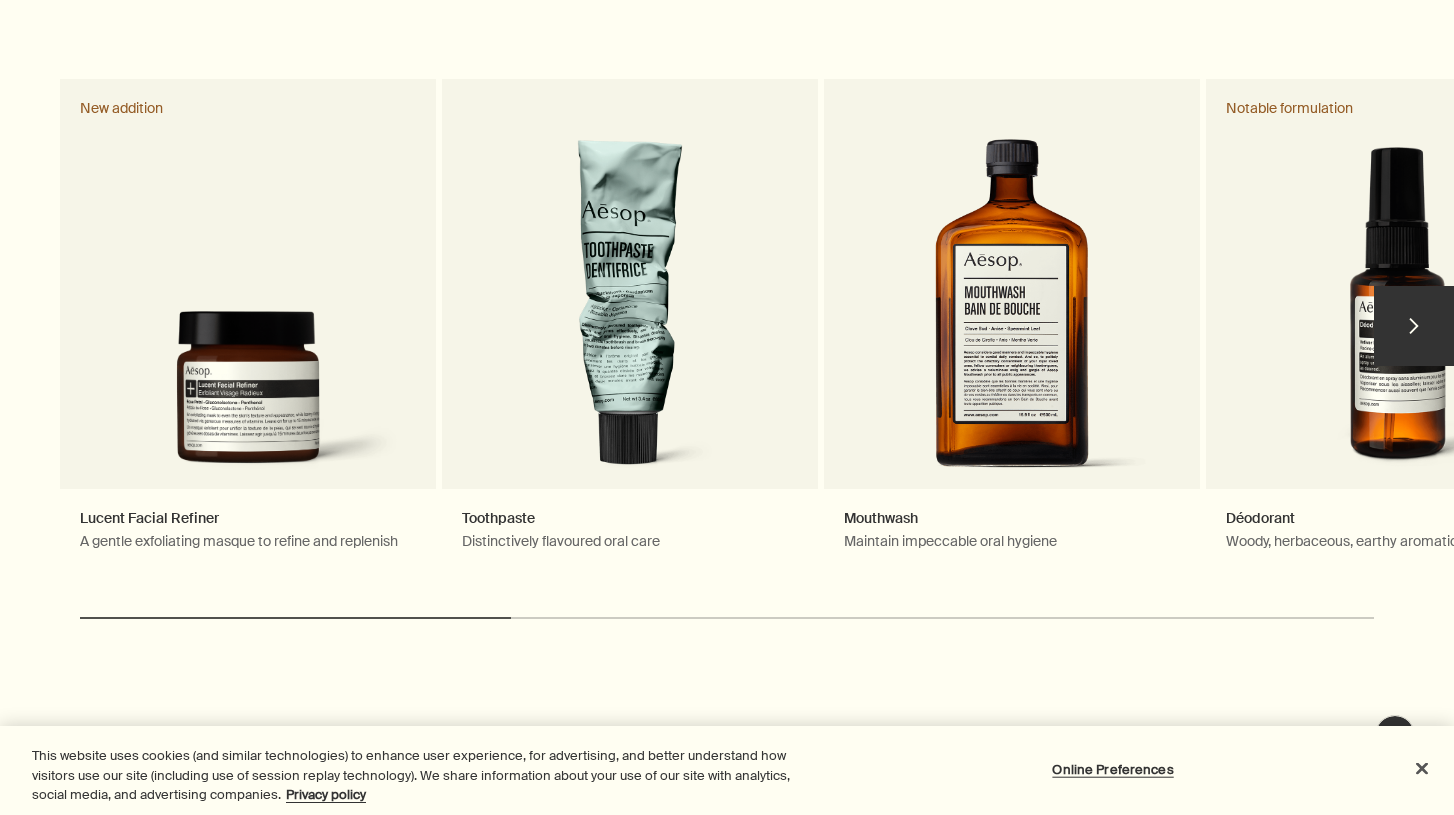 click on "chevron" at bounding box center [1414, 326] 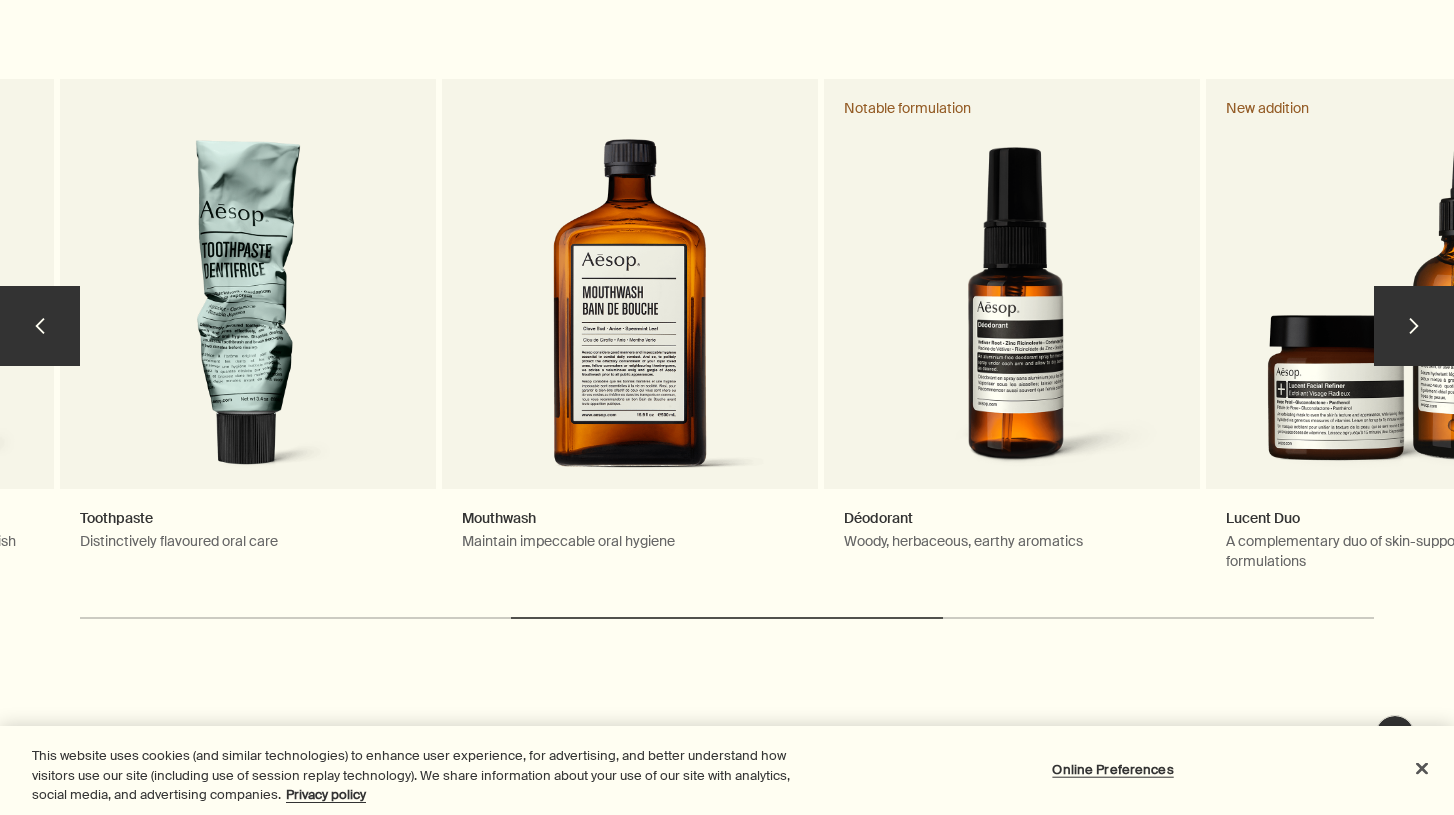 click on "chevron" at bounding box center [1414, 326] 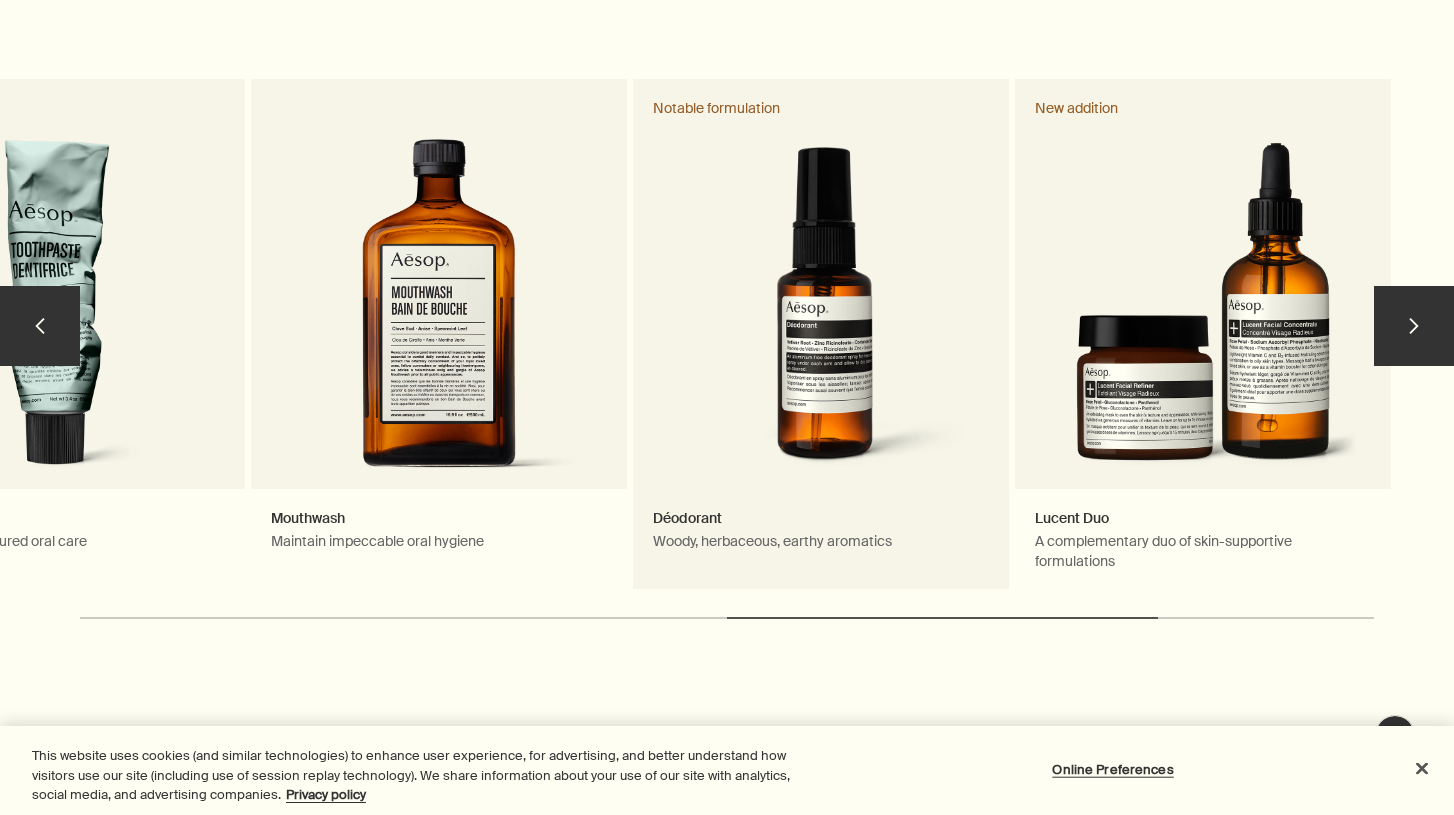 click on "Déodorant Woody, herbaceous, earthy aromatics Notable formulation" at bounding box center (821, 335) 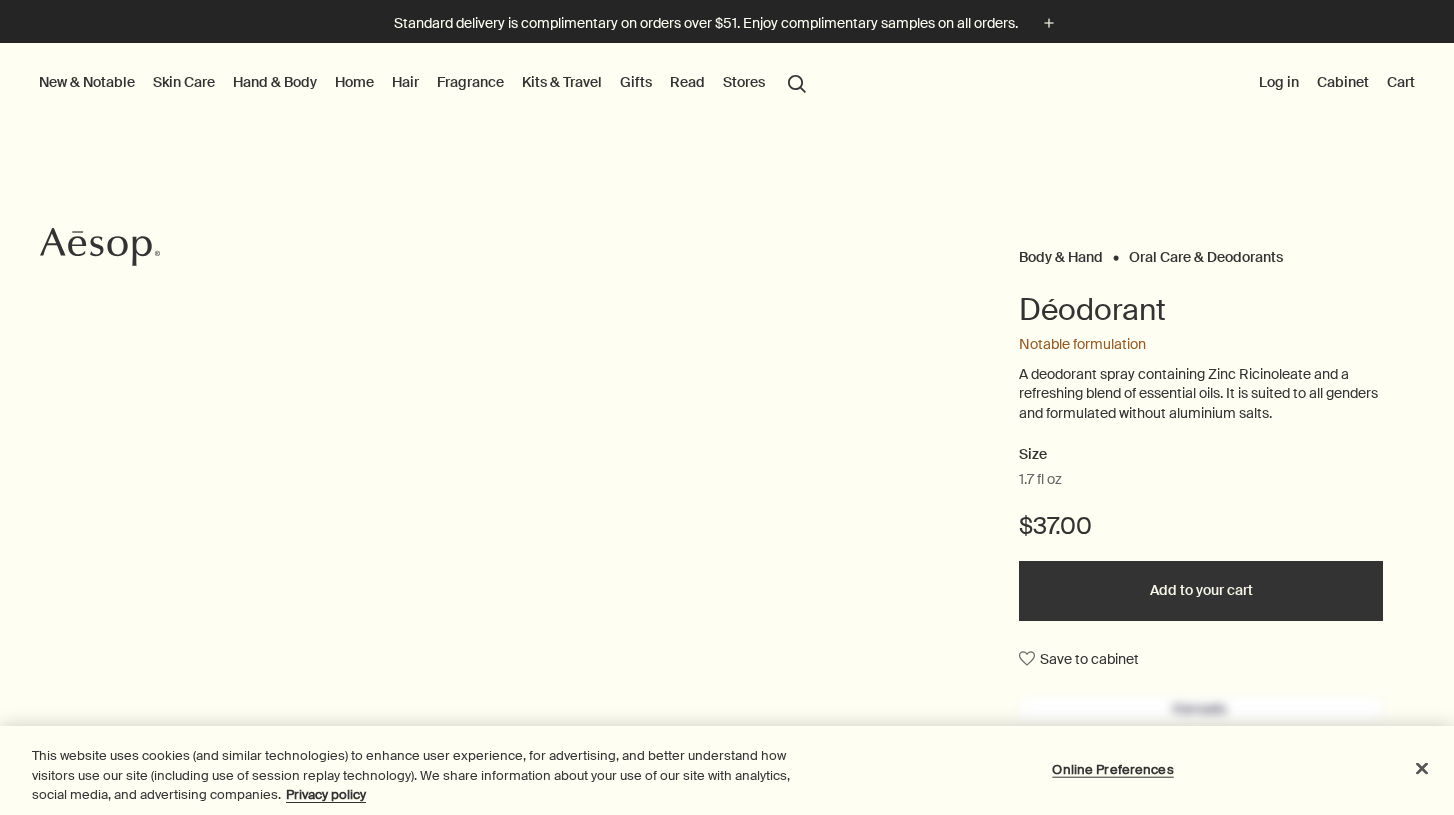 scroll, scrollTop: 0, scrollLeft: 0, axis: both 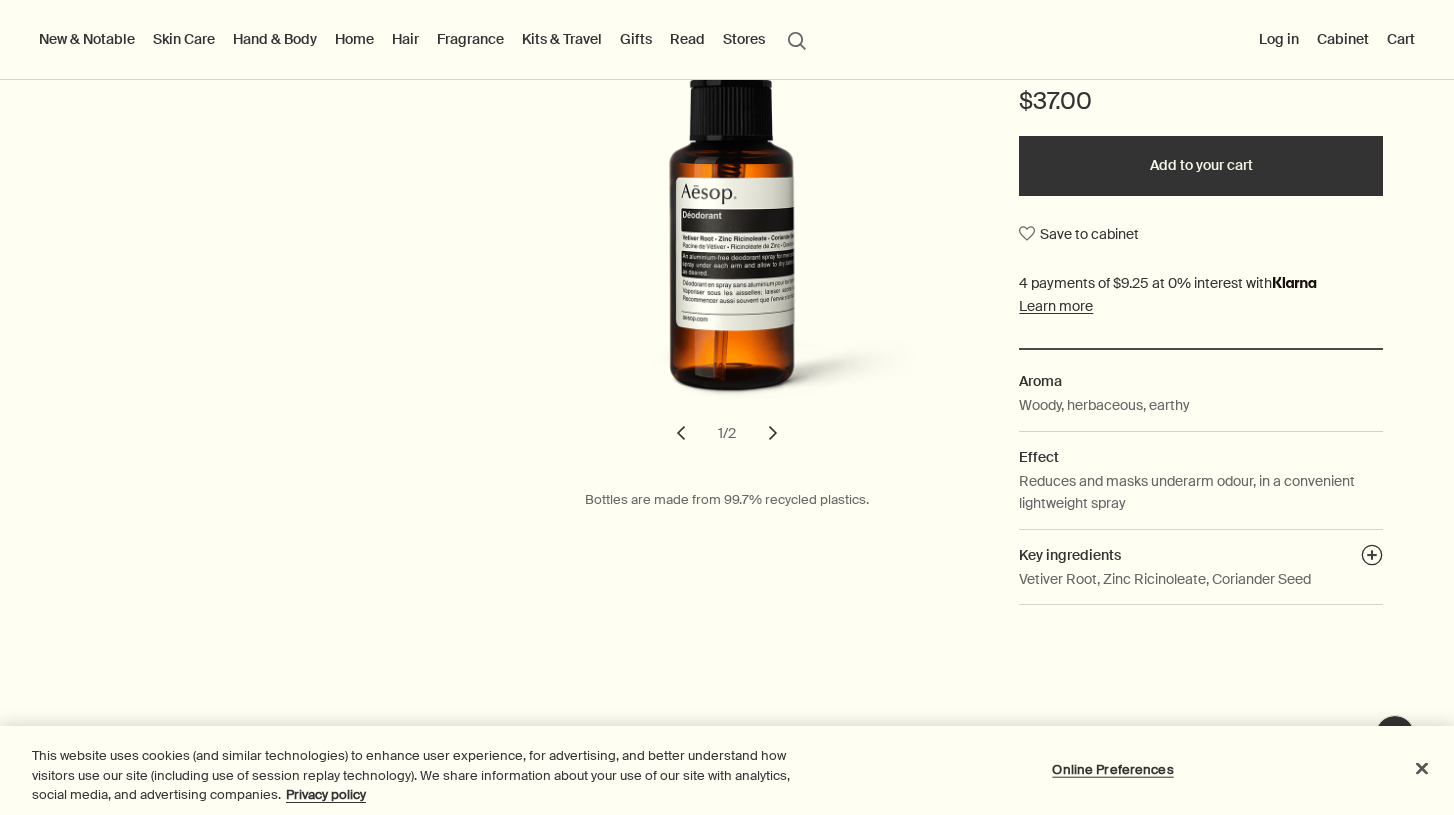 click on "chevron" at bounding box center (773, 433) 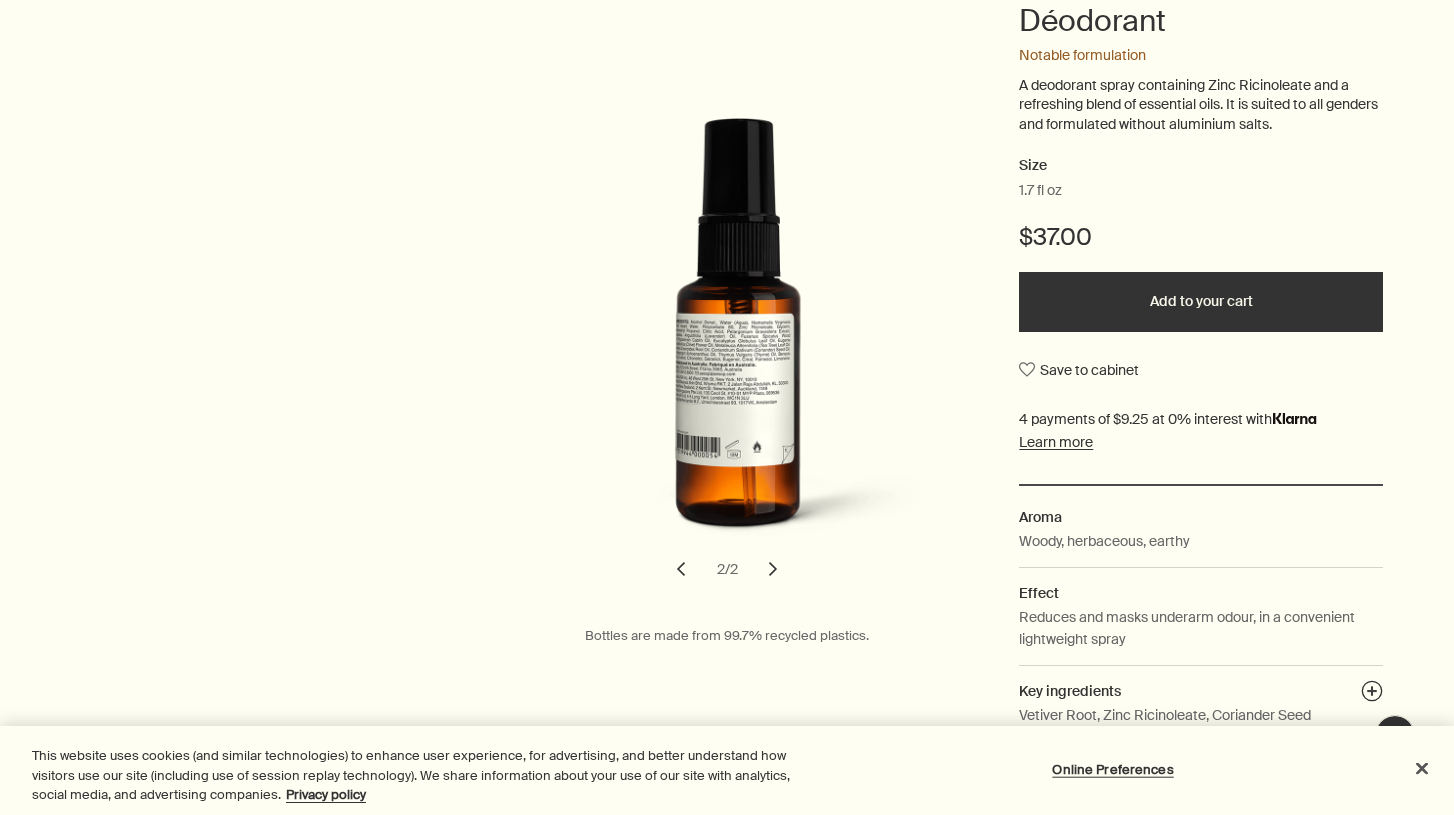 scroll, scrollTop: 0, scrollLeft: 0, axis: both 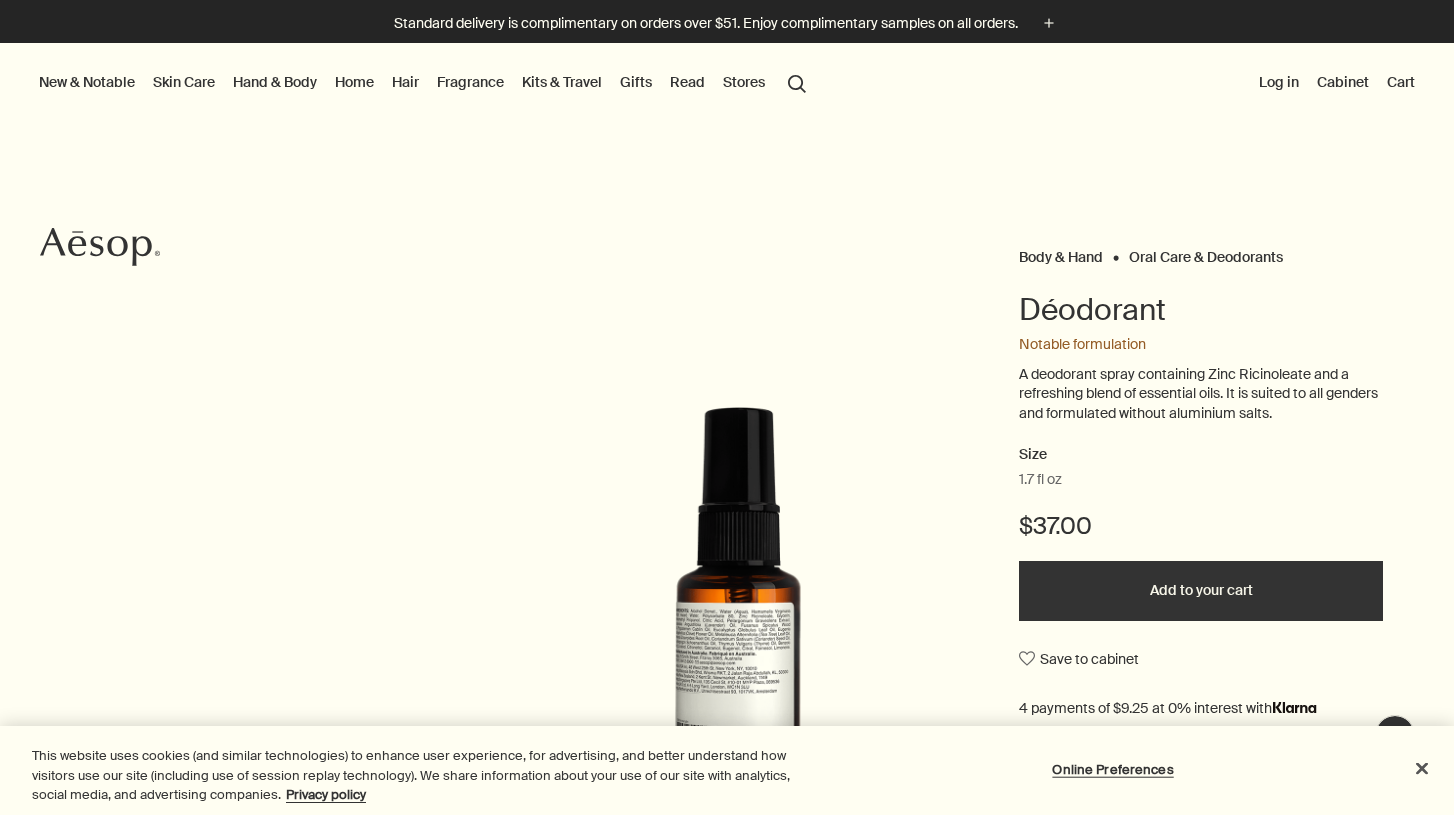 click at bounding box center [727, 815] 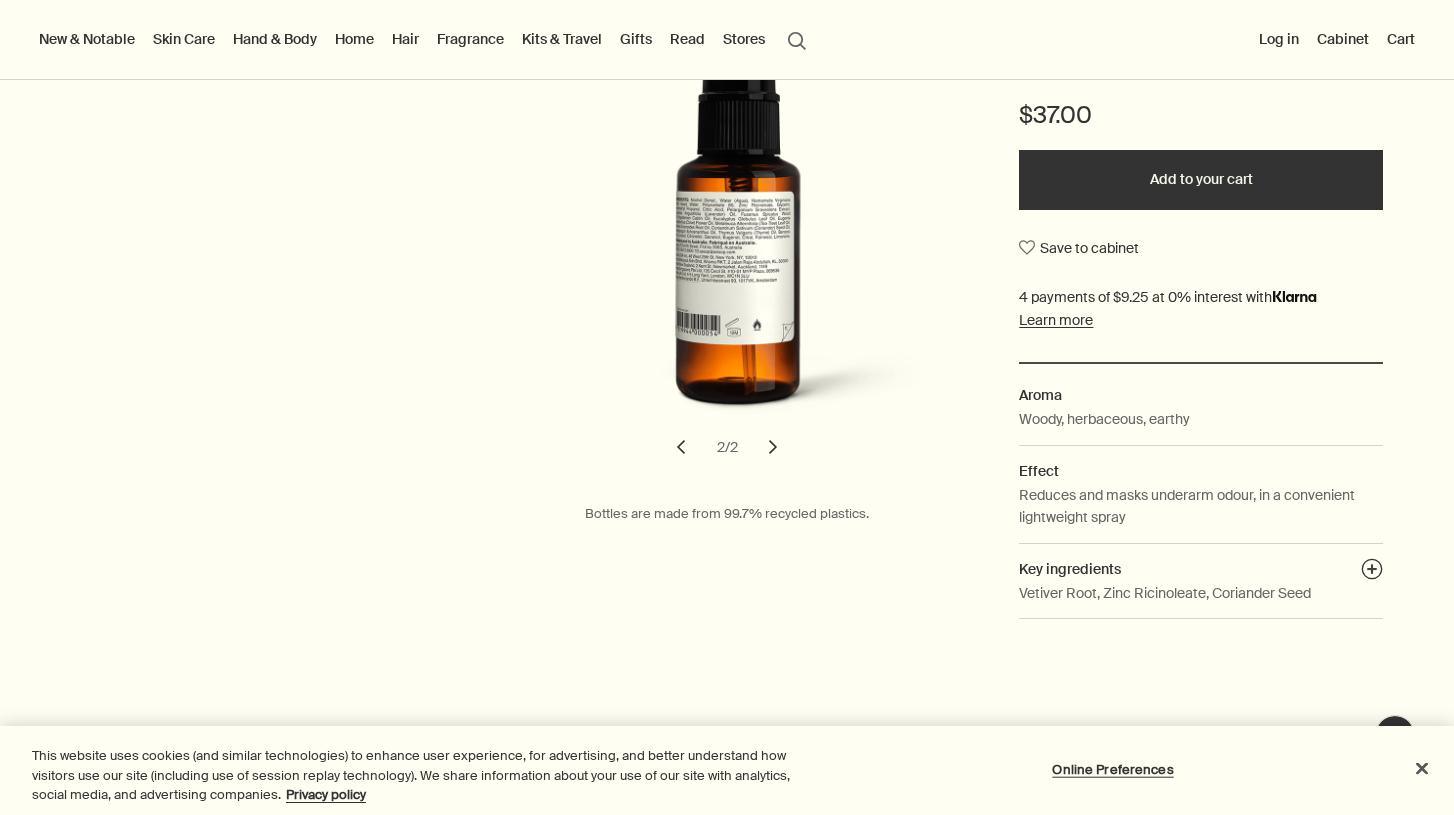 scroll, scrollTop: 430, scrollLeft: 0, axis: vertical 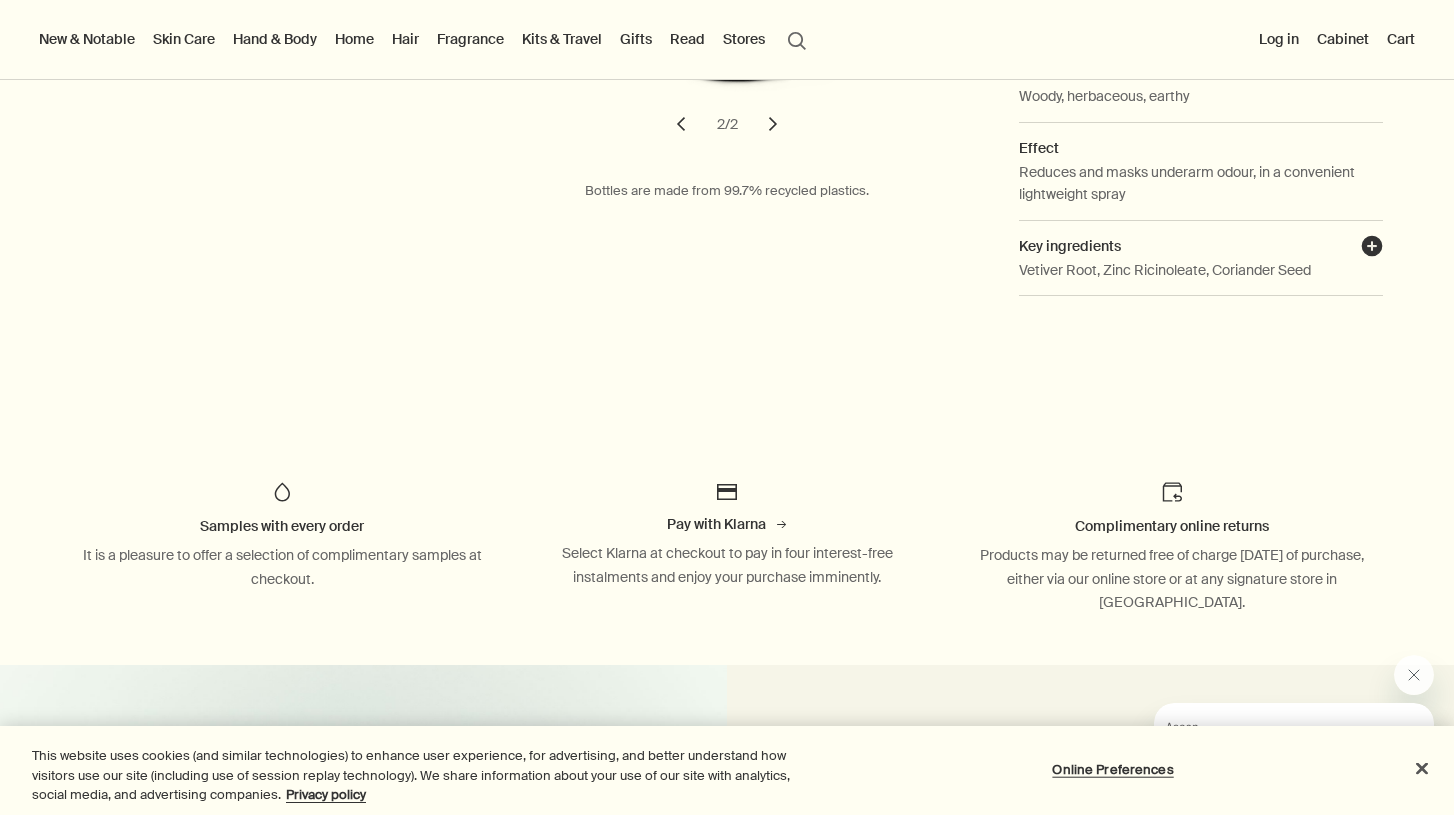 click on "plusAndCloseWithCircle" at bounding box center [1372, 249] 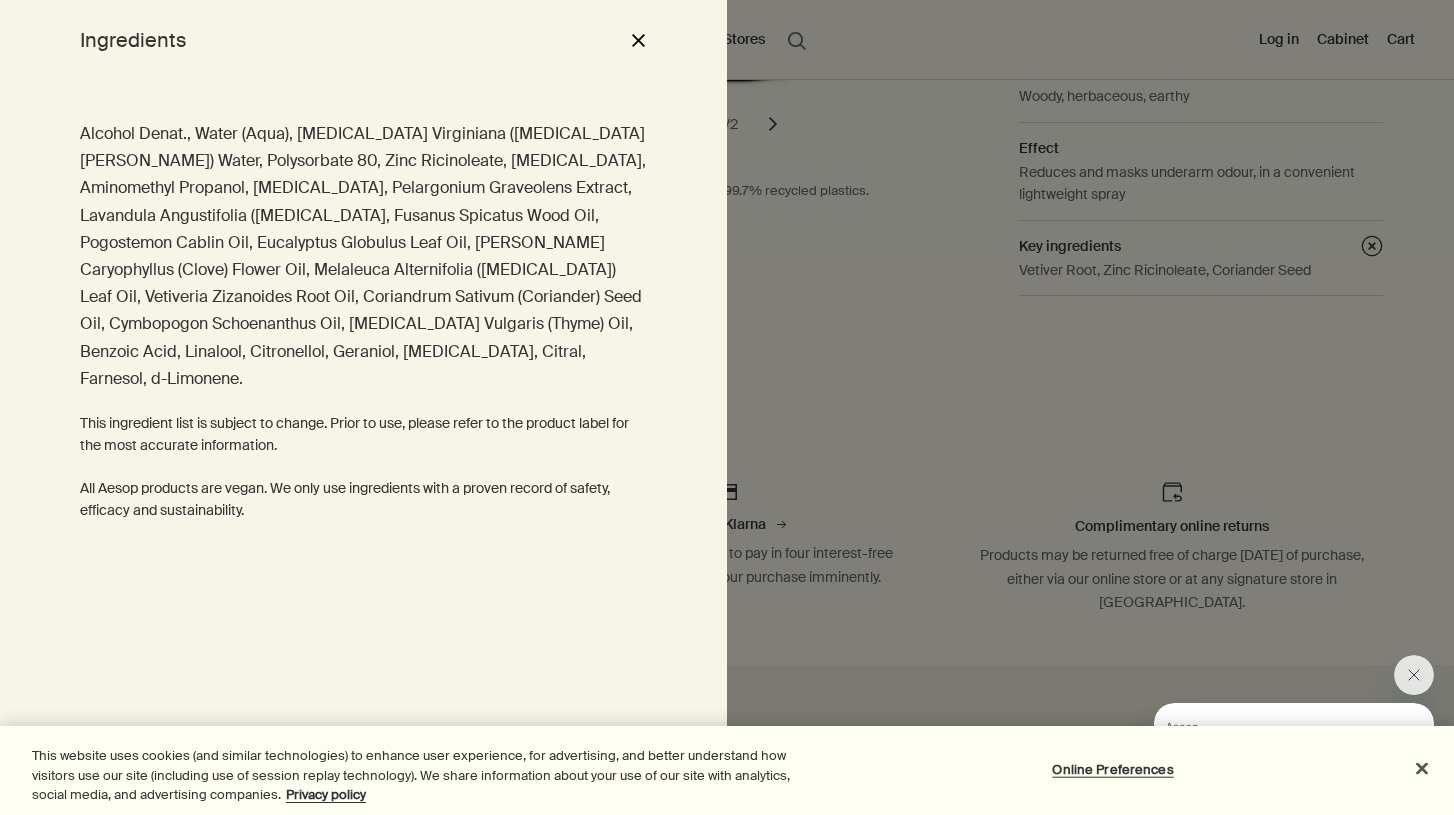 click on "close" at bounding box center [638, 40] 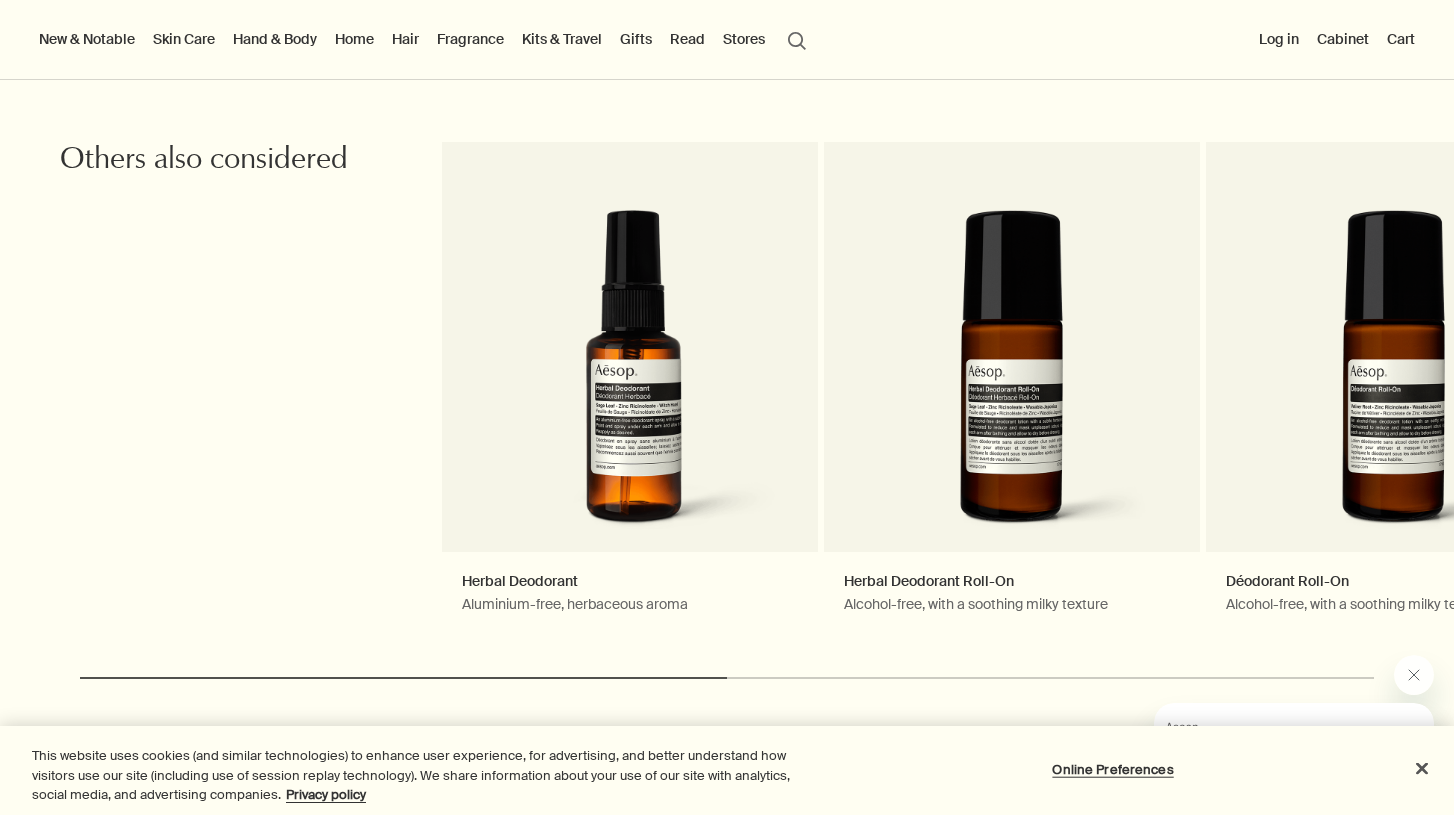 scroll, scrollTop: 3074, scrollLeft: 0, axis: vertical 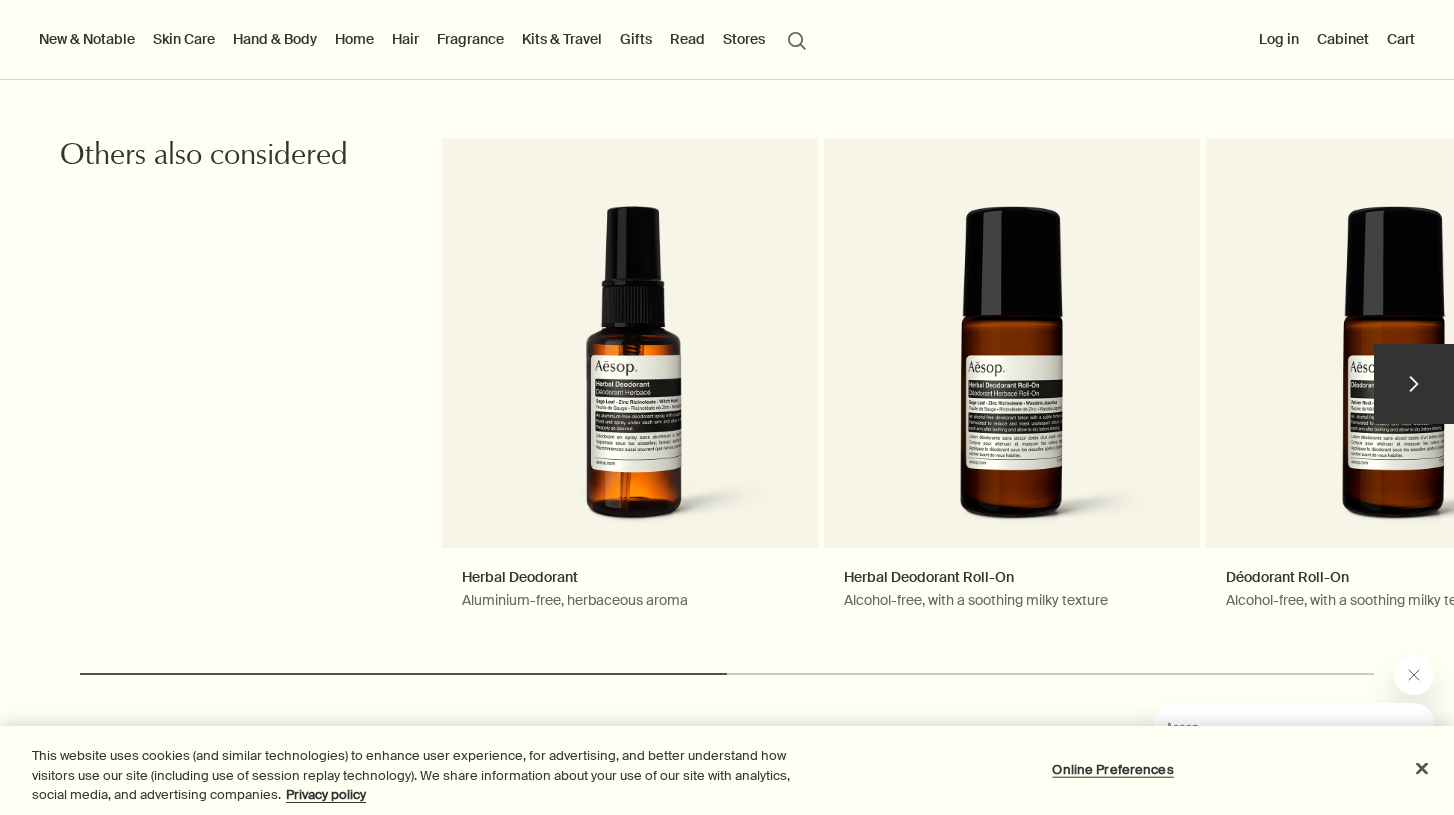 click on "chevron" at bounding box center [1414, 384] 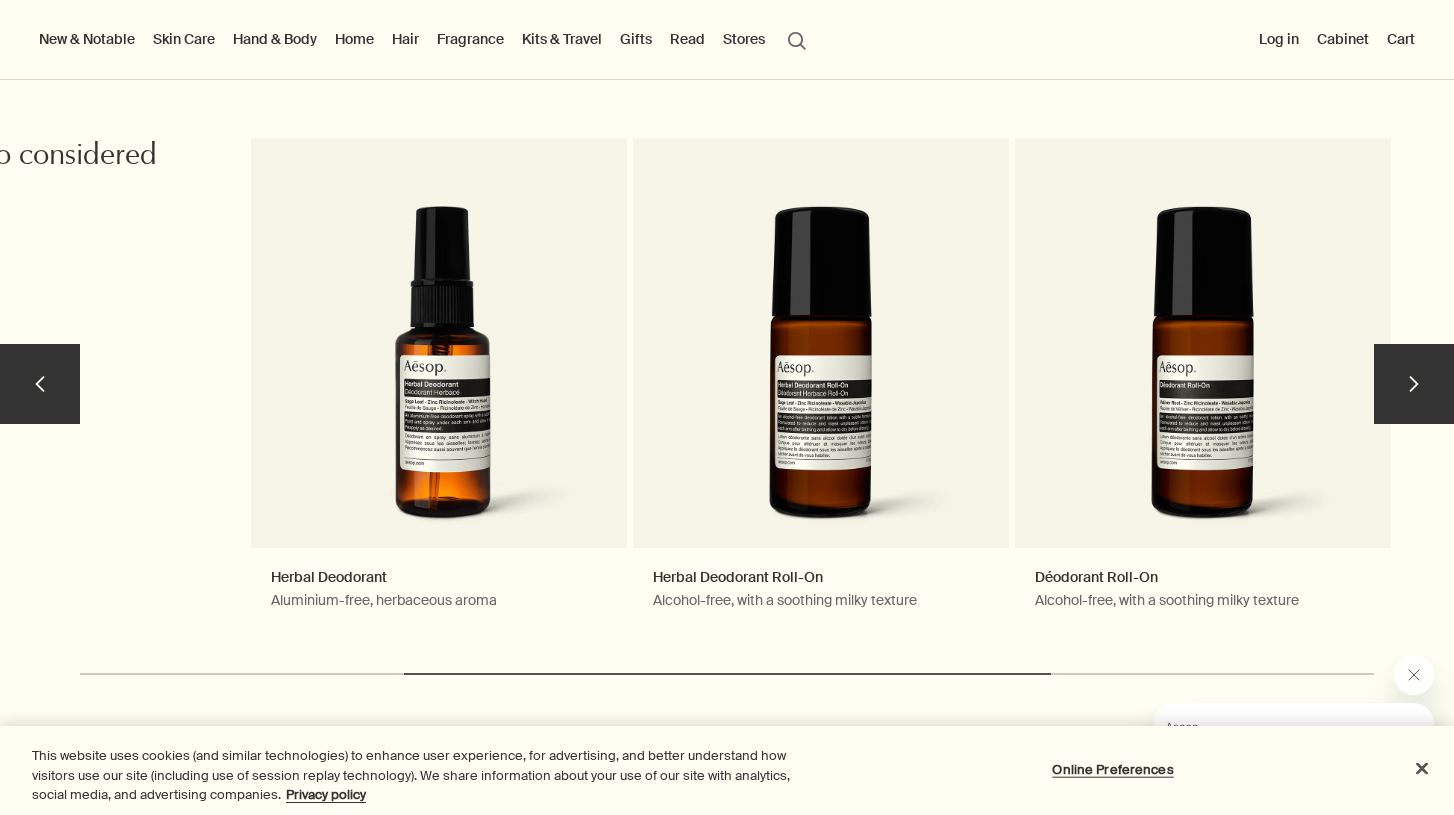 click on "chevron" at bounding box center (1414, 384) 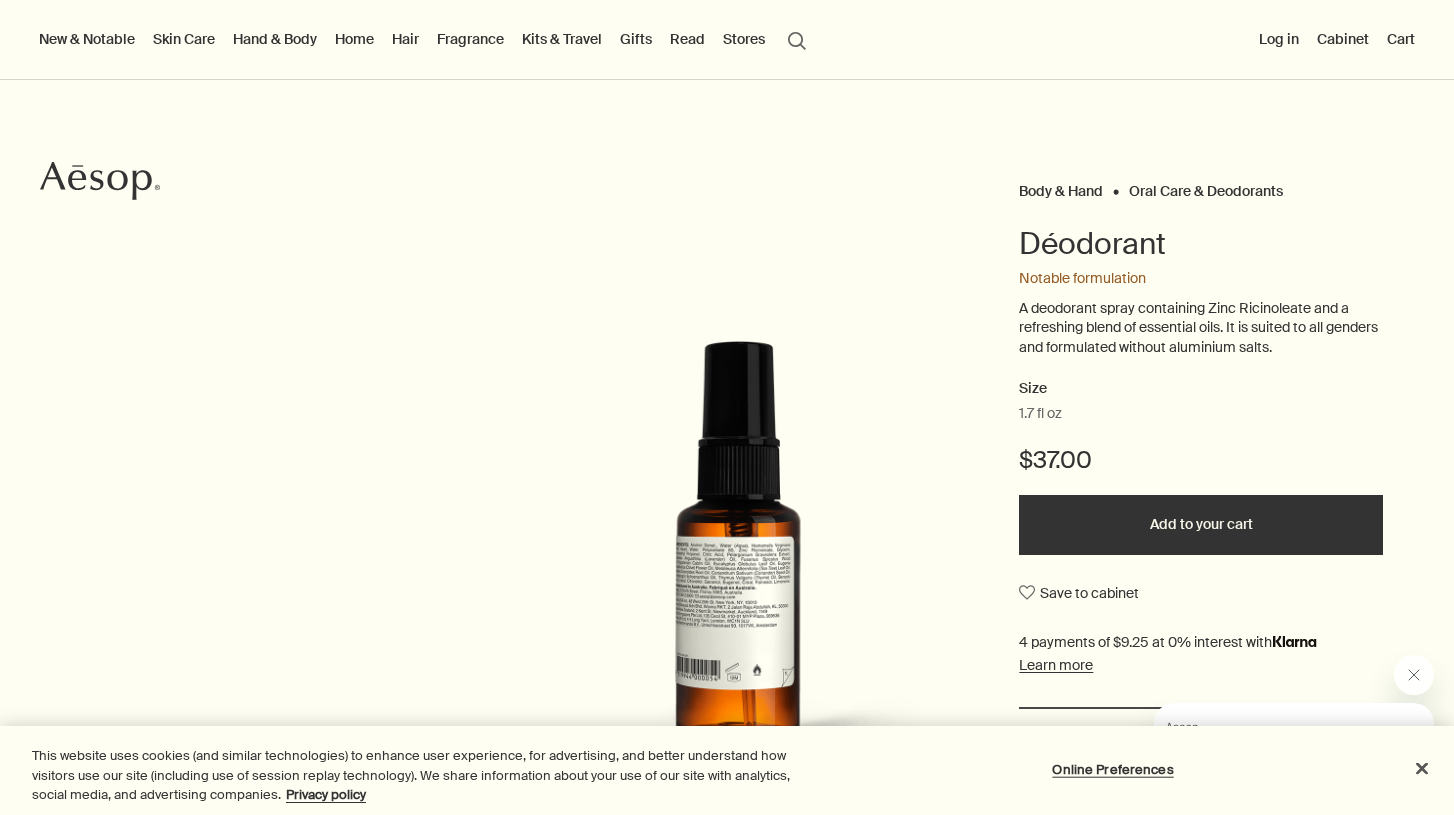 scroll, scrollTop: 0, scrollLeft: 0, axis: both 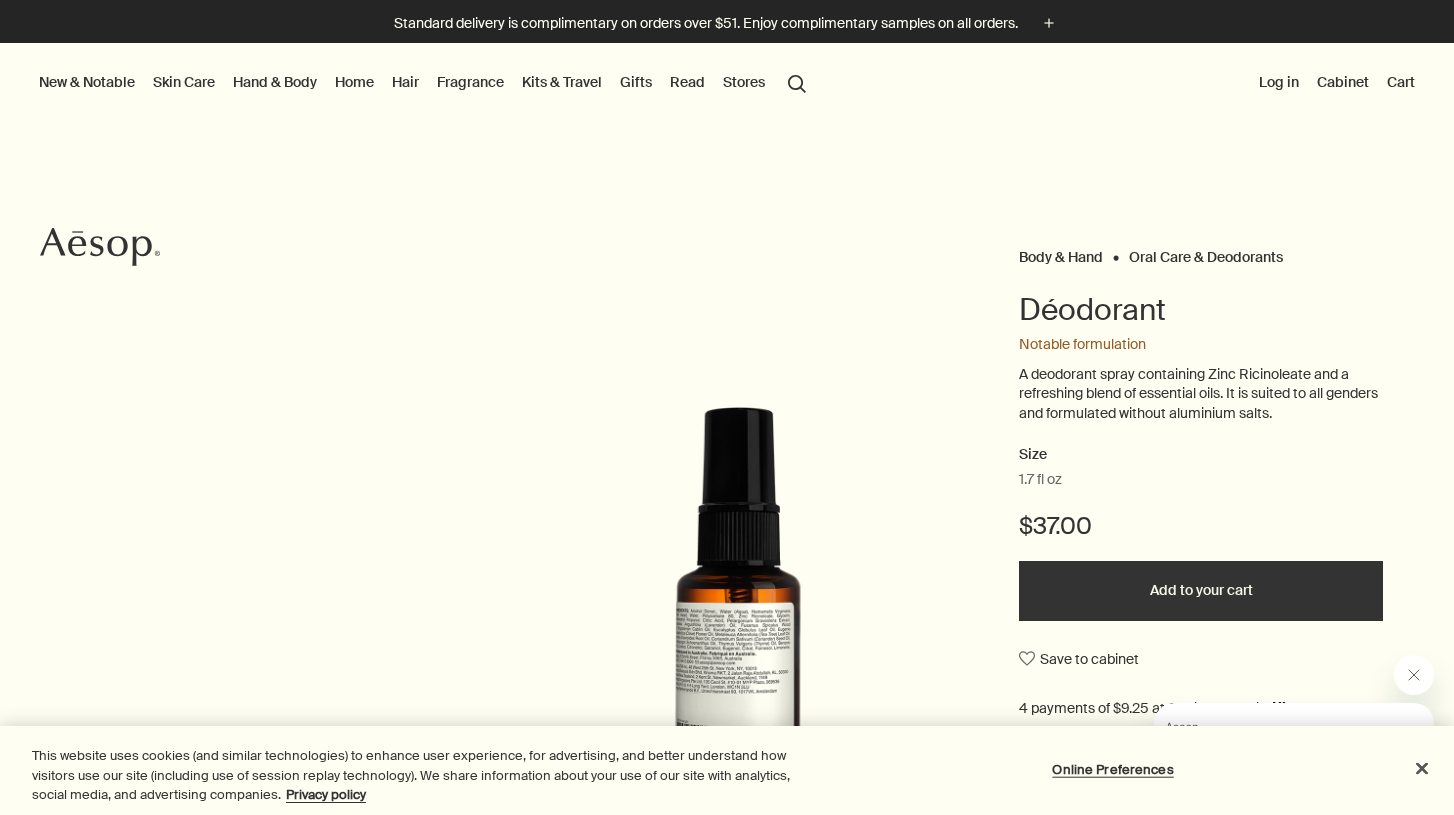 click on "Skin Care" at bounding box center [184, 82] 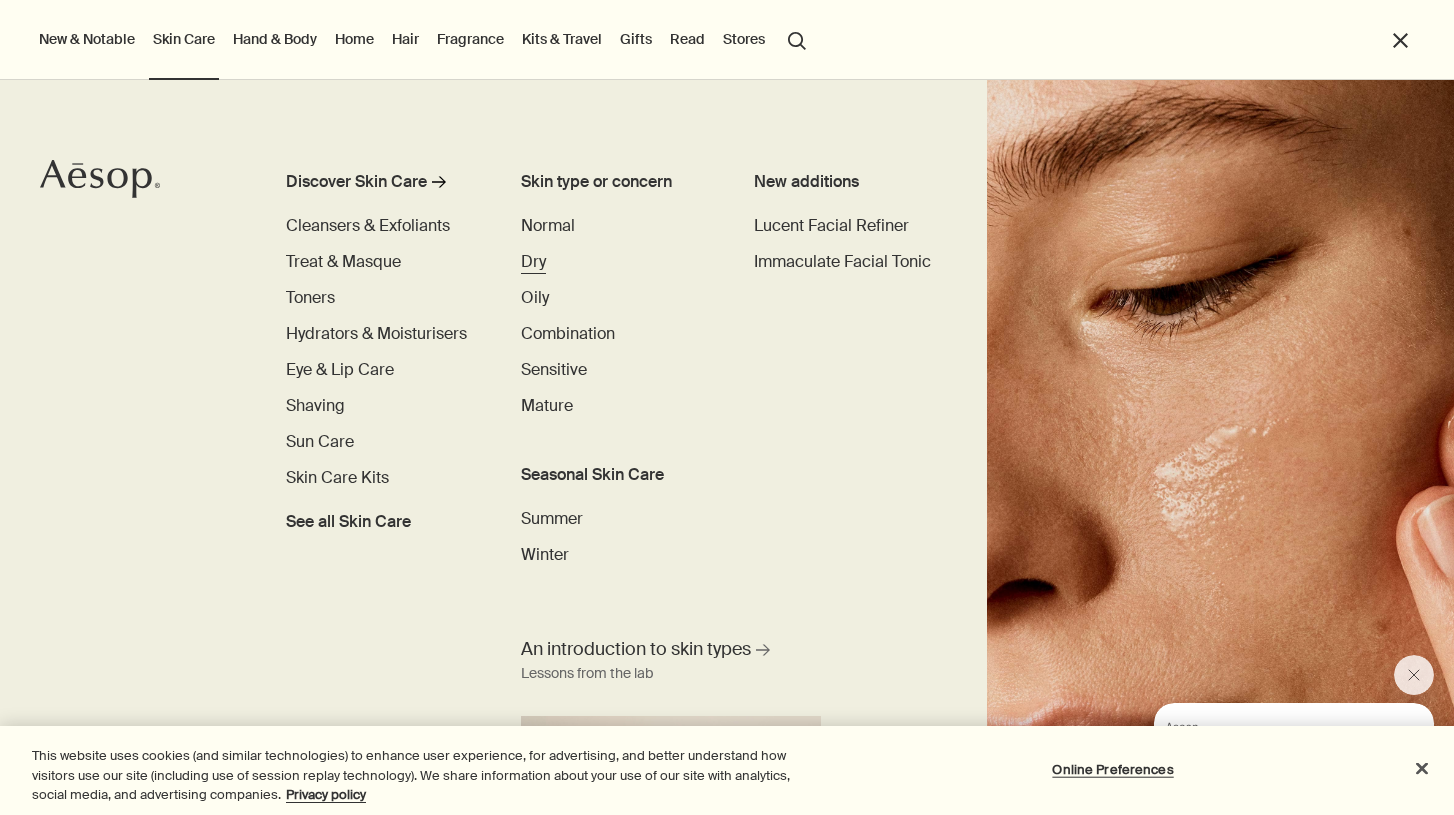 click on "Dry" at bounding box center [533, 261] 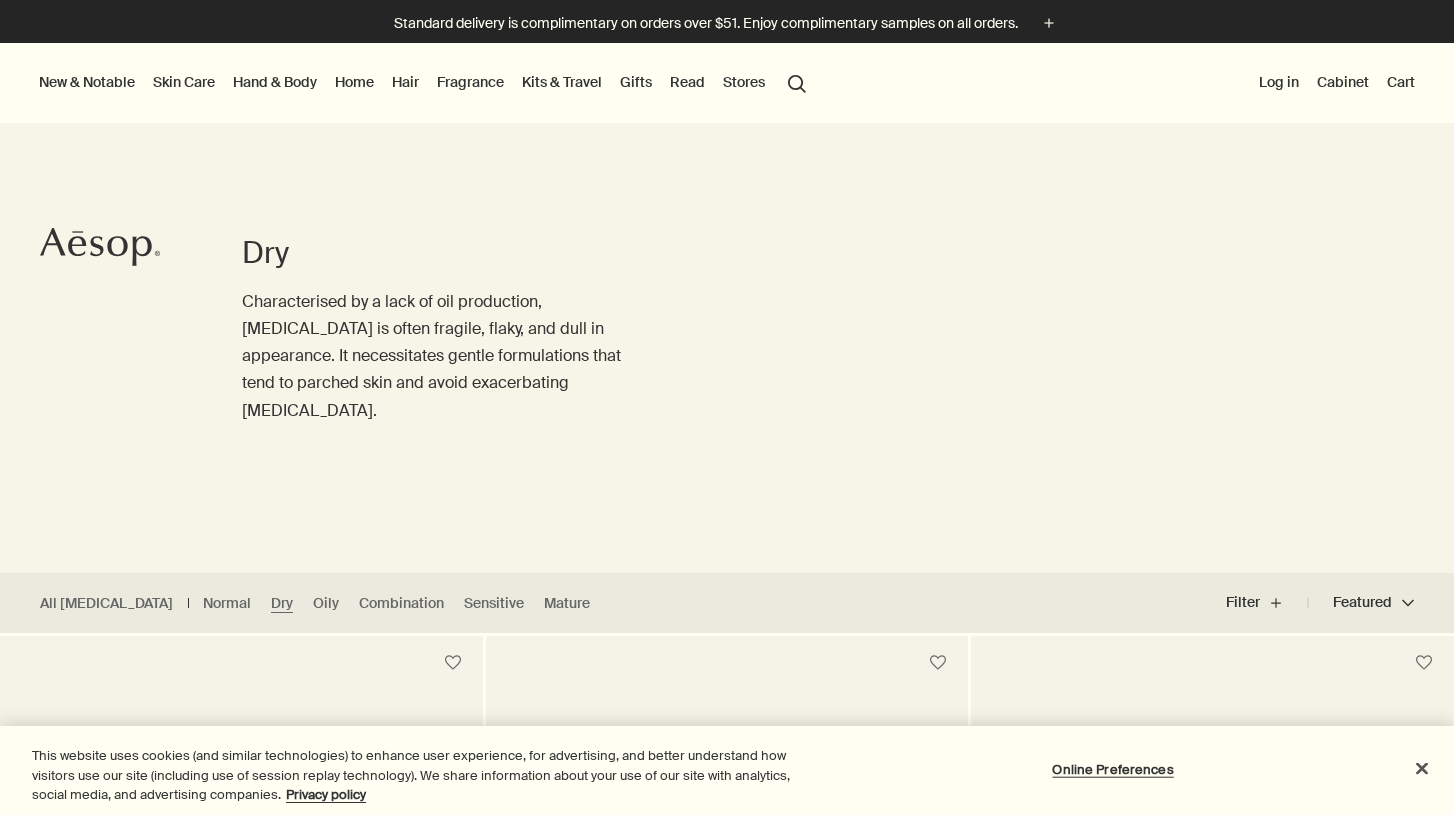 scroll, scrollTop: 0, scrollLeft: 0, axis: both 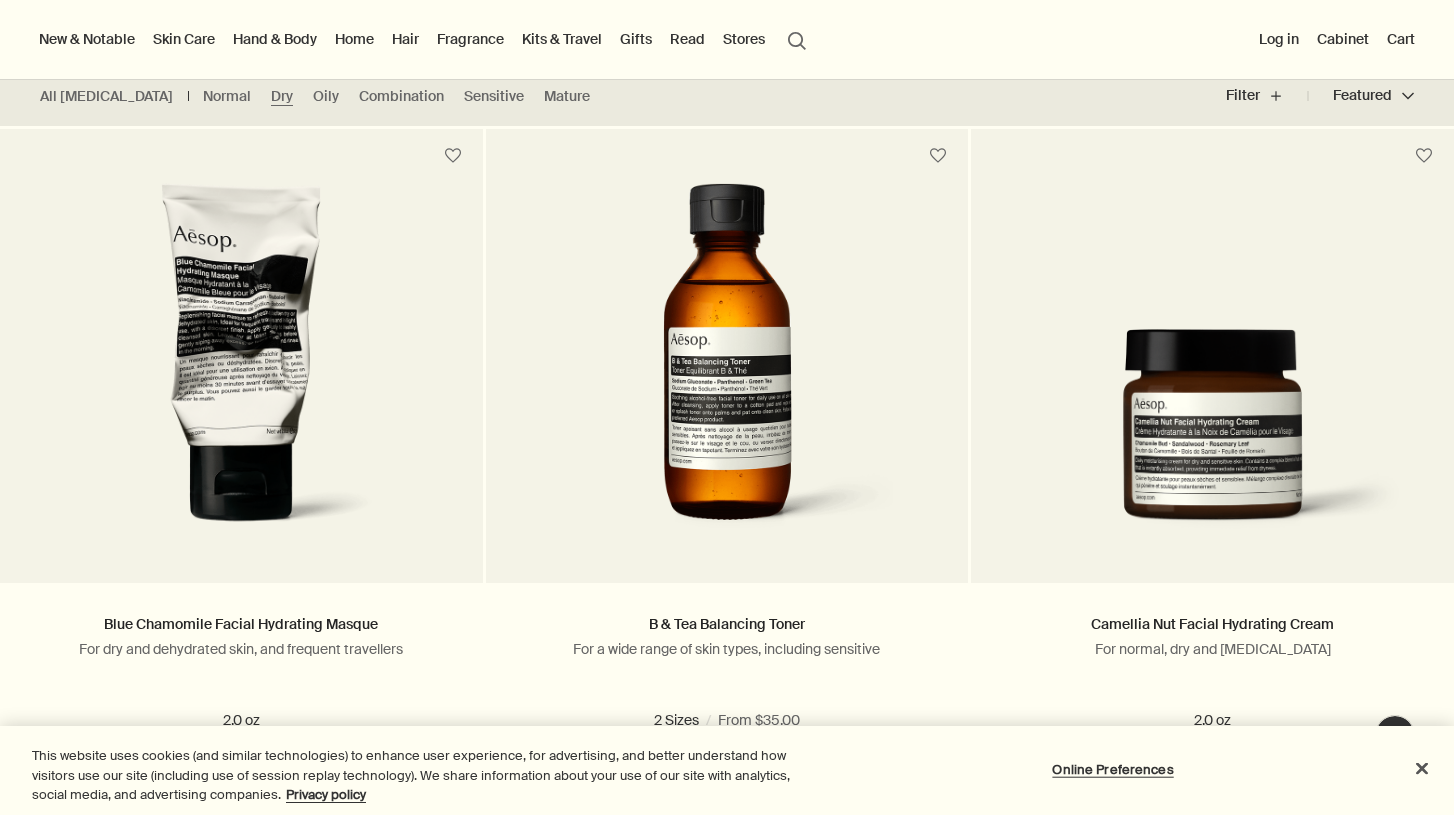 click at bounding box center [727, 308] 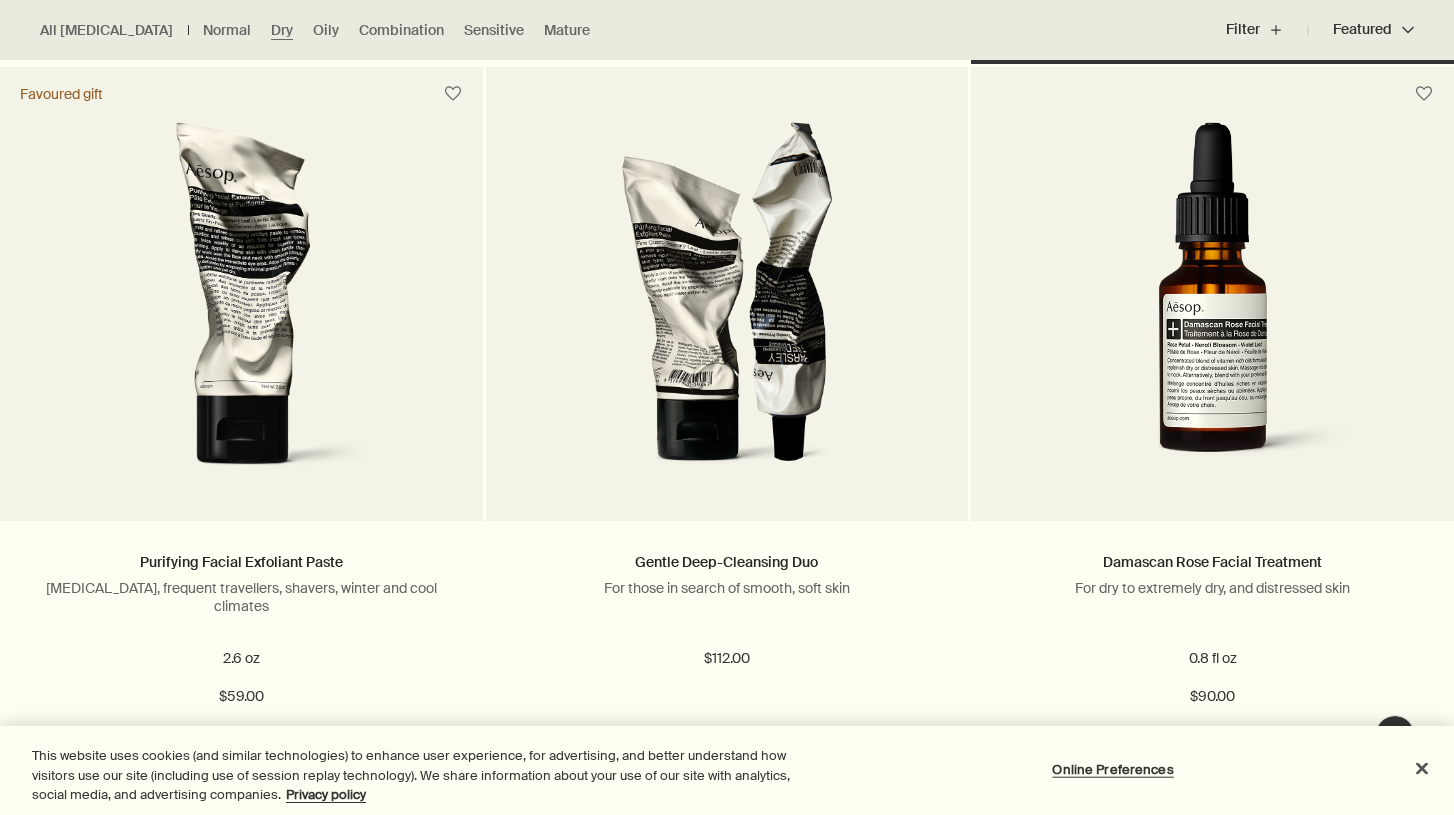scroll, scrollTop: 2075, scrollLeft: 0, axis: vertical 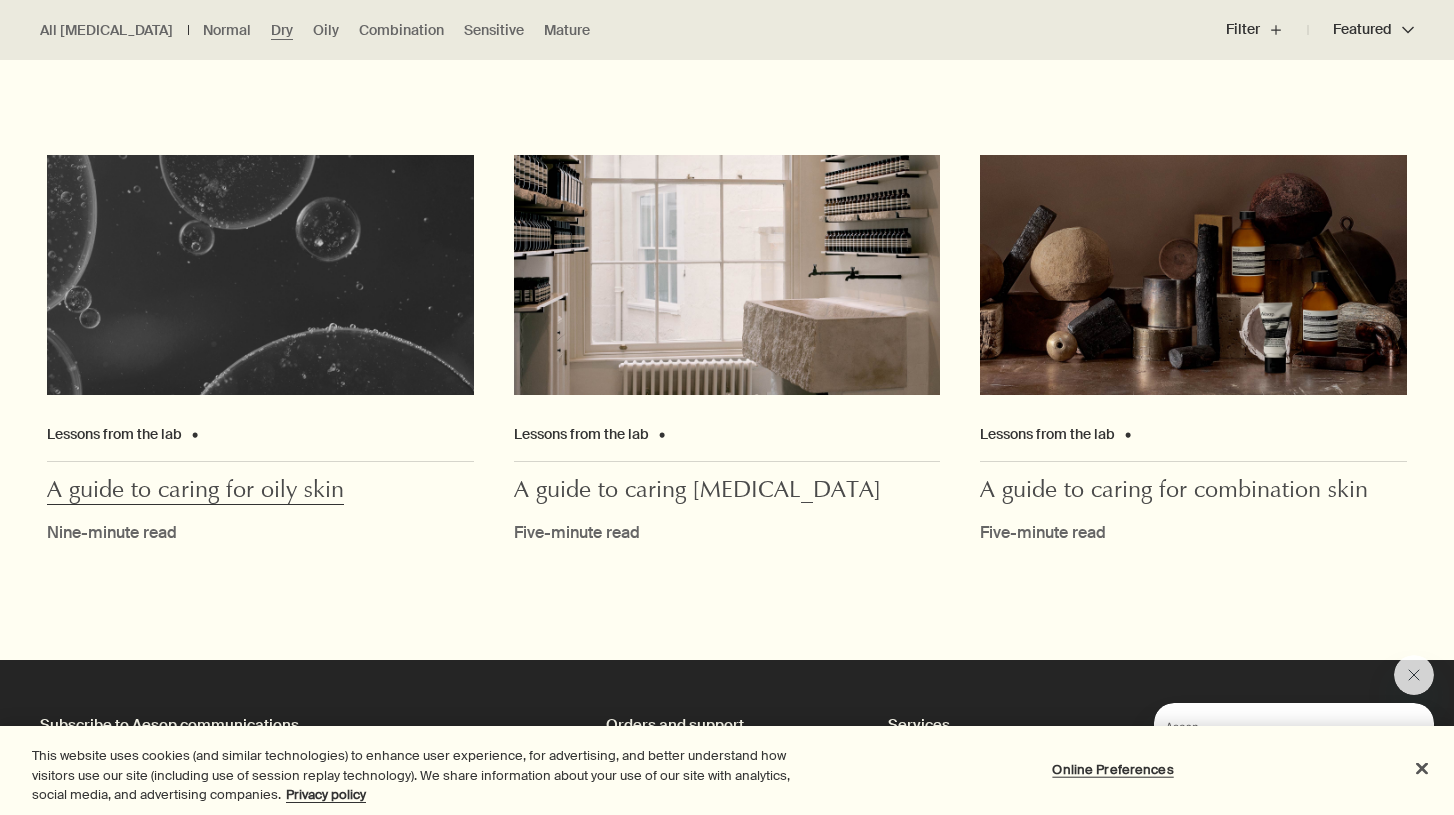 click on "A guide to caring for oily skin" at bounding box center (195, 492) 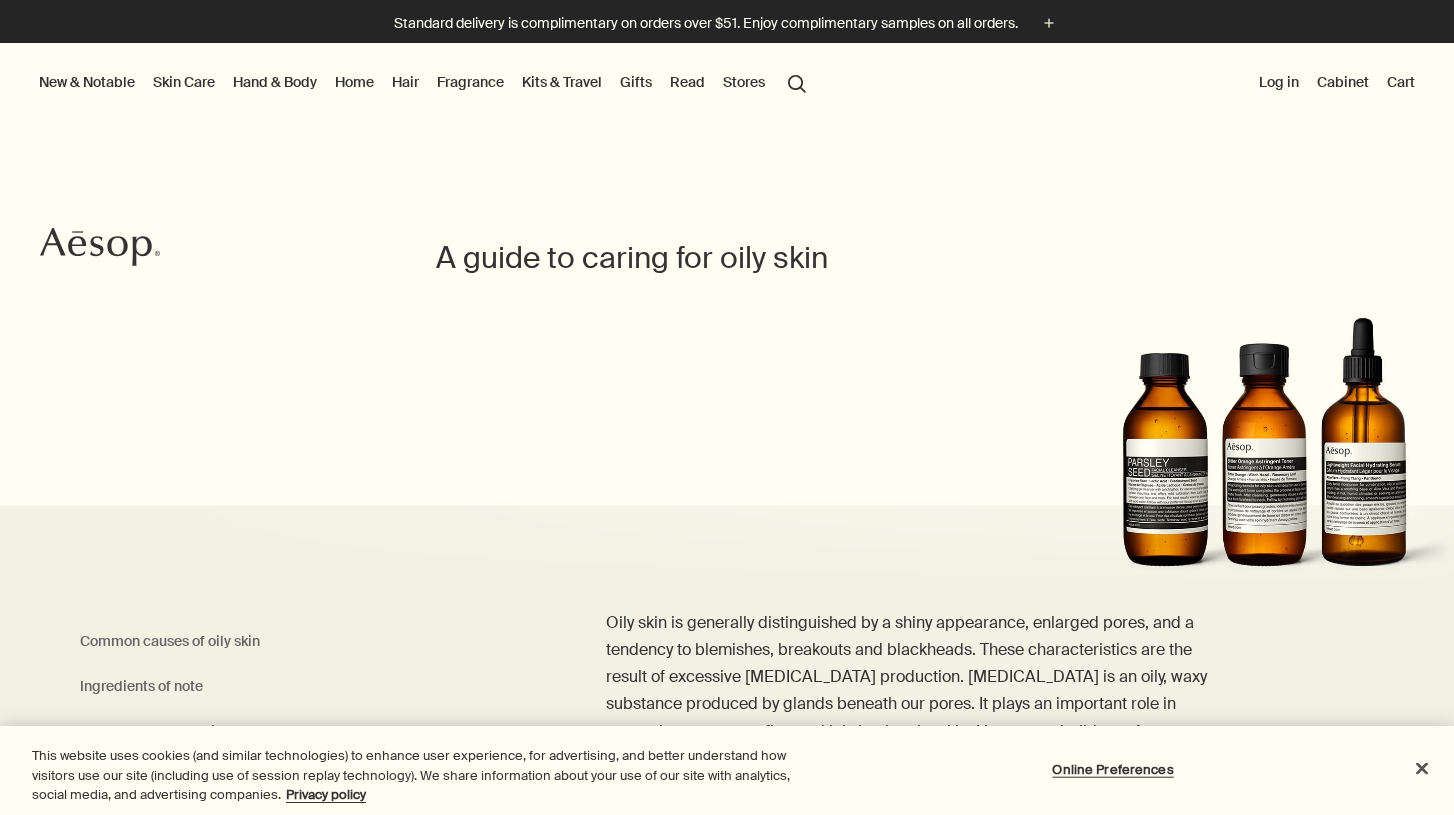 scroll, scrollTop: 0, scrollLeft: 0, axis: both 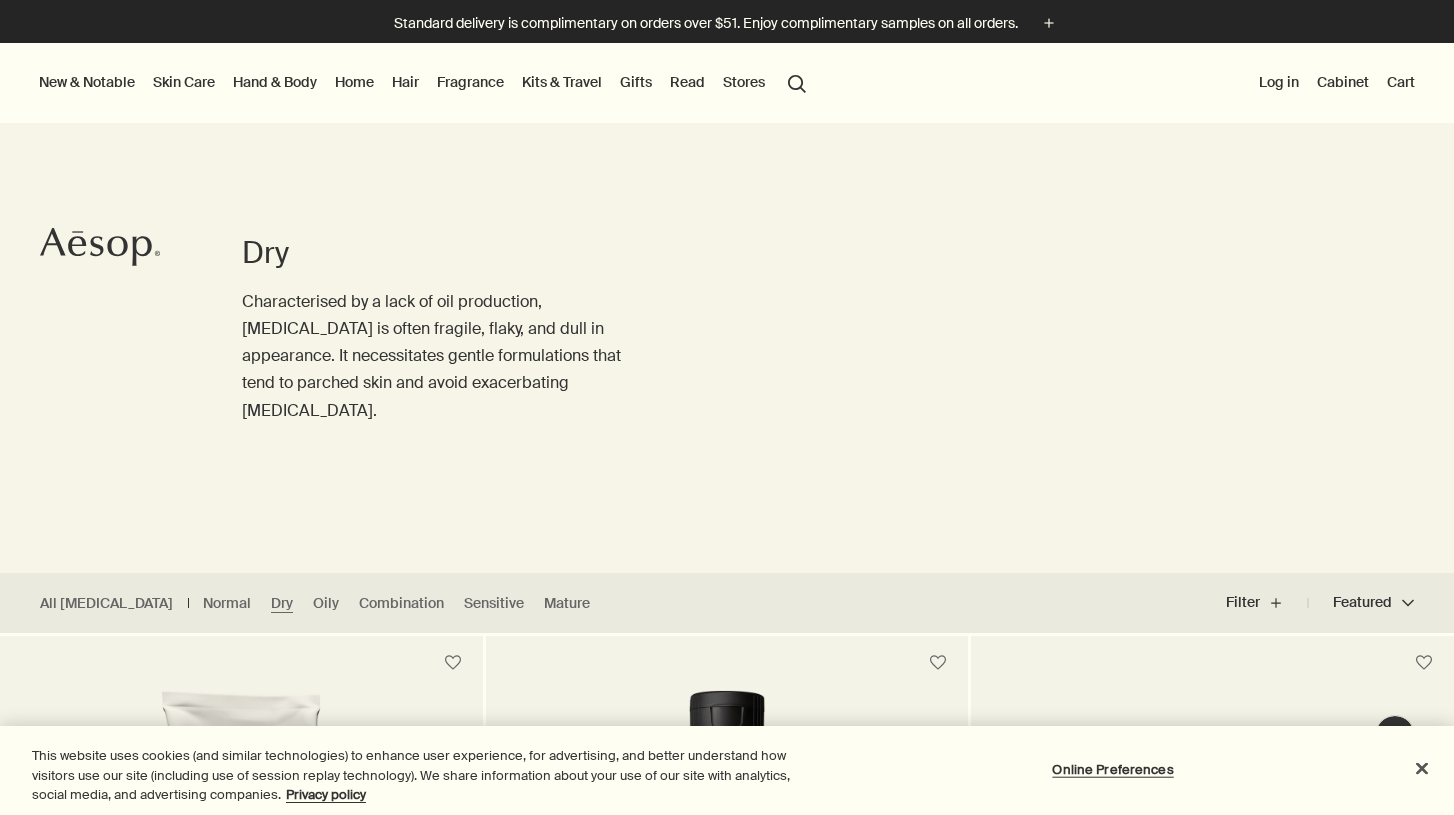 click on "Hand & Body" at bounding box center (275, 82) 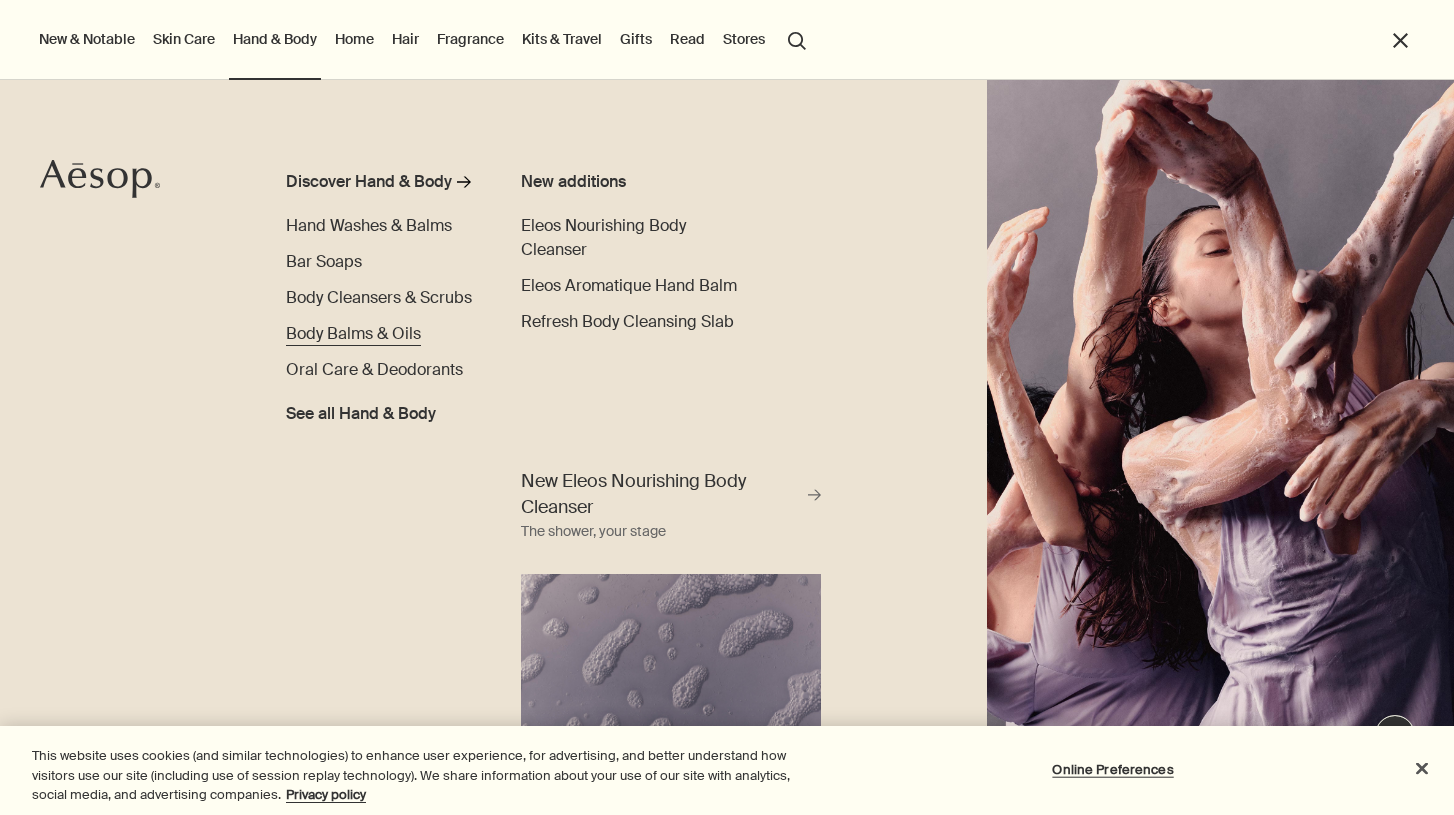 click on "Body Balms & Oils" at bounding box center [353, 333] 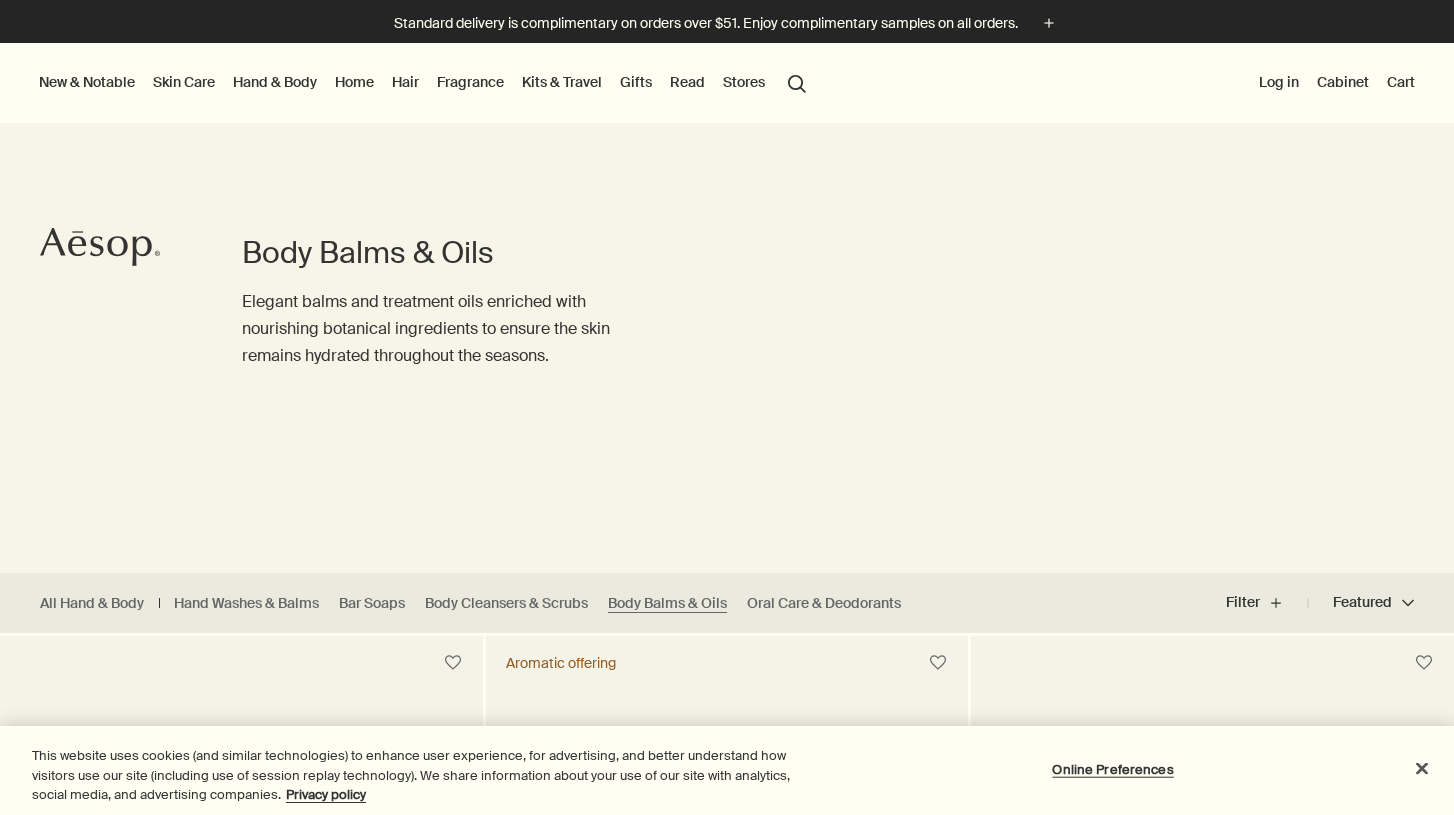 scroll, scrollTop: 0, scrollLeft: 0, axis: both 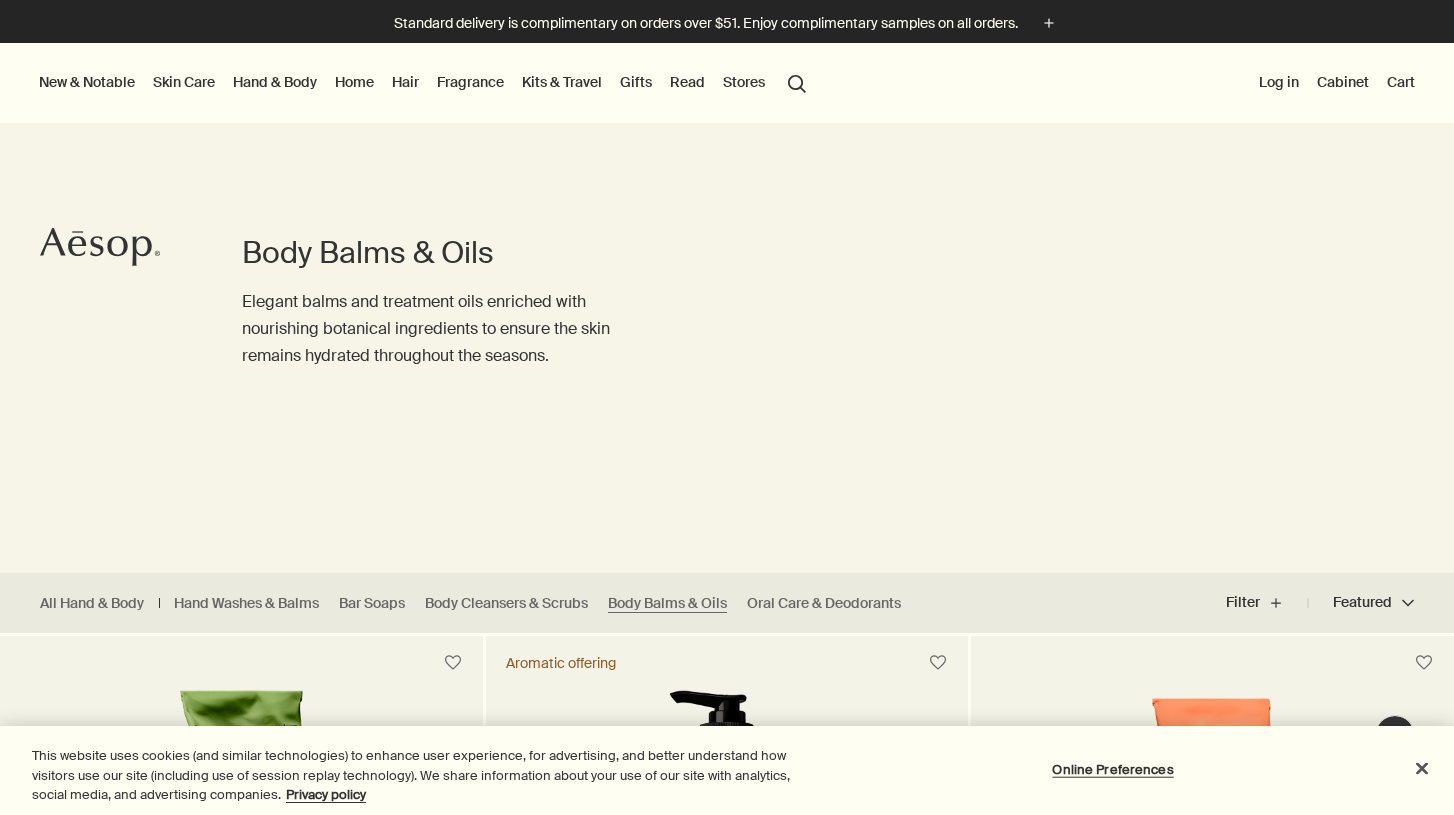 click on "search Search" at bounding box center [797, 82] 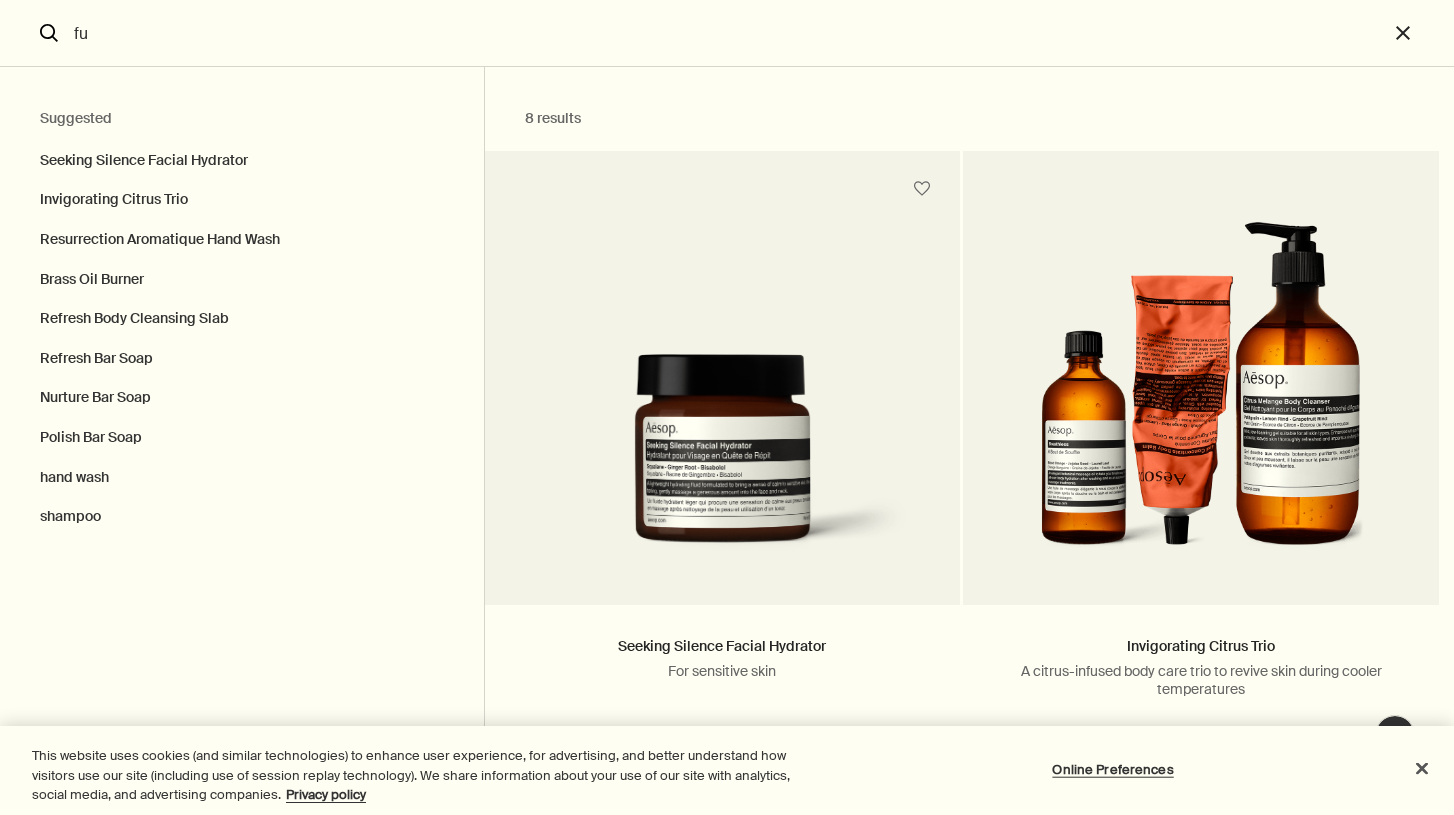 type on "f" 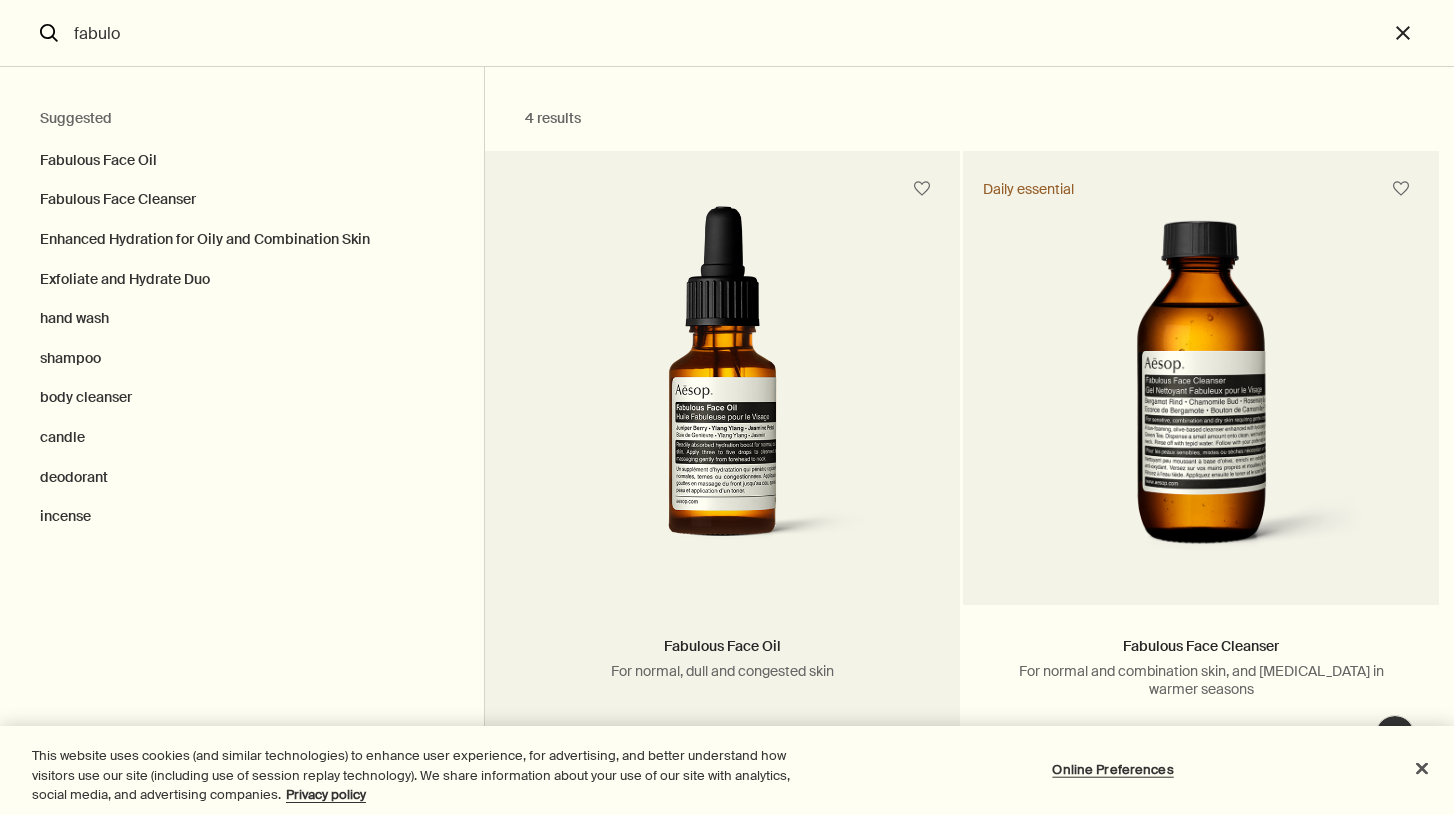 type on "fabulo" 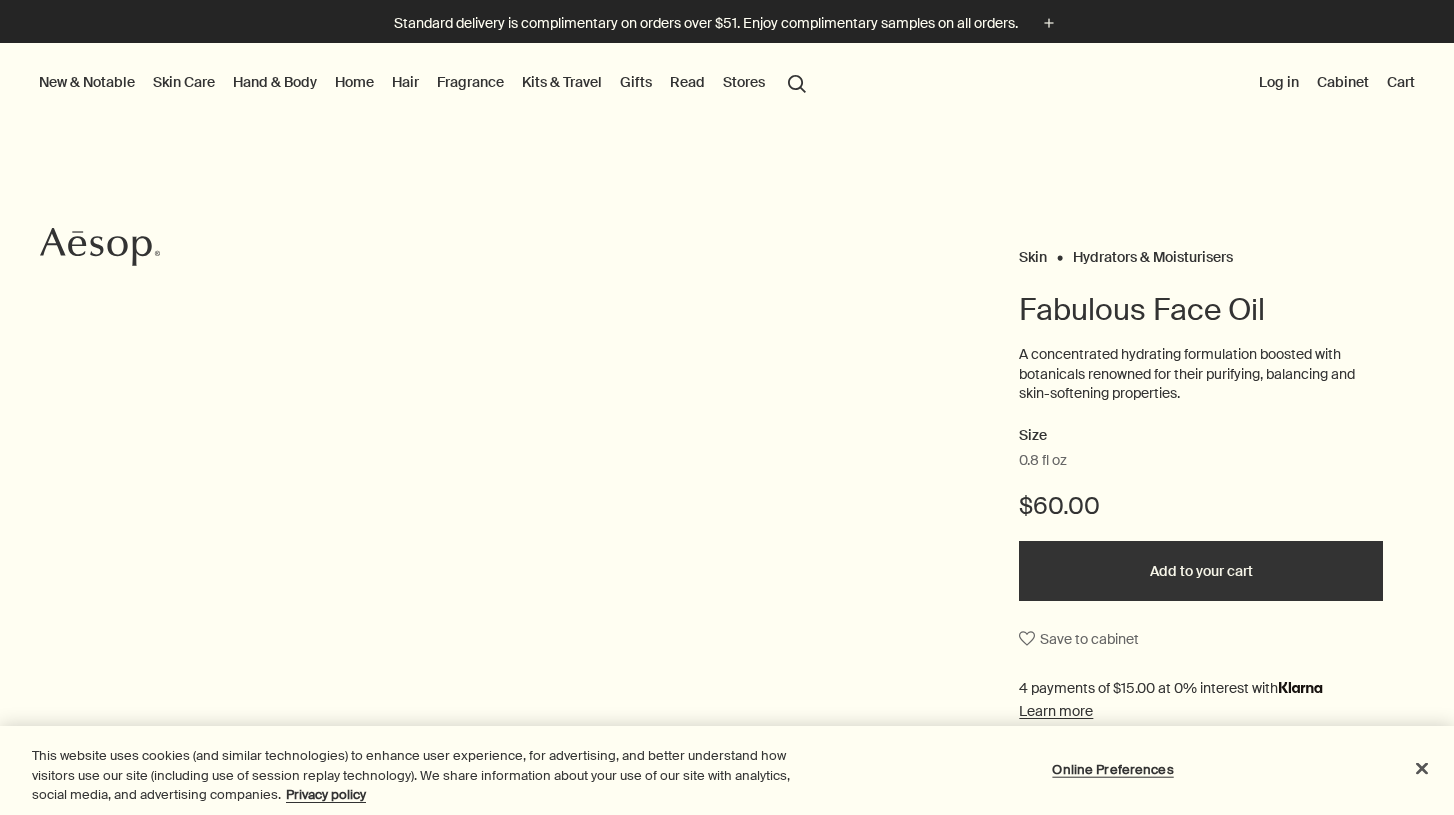 scroll, scrollTop: 0, scrollLeft: 0, axis: both 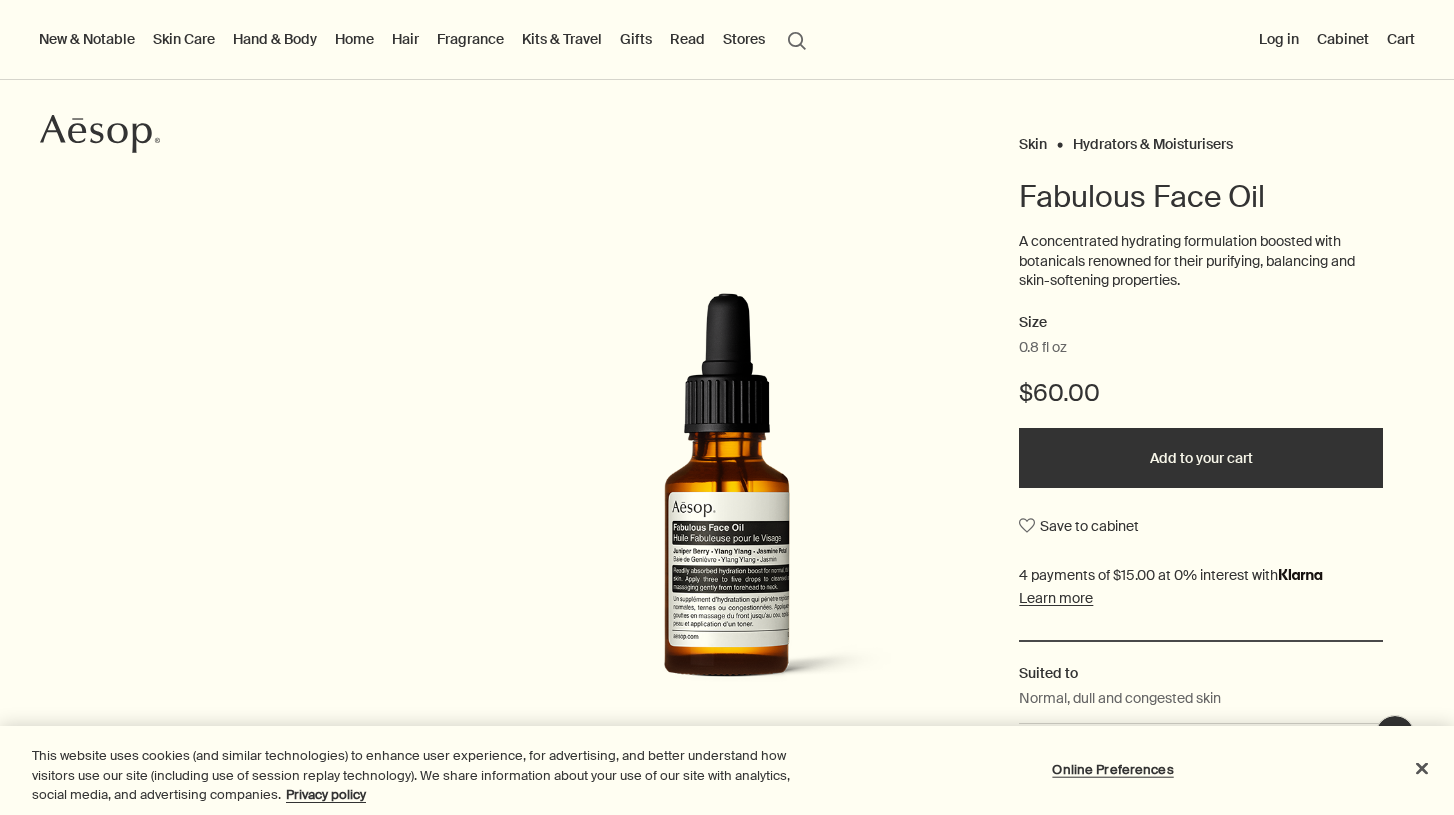 click at bounding box center (727, 815) 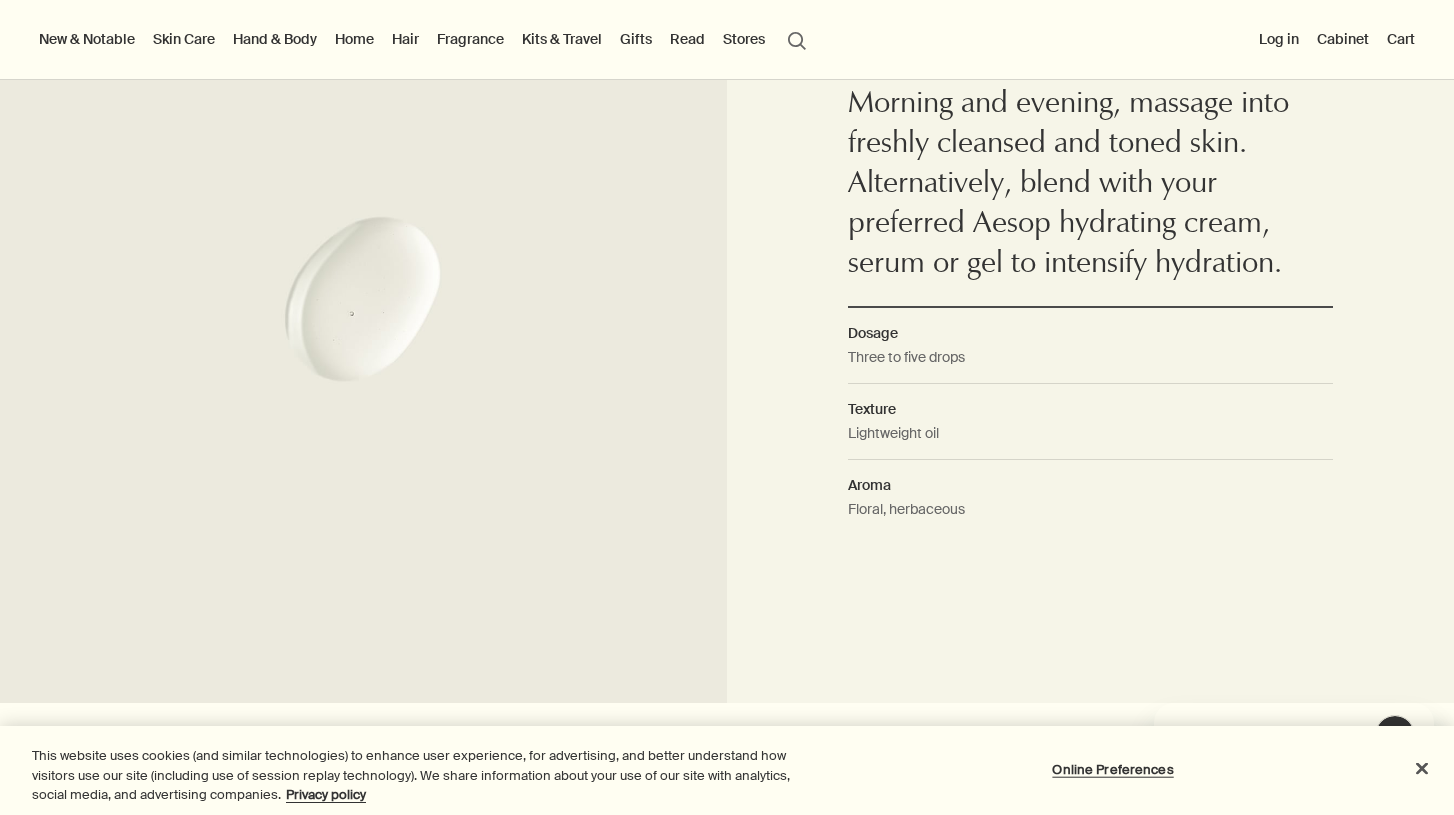 scroll, scrollTop: 1457, scrollLeft: 0, axis: vertical 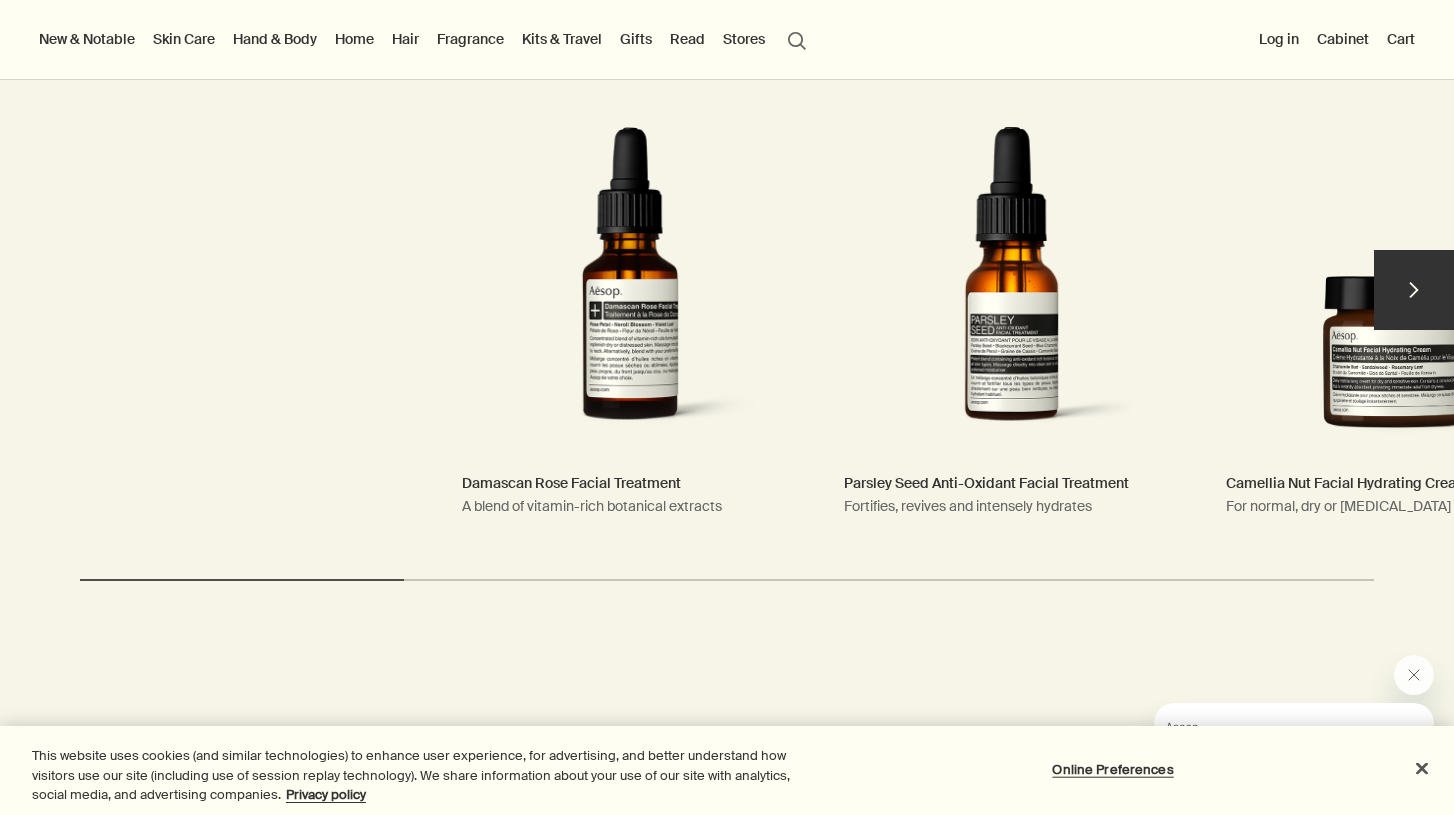 click on "chevron" at bounding box center [1414, 290] 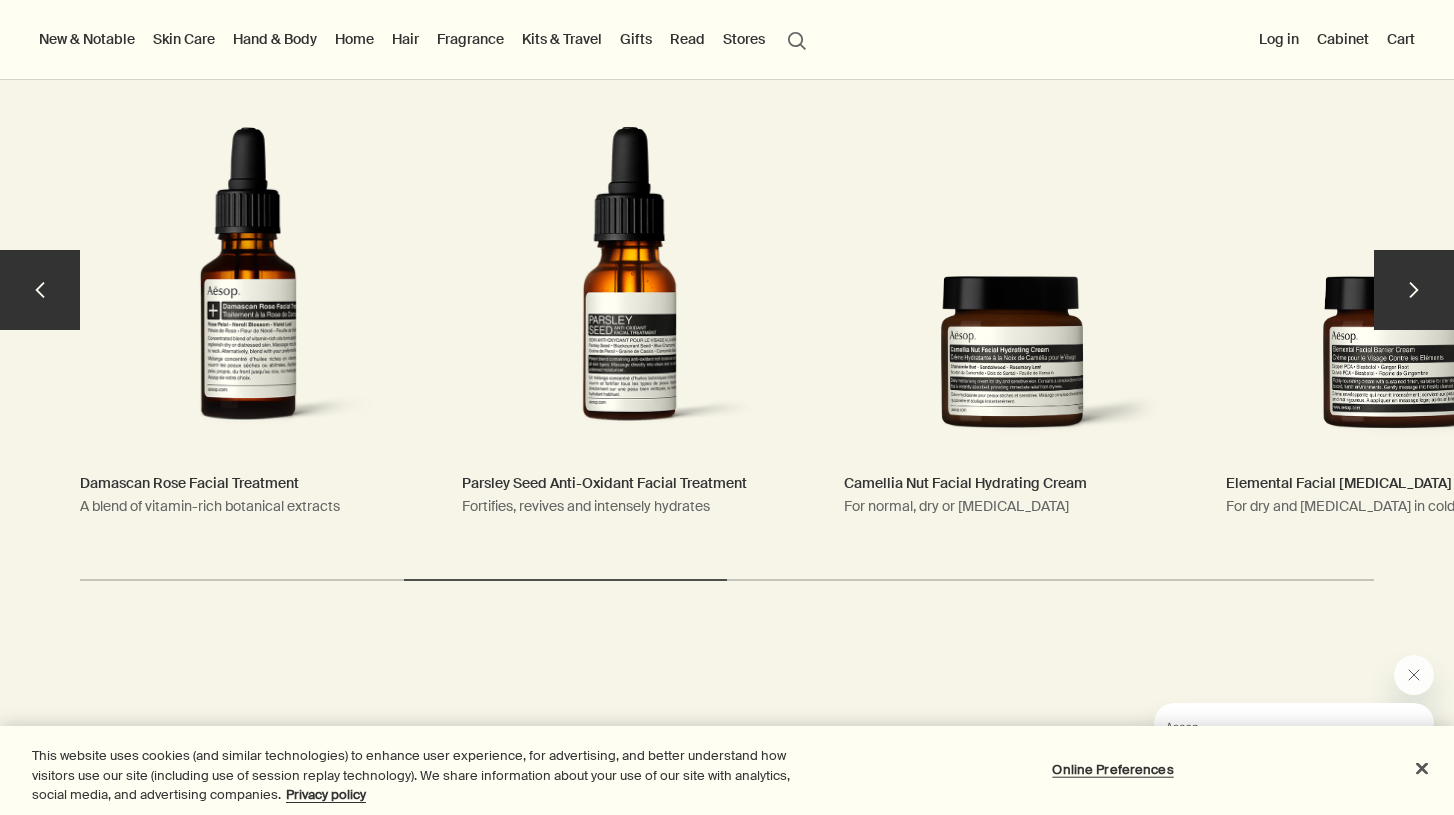 click on "chevron" at bounding box center (1414, 290) 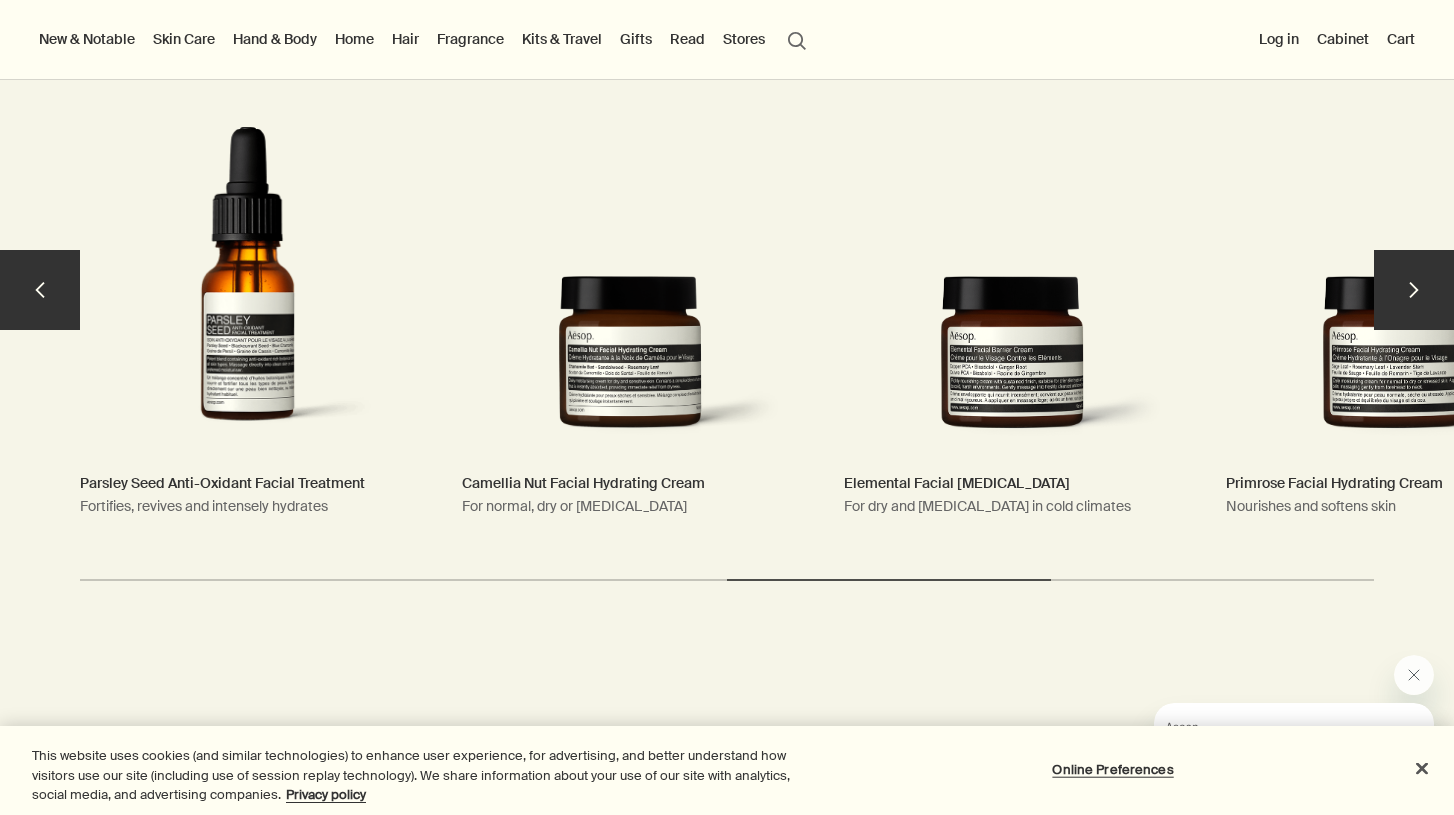 click on "chevron" at bounding box center [1414, 290] 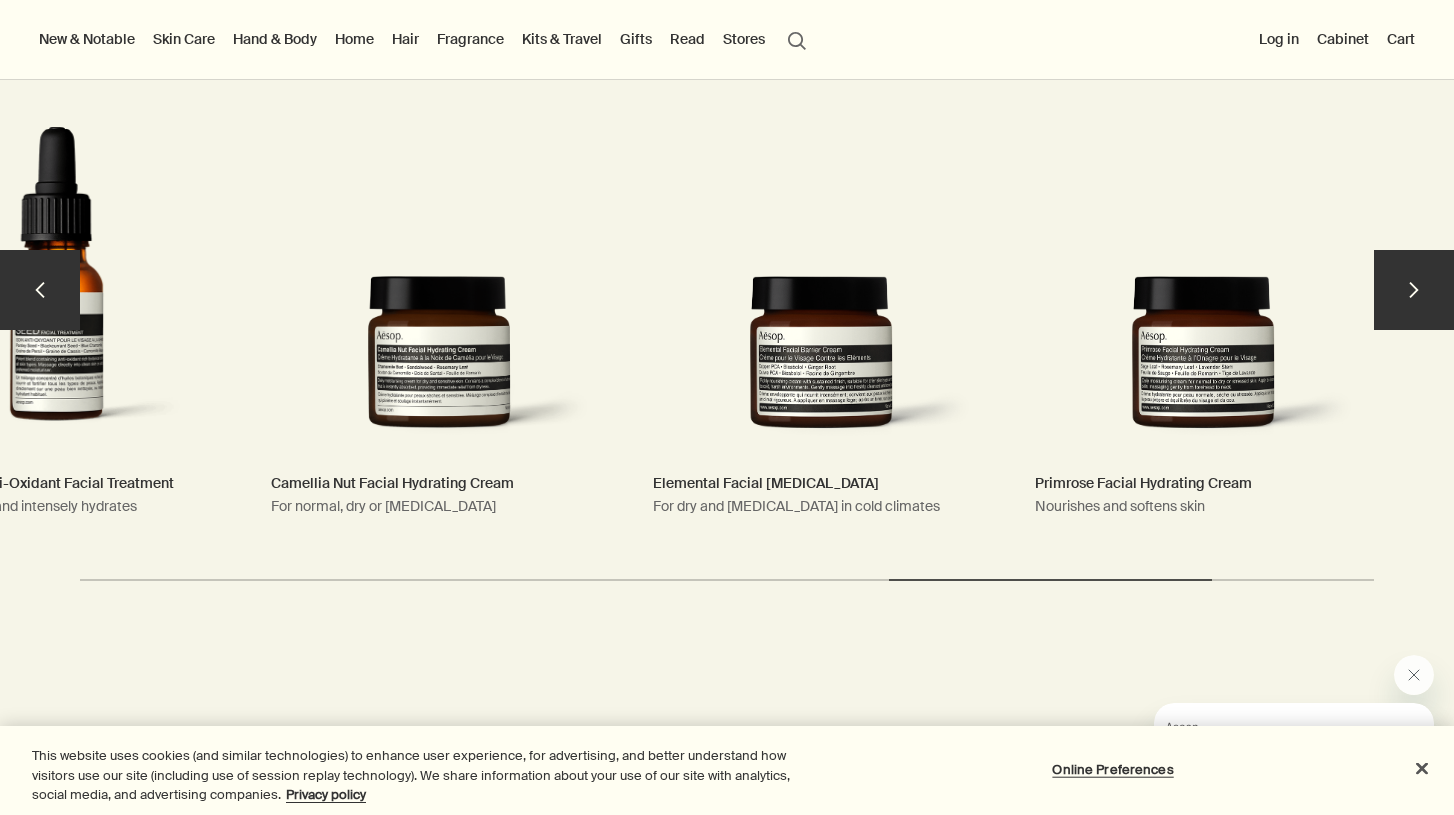 click on "chevron" at bounding box center [1414, 290] 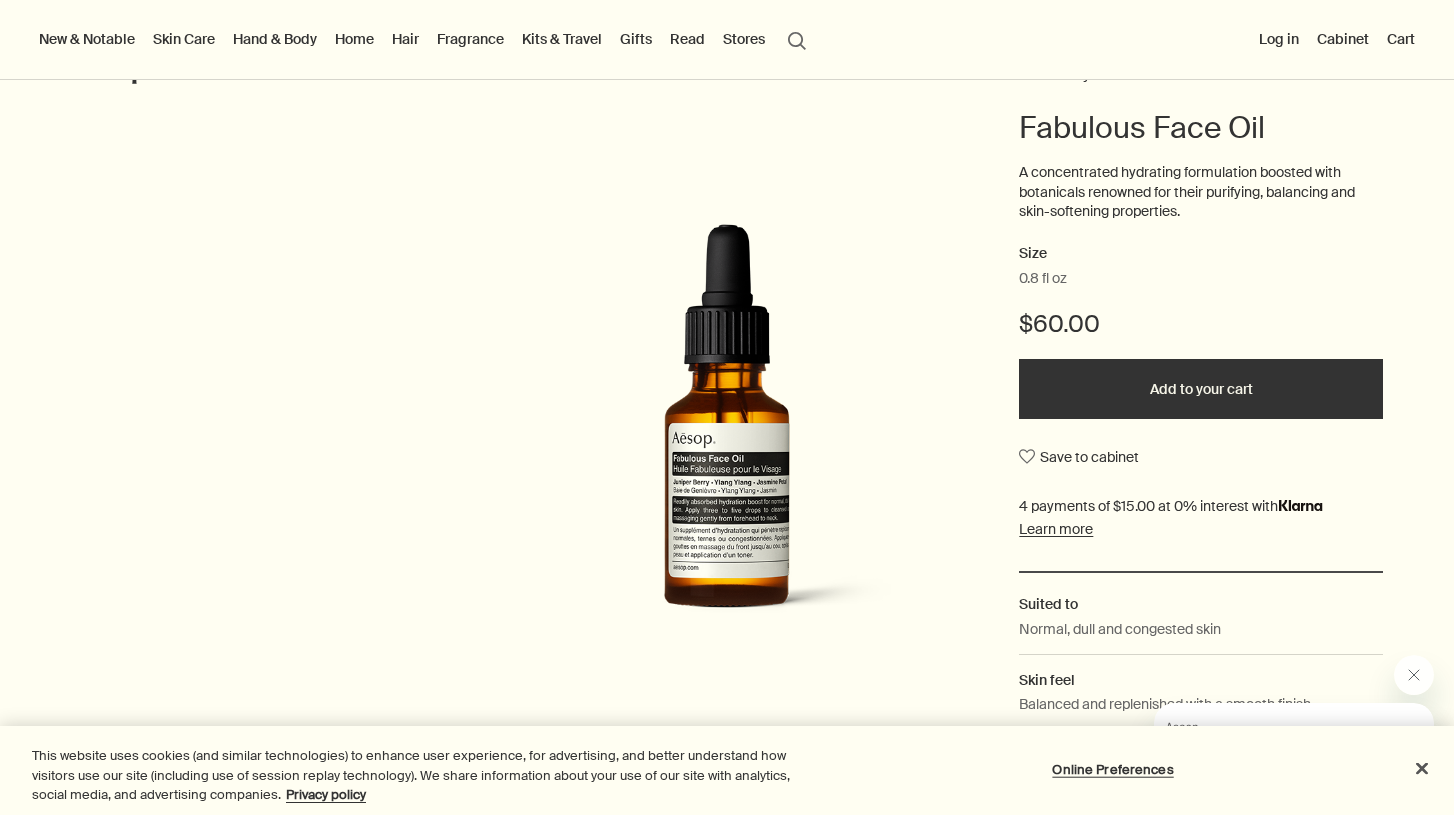 scroll, scrollTop: 205, scrollLeft: 0, axis: vertical 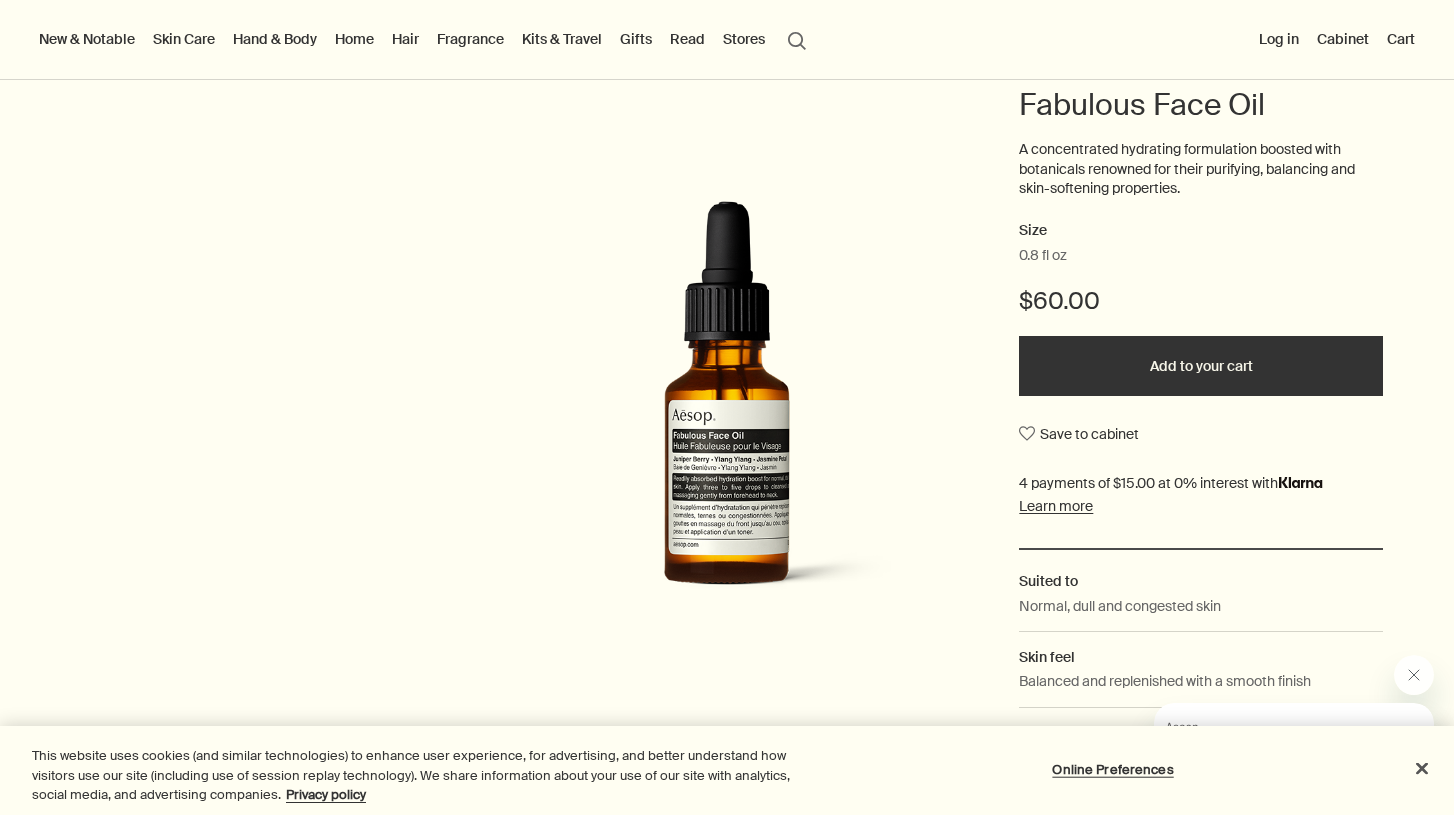click on "Add to your cart" at bounding box center [1201, 366] 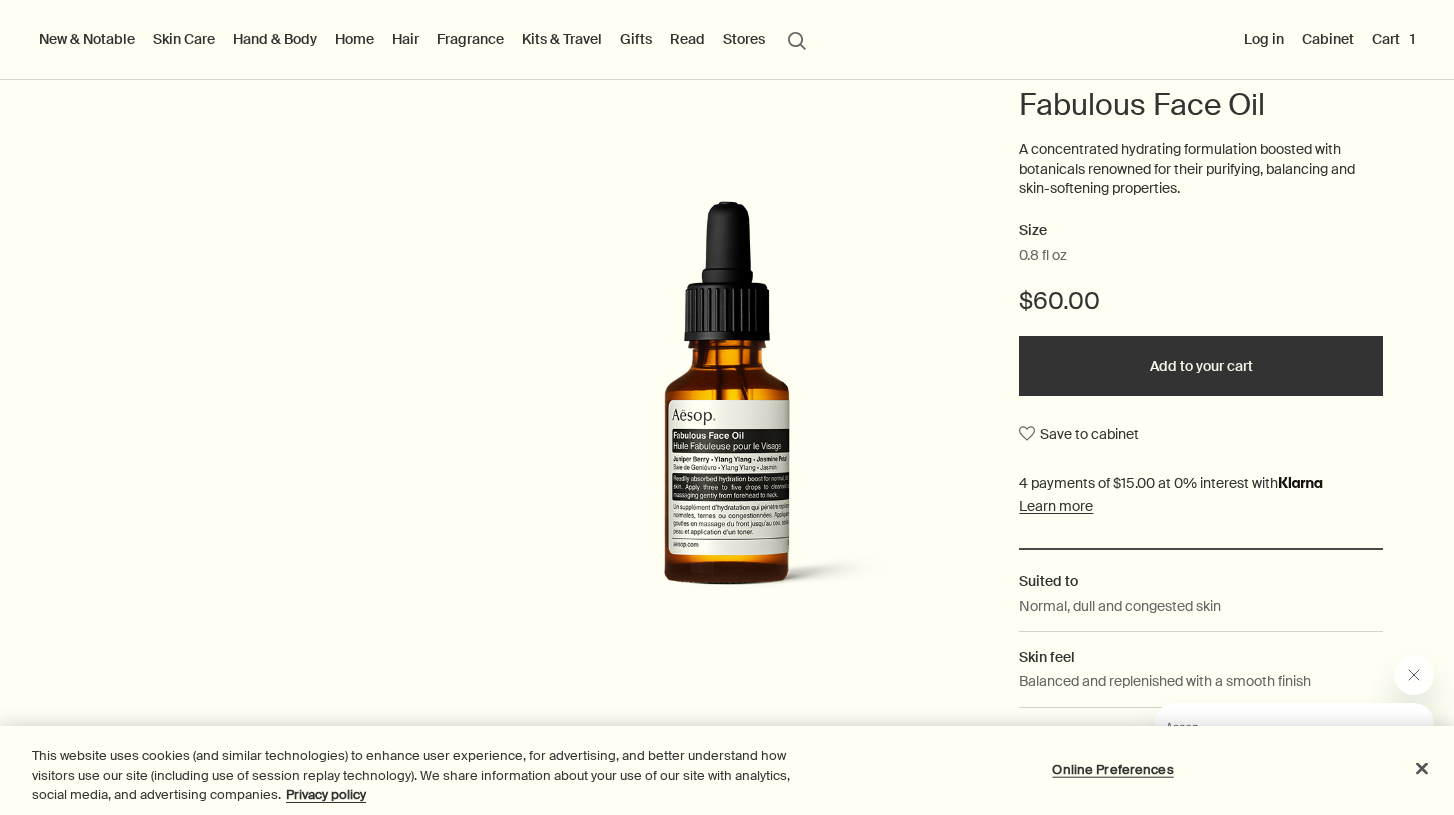 scroll, scrollTop: 0, scrollLeft: 0, axis: both 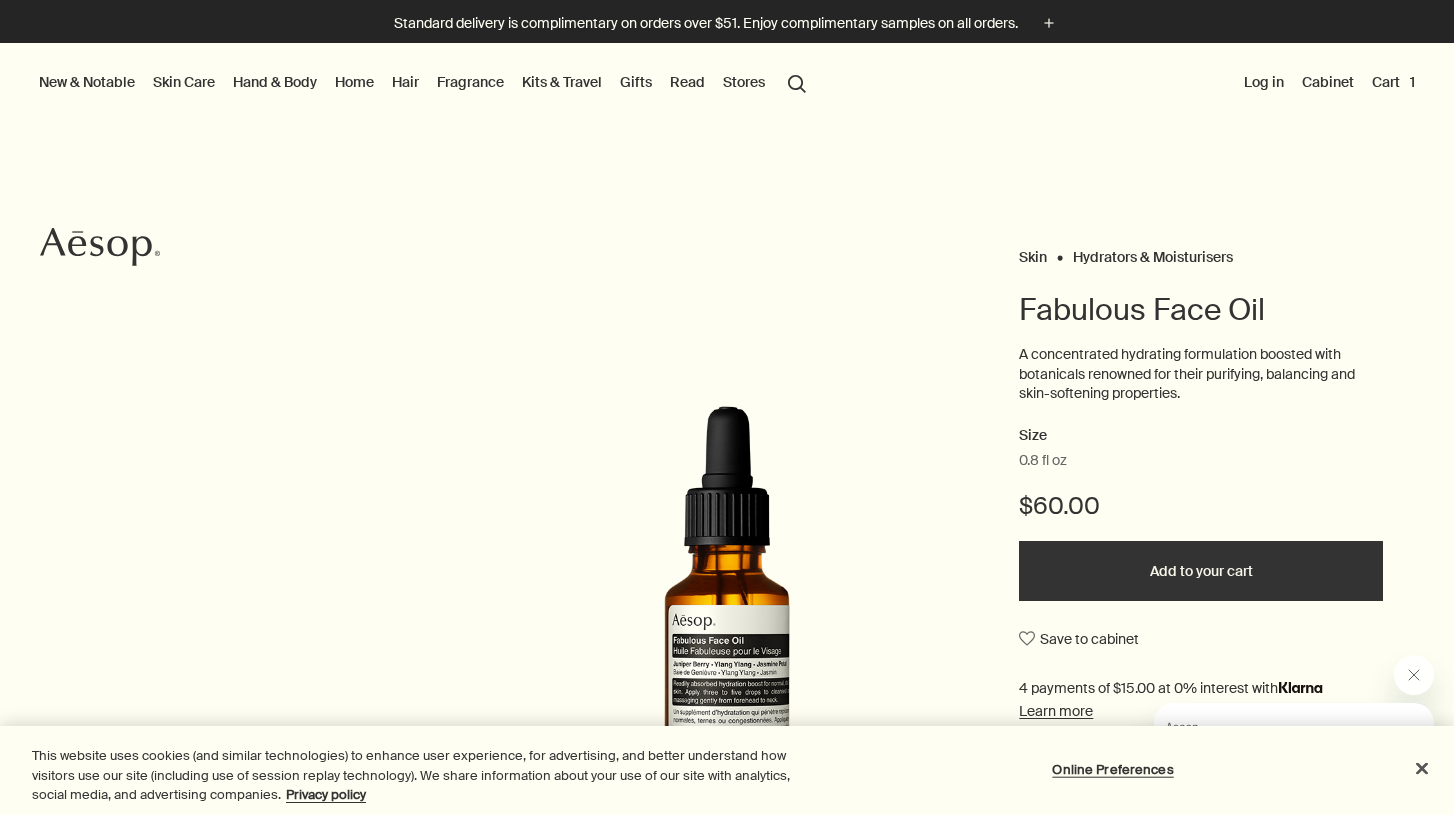 click on "Skin Care" at bounding box center [184, 82] 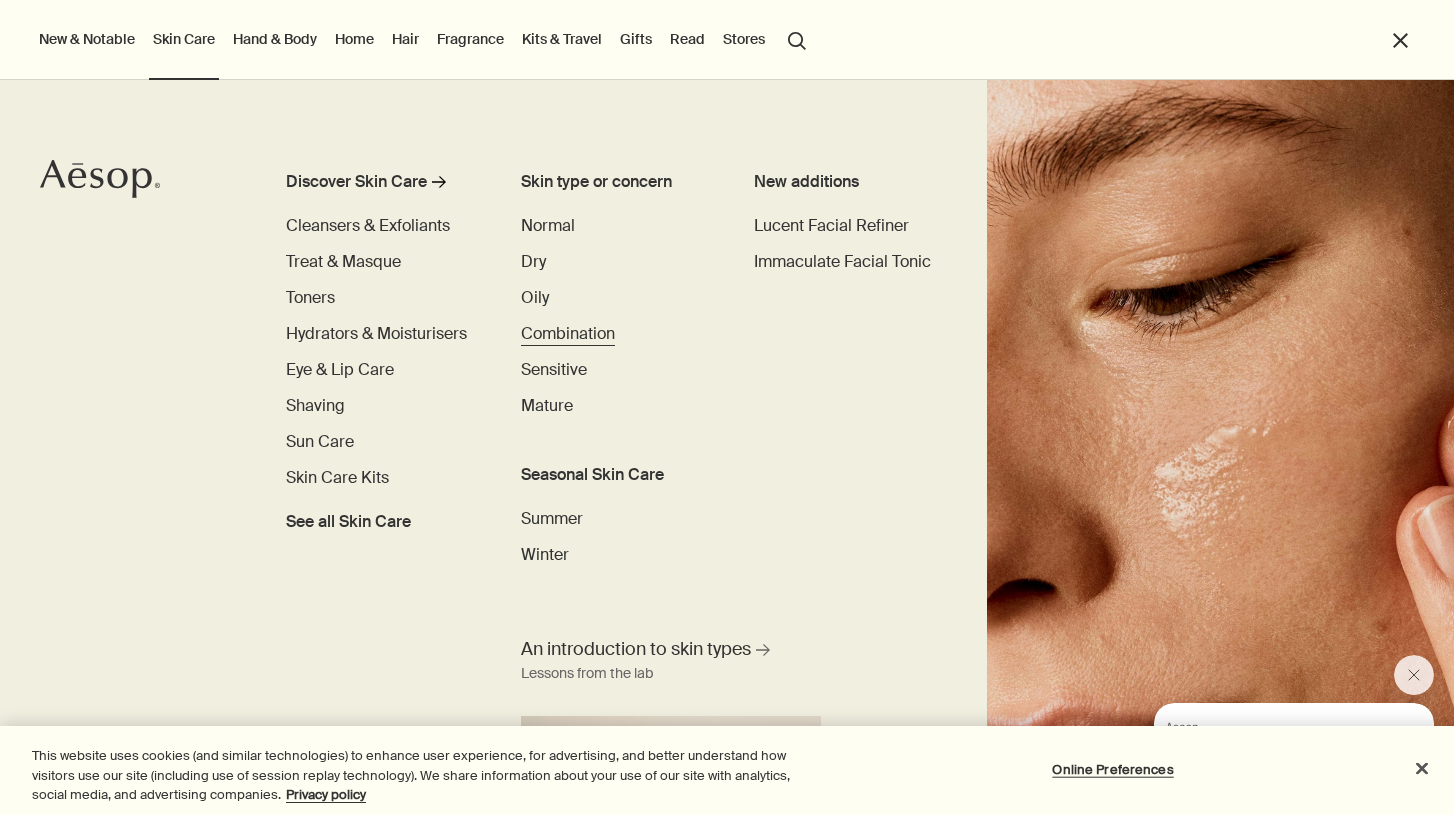 click on "Combination" at bounding box center [568, 333] 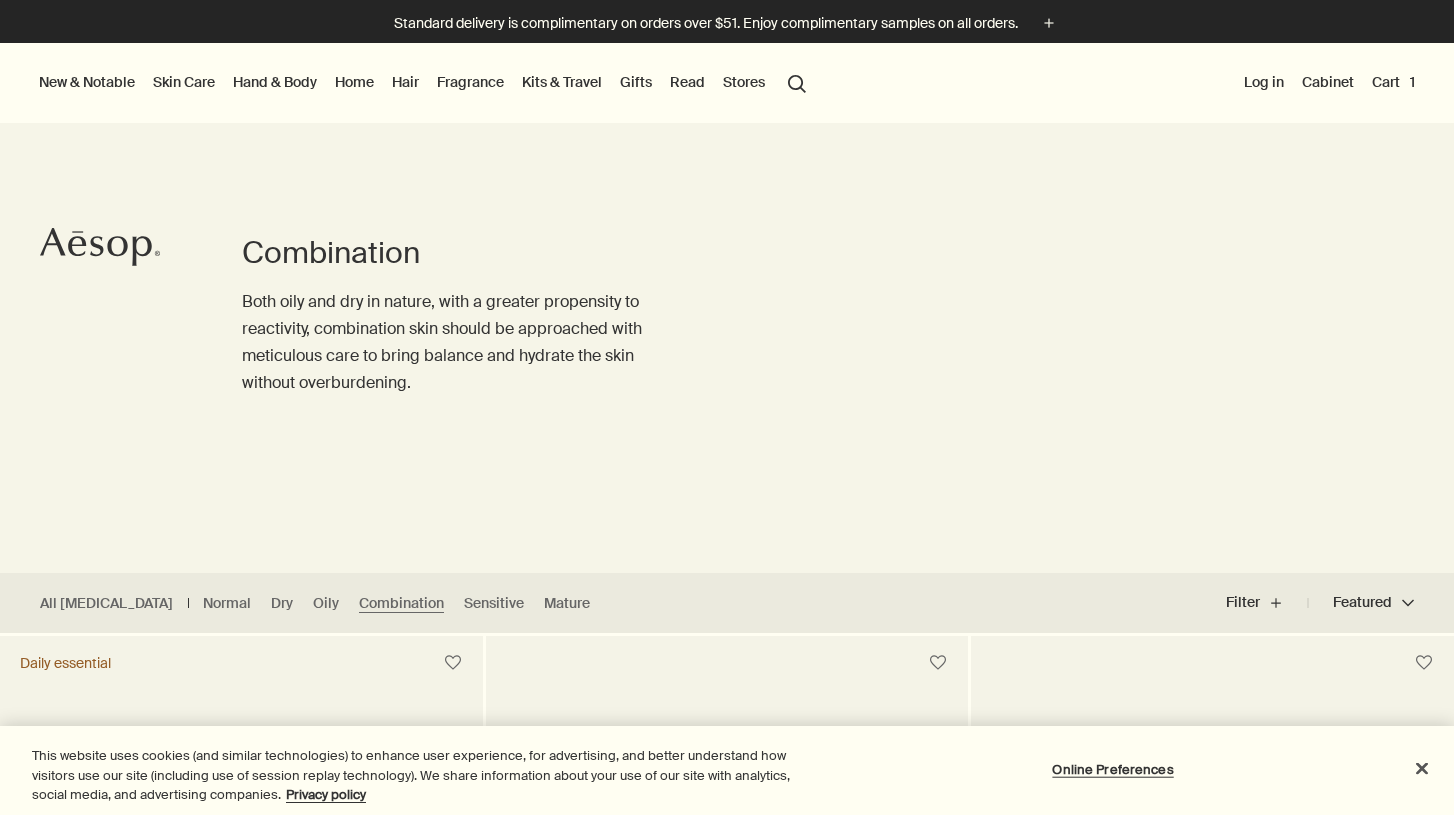 scroll, scrollTop: 0, scrollLeft: 0, axis: both 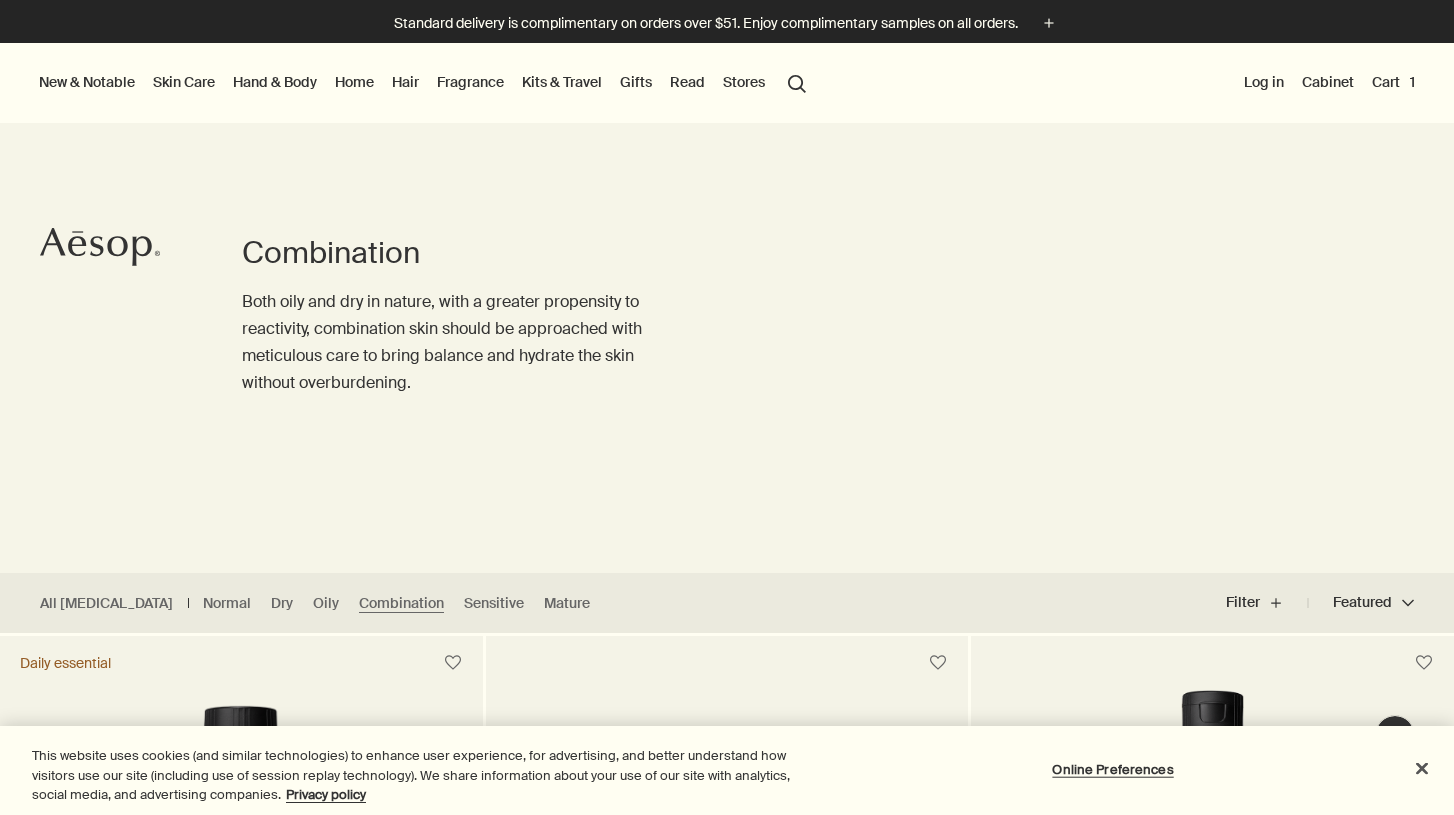 click at bounding box center (727, 815) 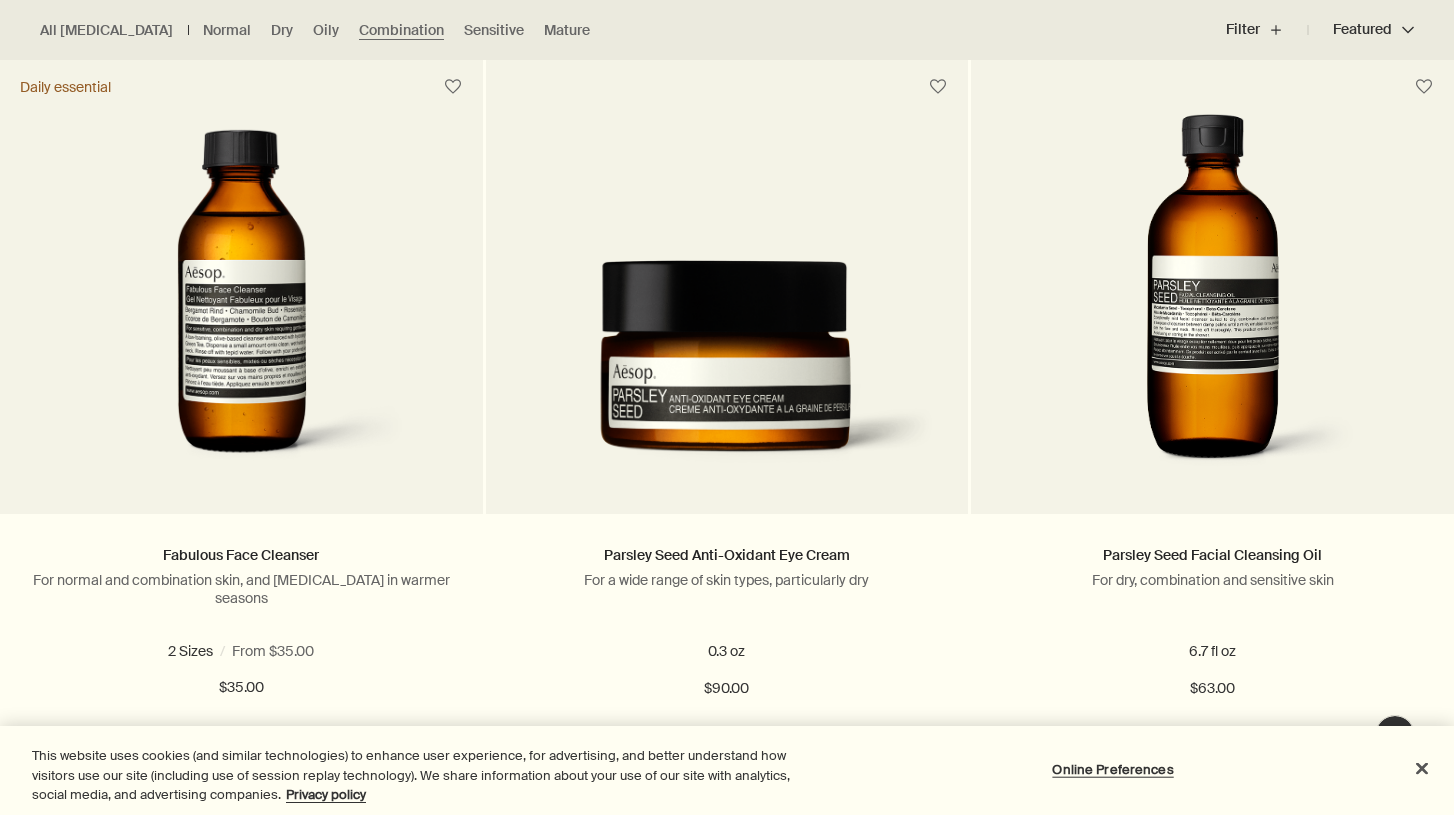 scroll, scrollTop: 577, scrollLeft: 0, axis: vertical 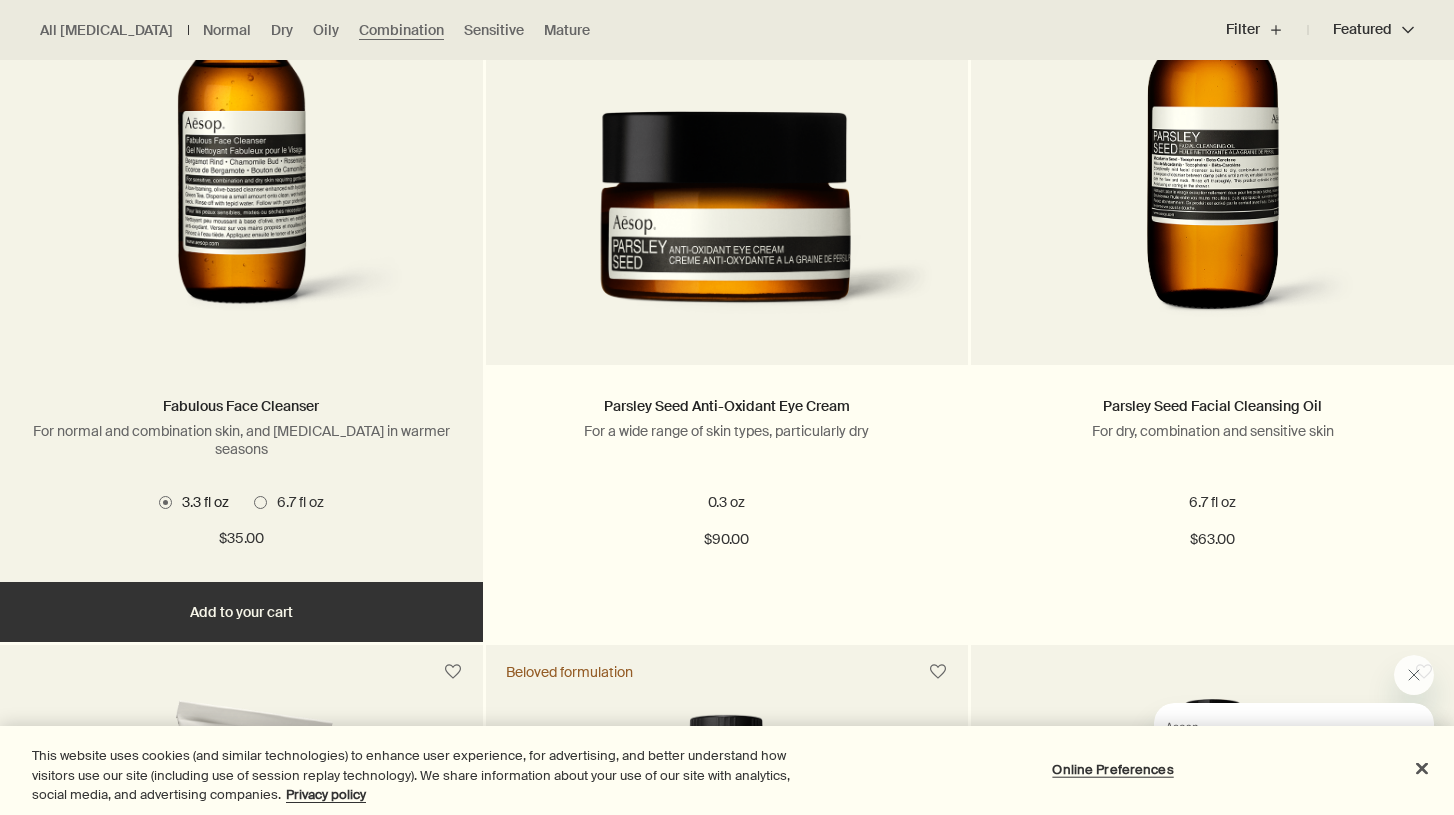 click at bounding box center (260, 502) 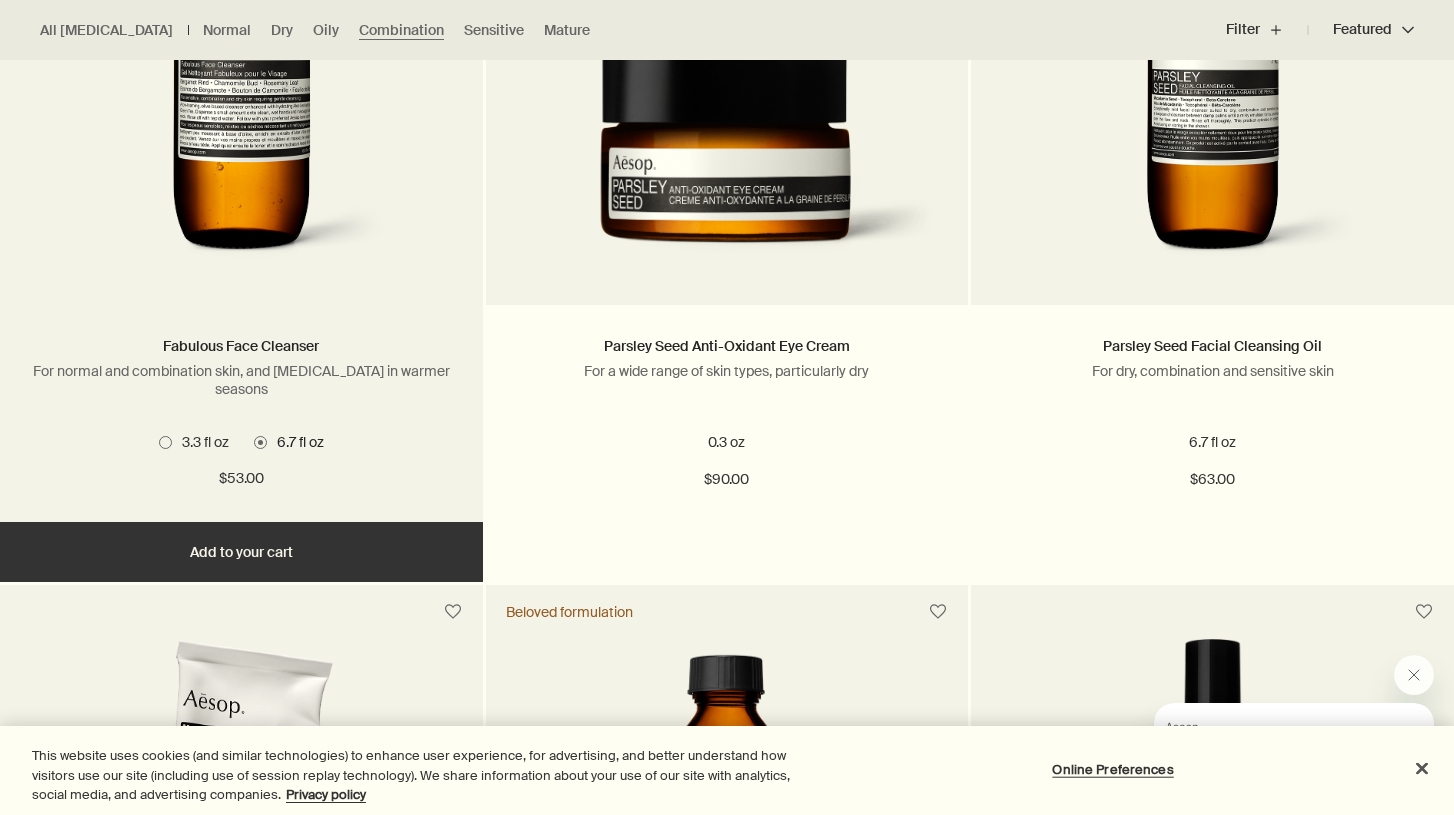 scroll, scrollTop: 802, scrollLeft: 0, axis: vertical 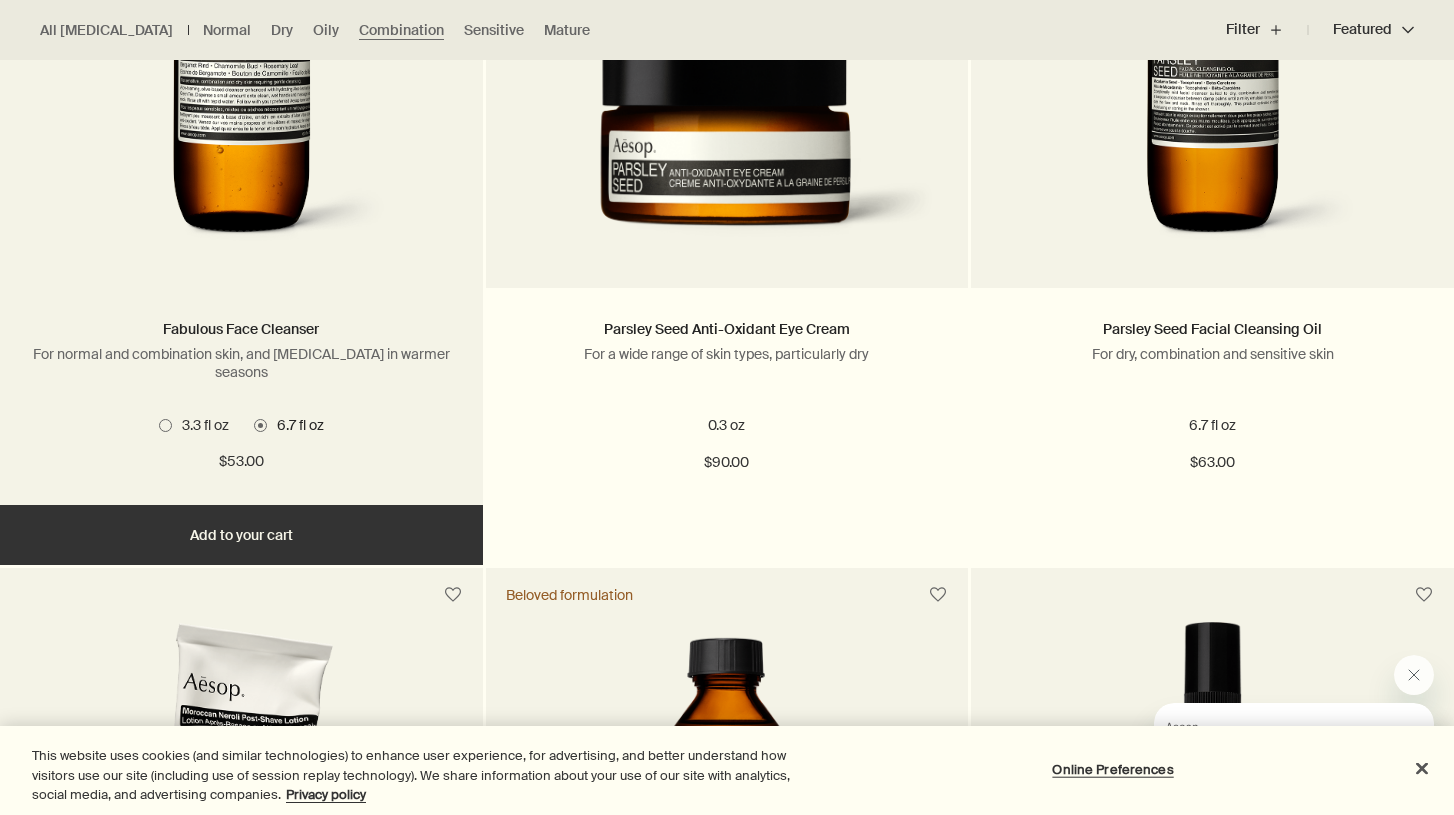 click at bounding box center (165, 425) 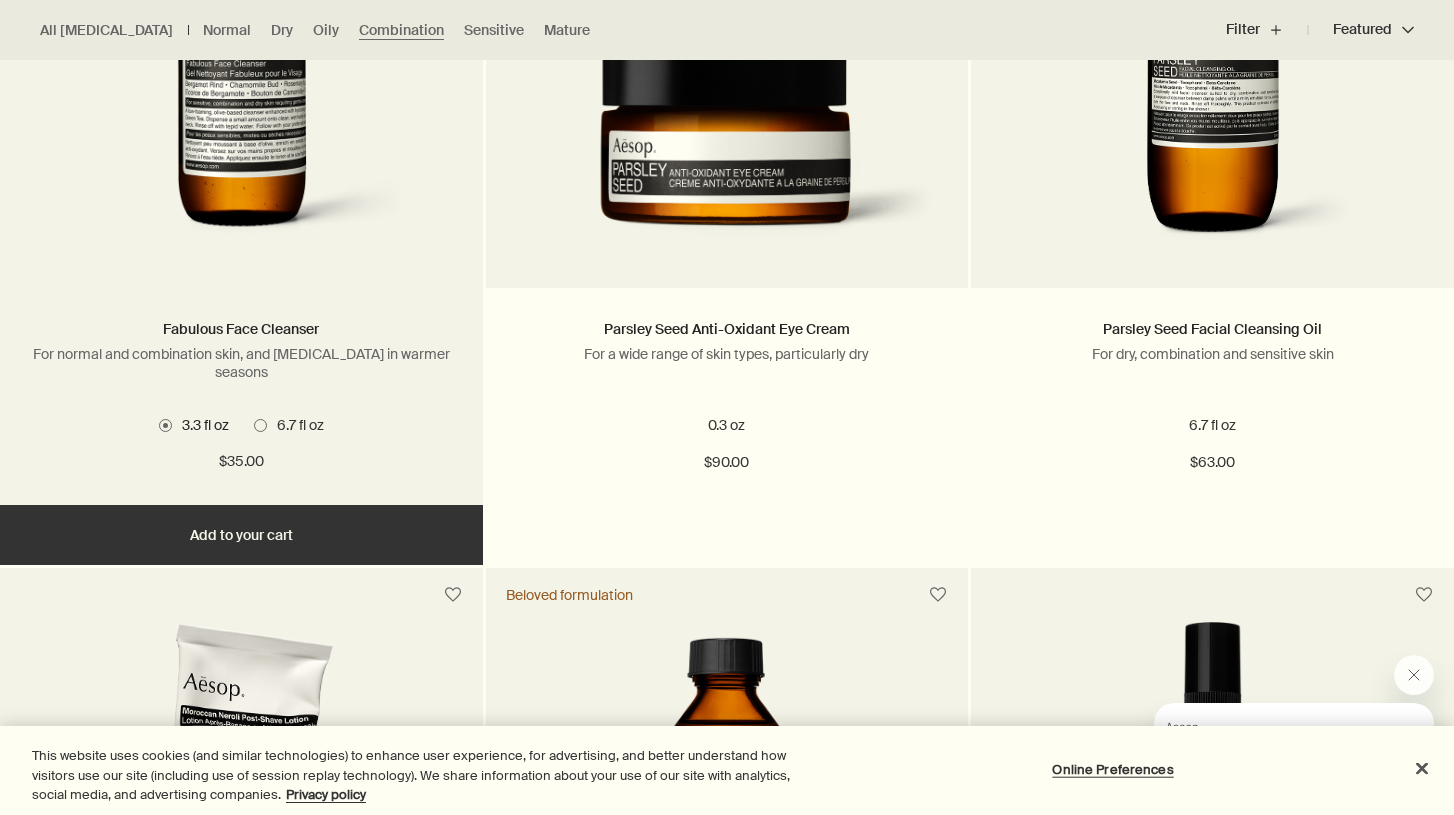 click on "Add Add to your cart" at bounding box center [241, 535] 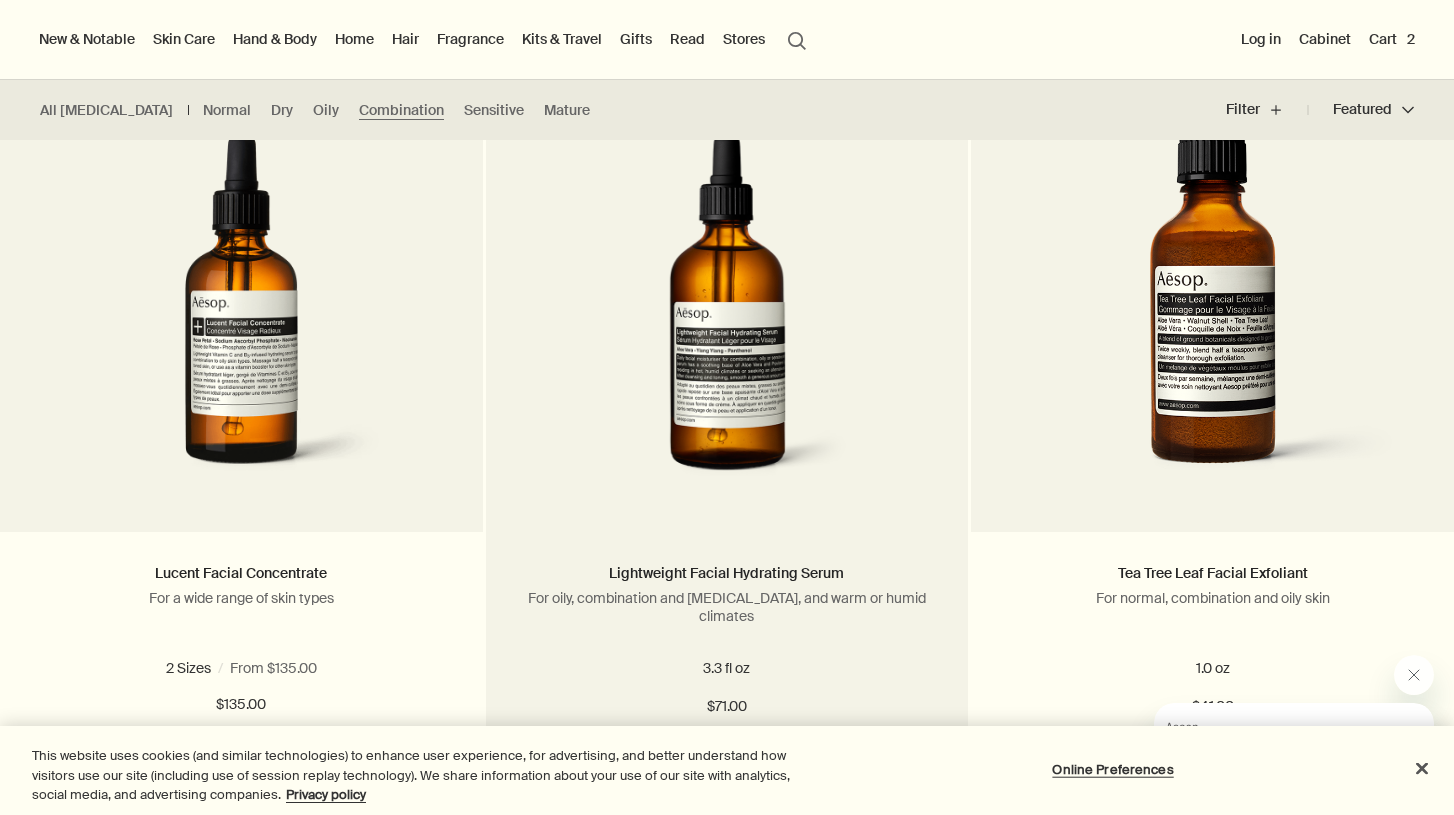 scroll, scrollTop: 4231, scrollLeft: 0, axis: vertical 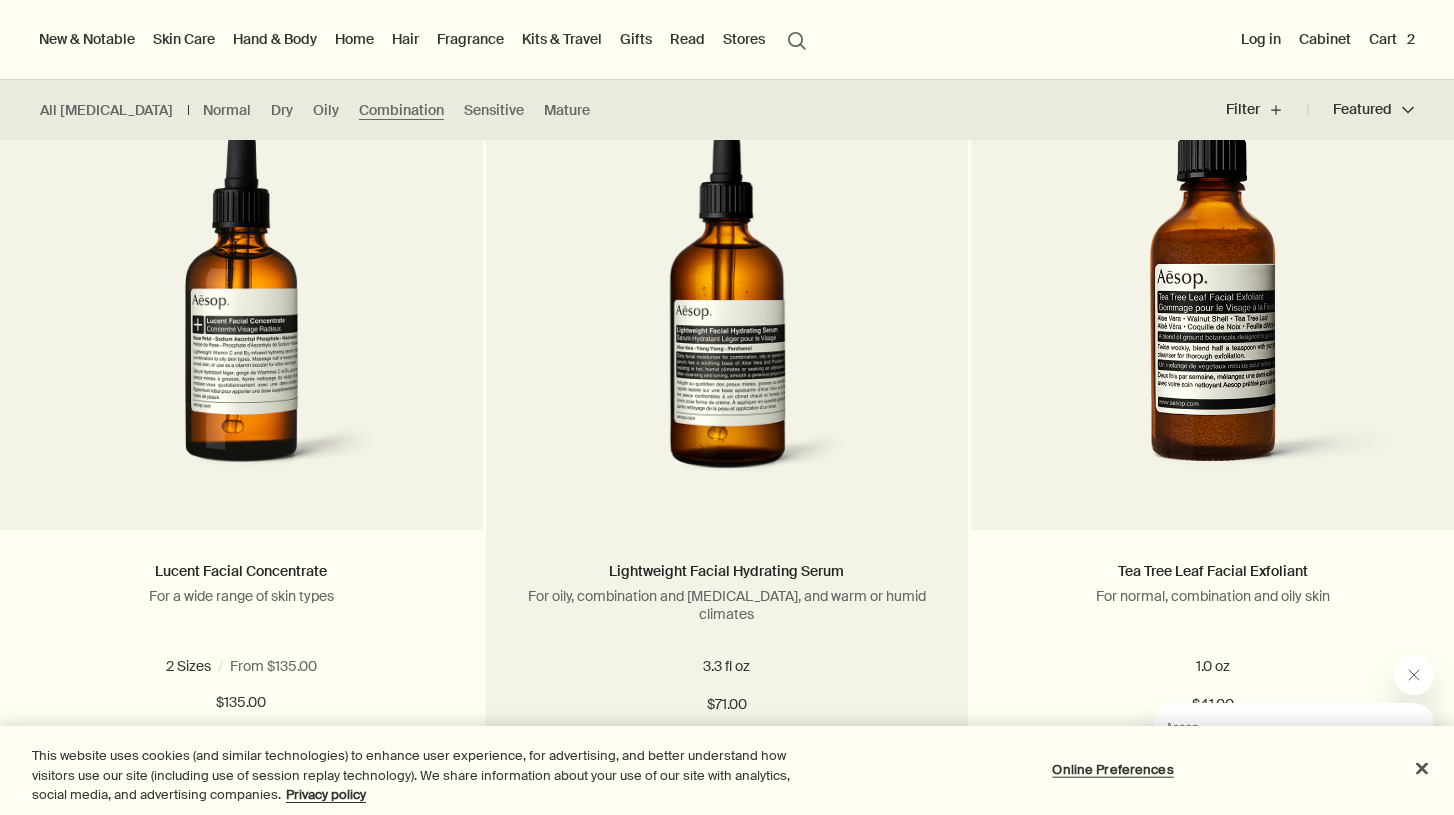 click at bounding box center (726, 315) 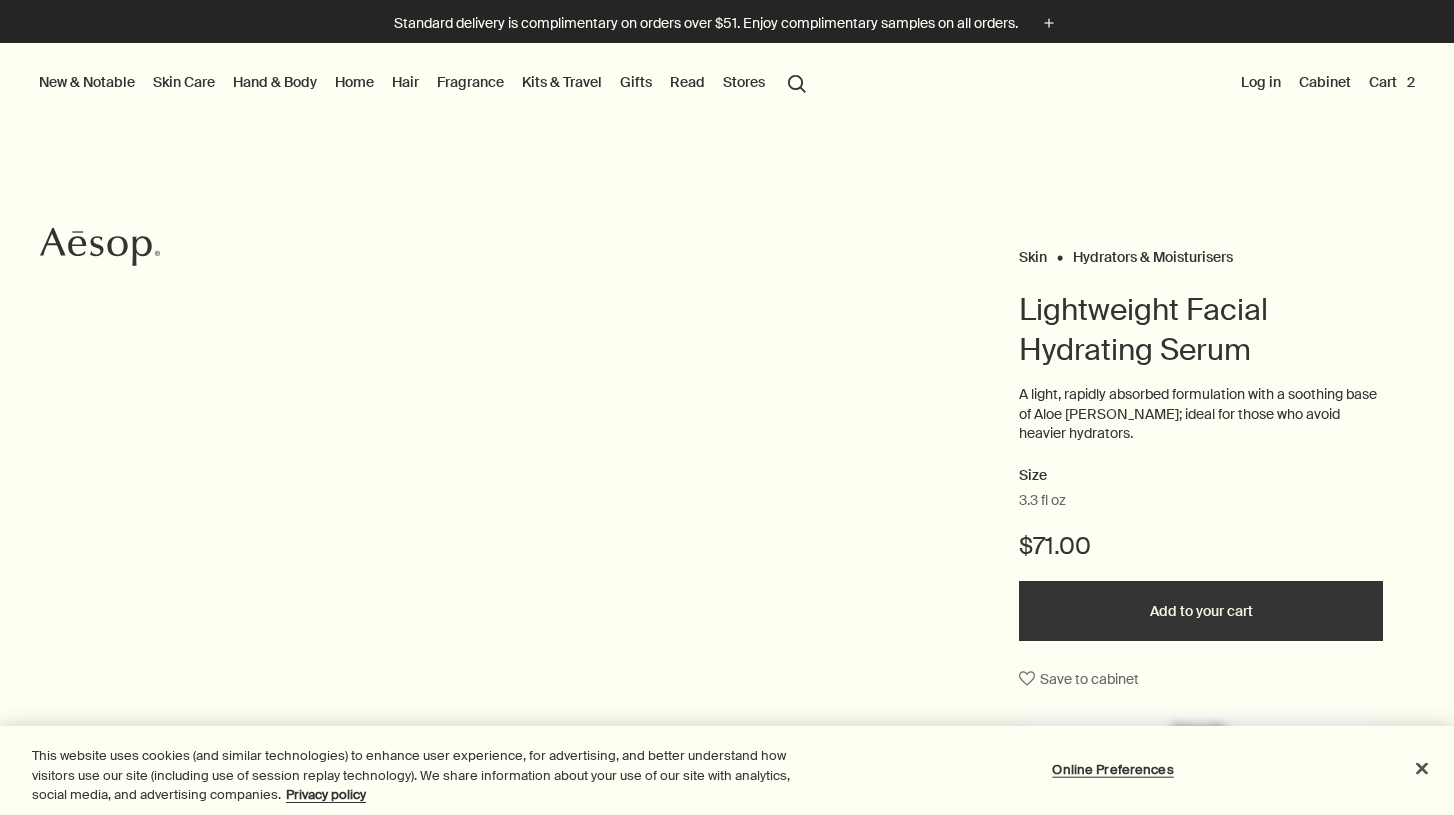 scroll, scrollTop: 0, scrollLeft: 0, axis: both 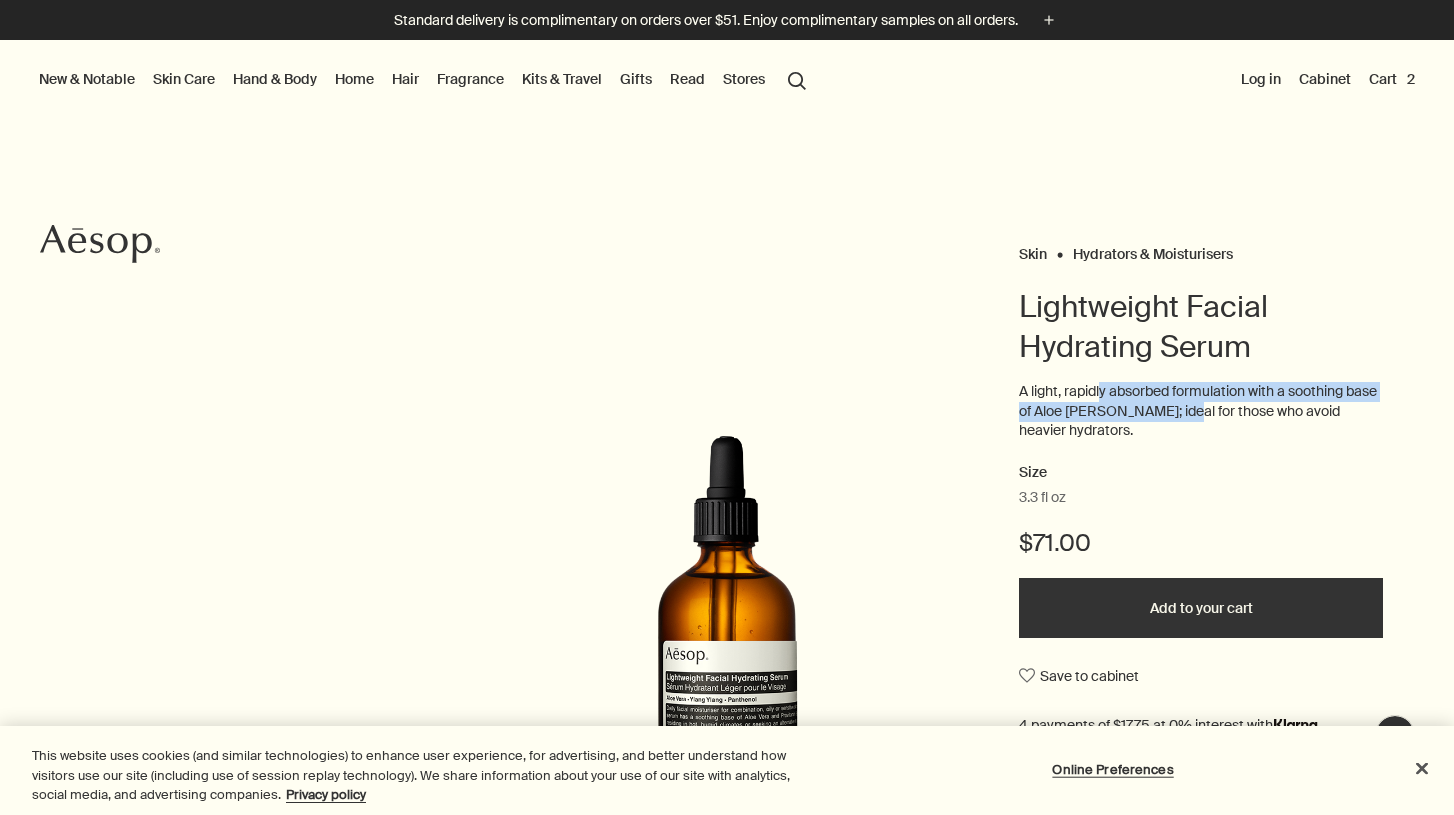drag, startPoint x: 1102, startPoint y: 390, endPoint x: 1206, endPoint y: 407, distance: 105.380264 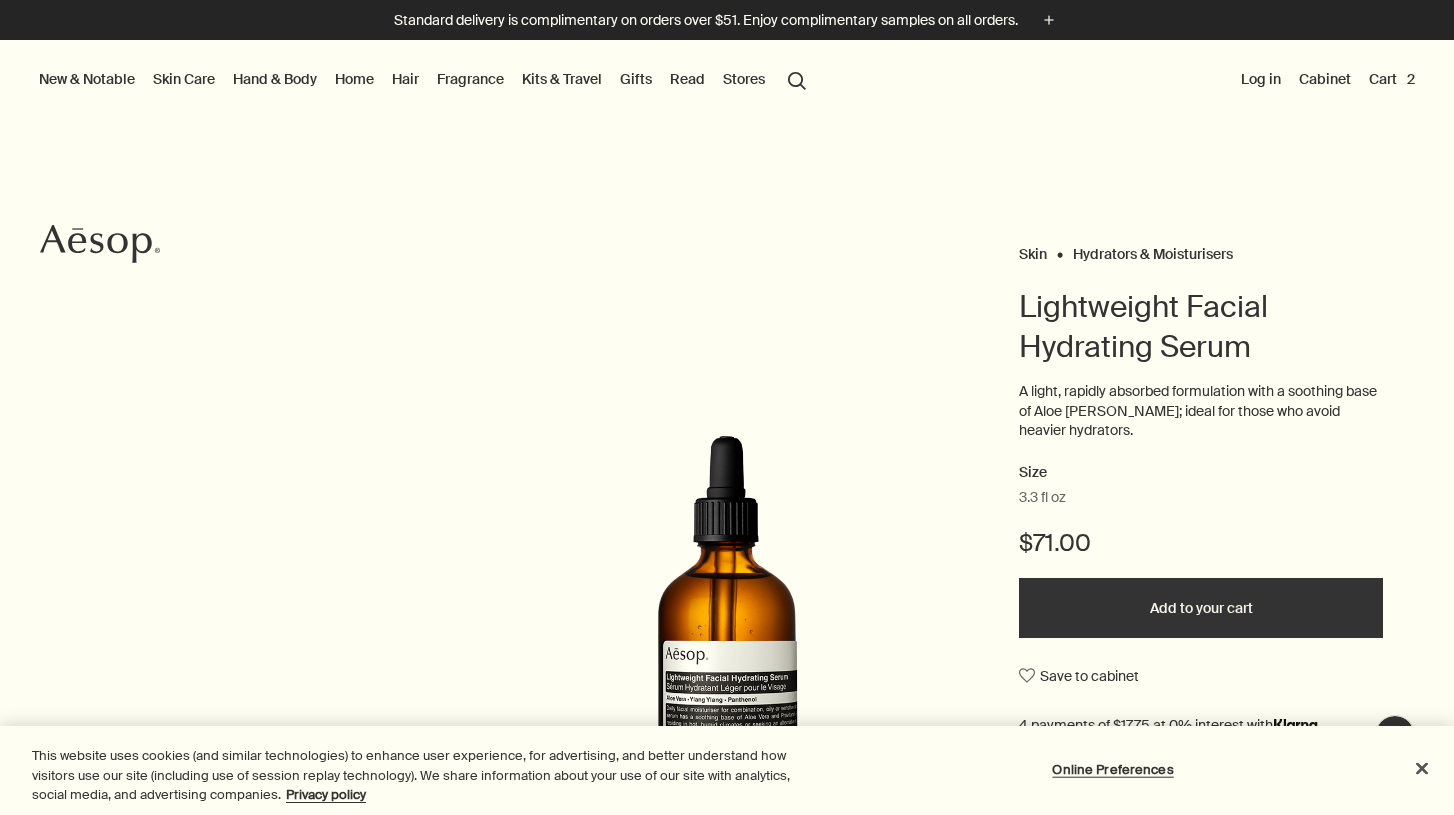 click at bounding box center [727, 815] 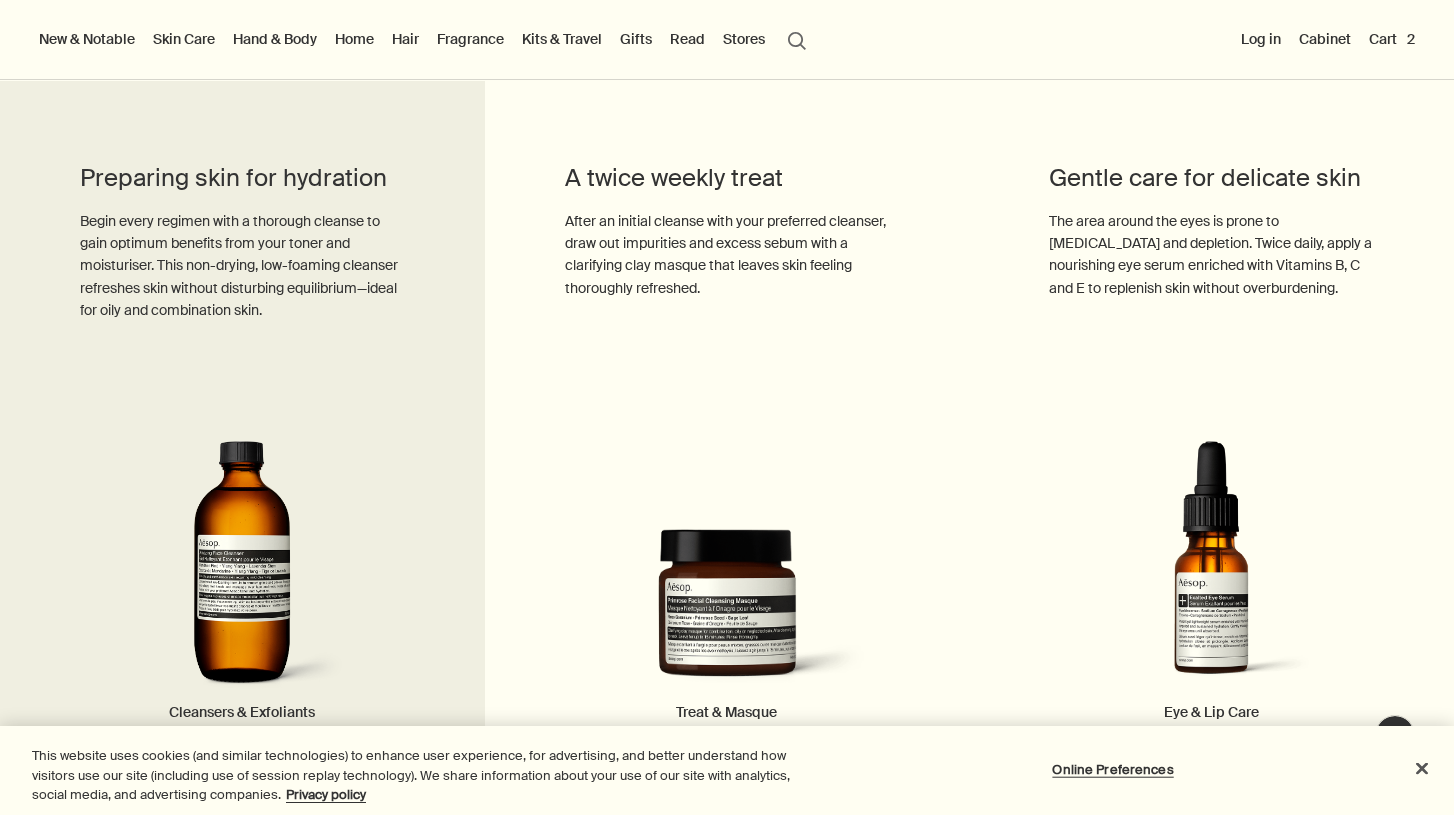 scroll, scrollTop: 2406, scrollLeft: 0, axis: vertical 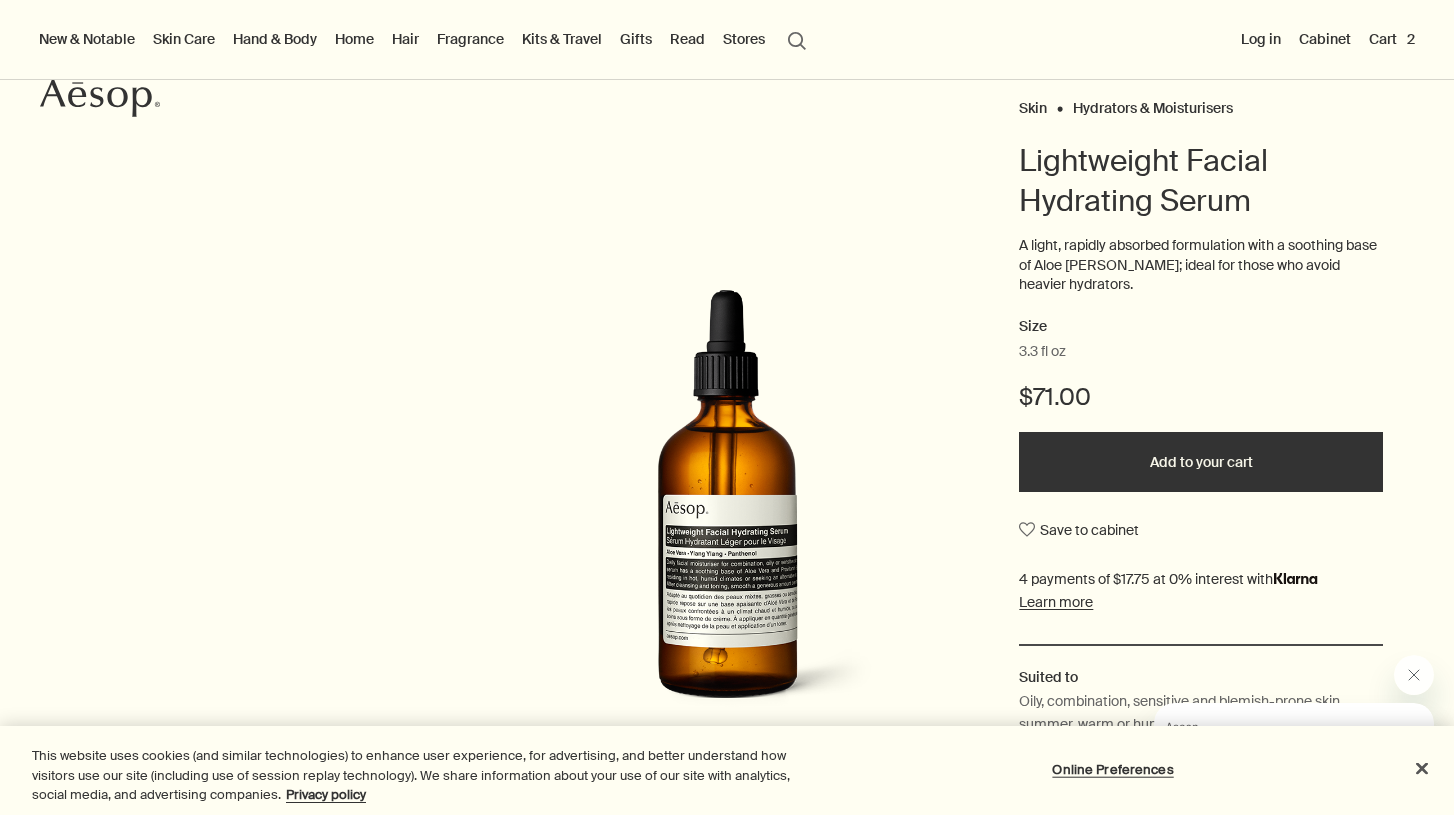 click on "Add to your cart" at bounding box center [1201, 462] 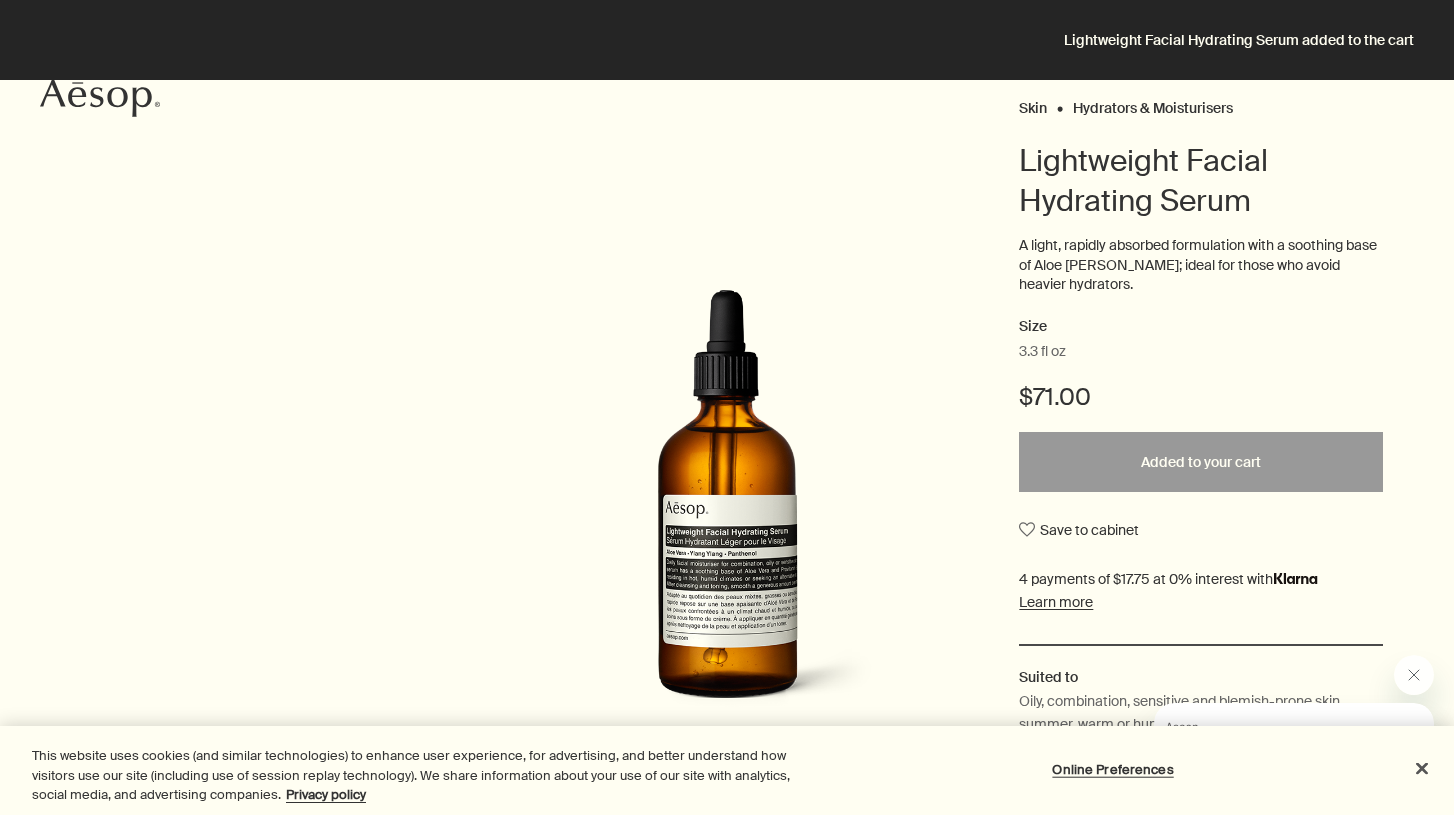 scroll, scrollTop: 0, scrollLeft: 0, axis: both 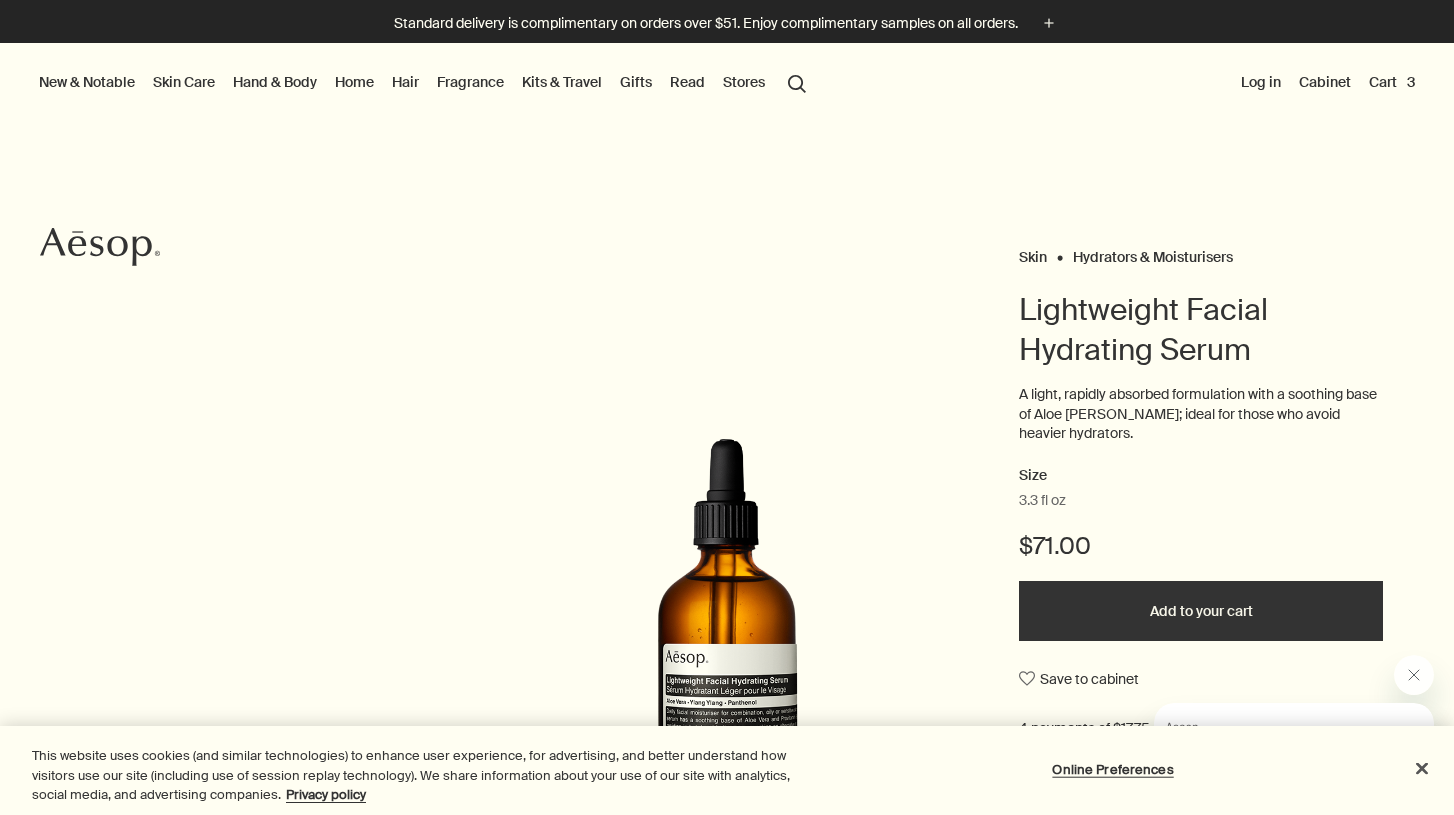 click on "Cart 3" at bounding box center (1392, 82) 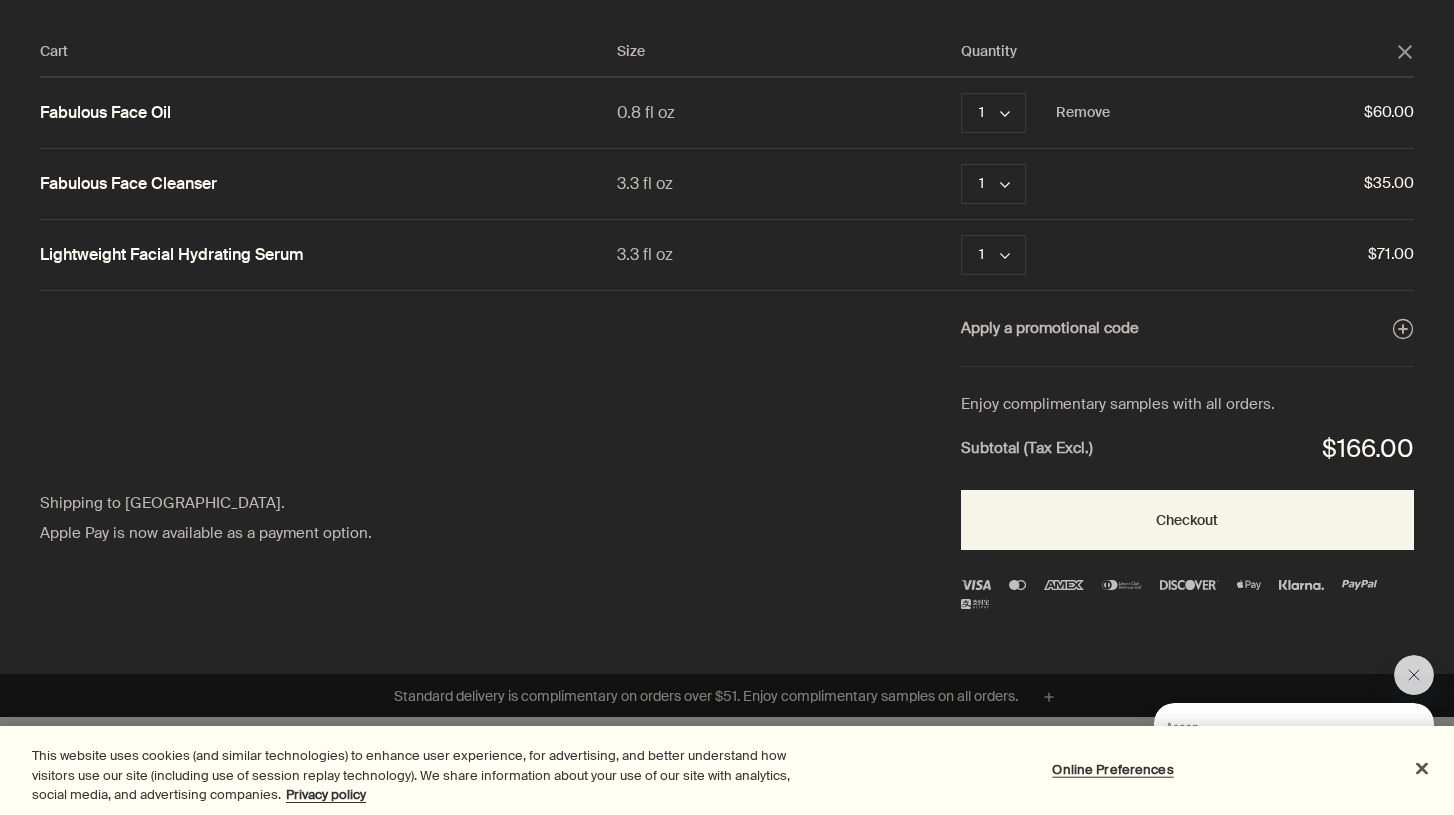 click on "Fabulous Face Oil" at bounding box center [105, 113] 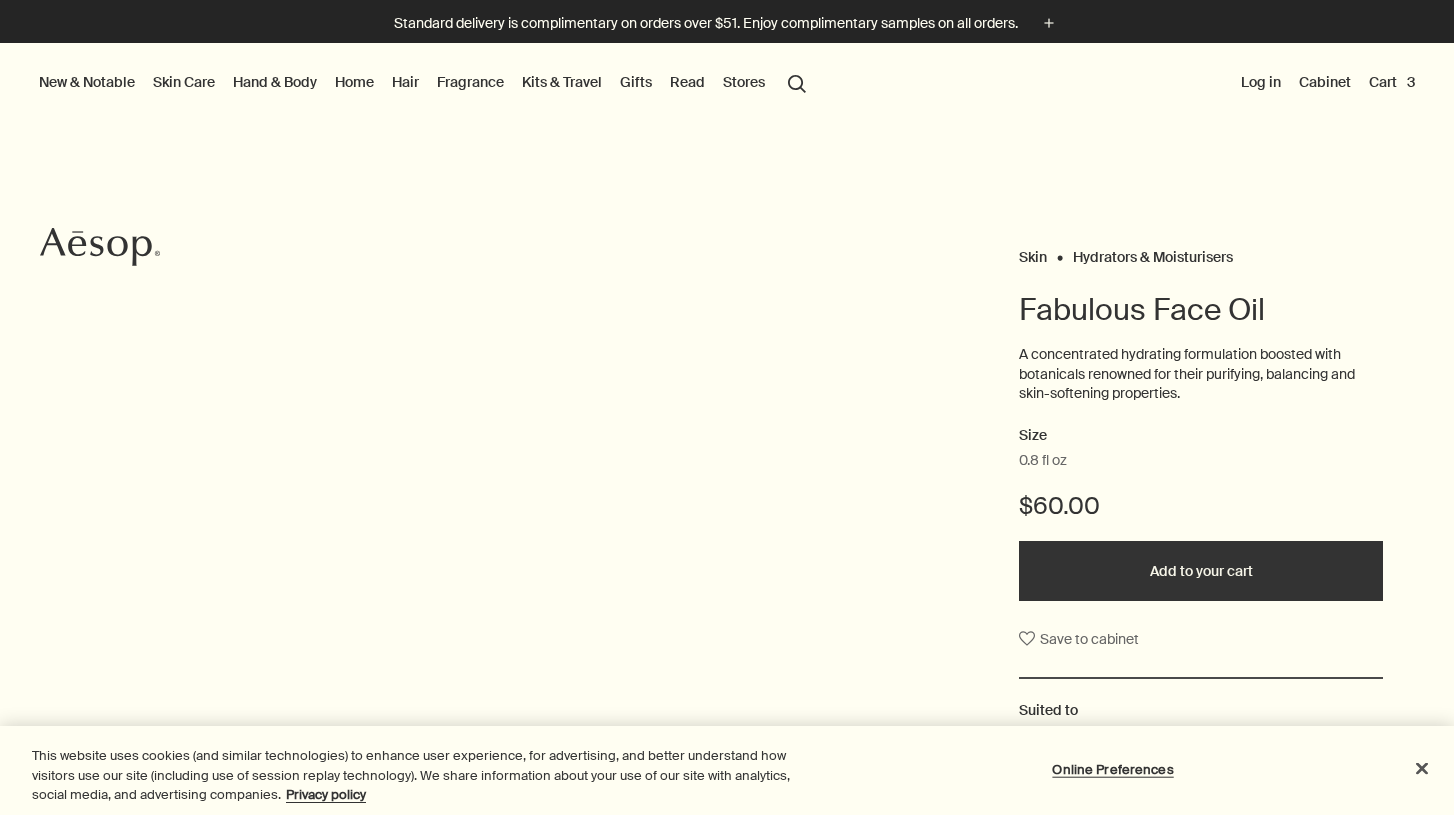 scroll, scrollTop: 0, scrollLeft: 0, axis: both 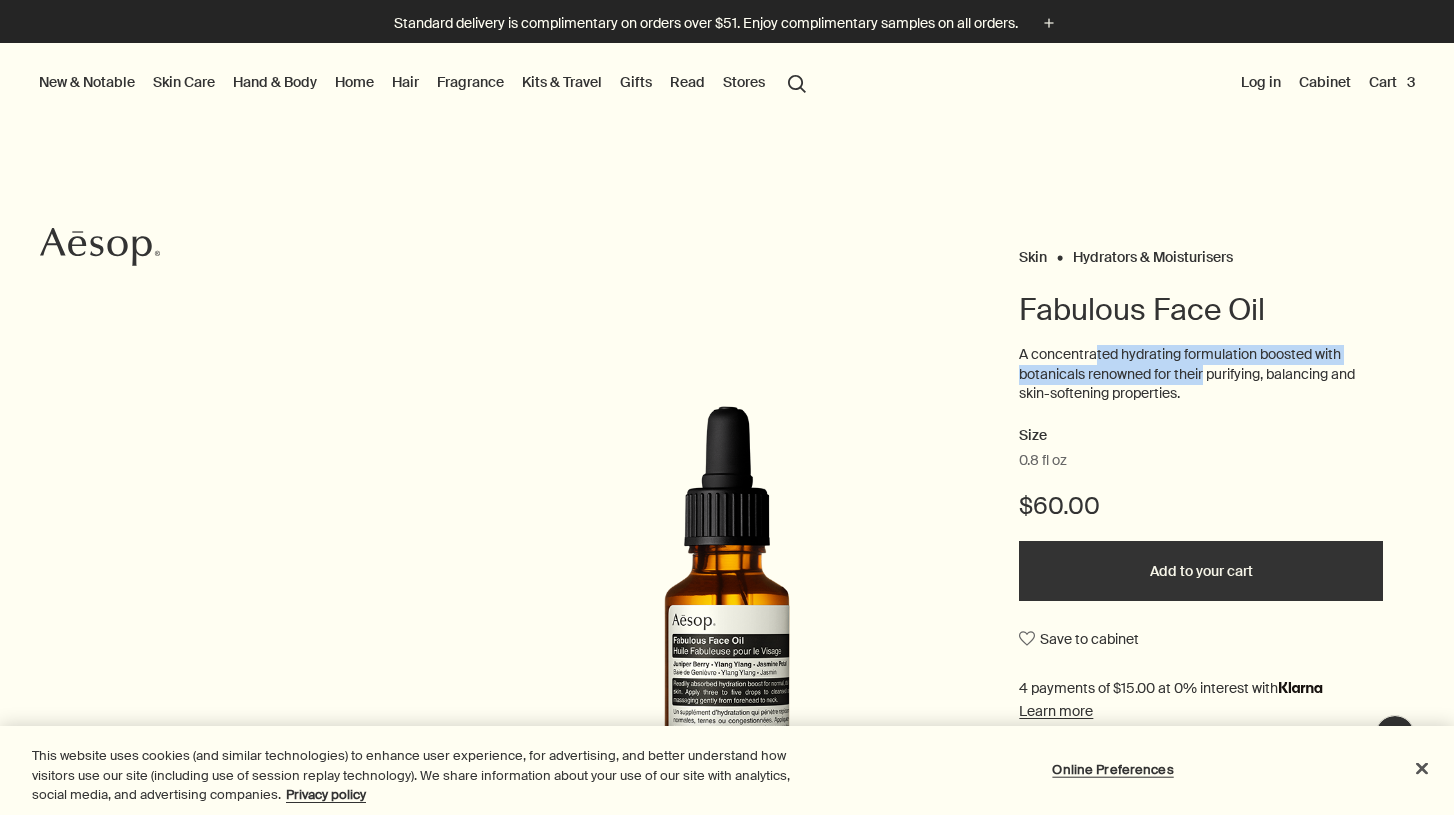 drag, startPoint x: 1098, startPoint y: 352, endPoint x: 1206, endPoint y: 372, distance: 109.83624 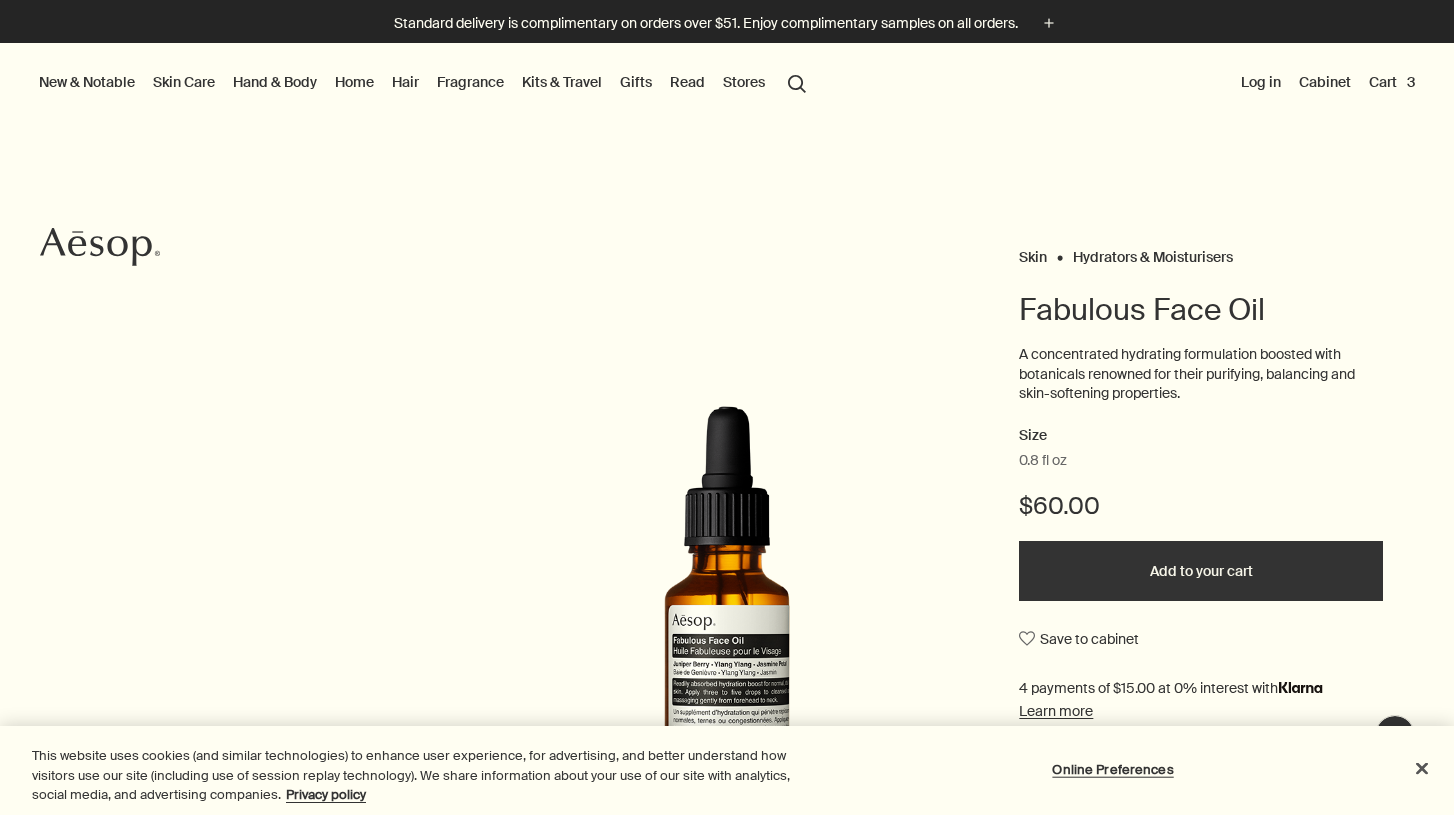 click at bounding box center [727, 815] 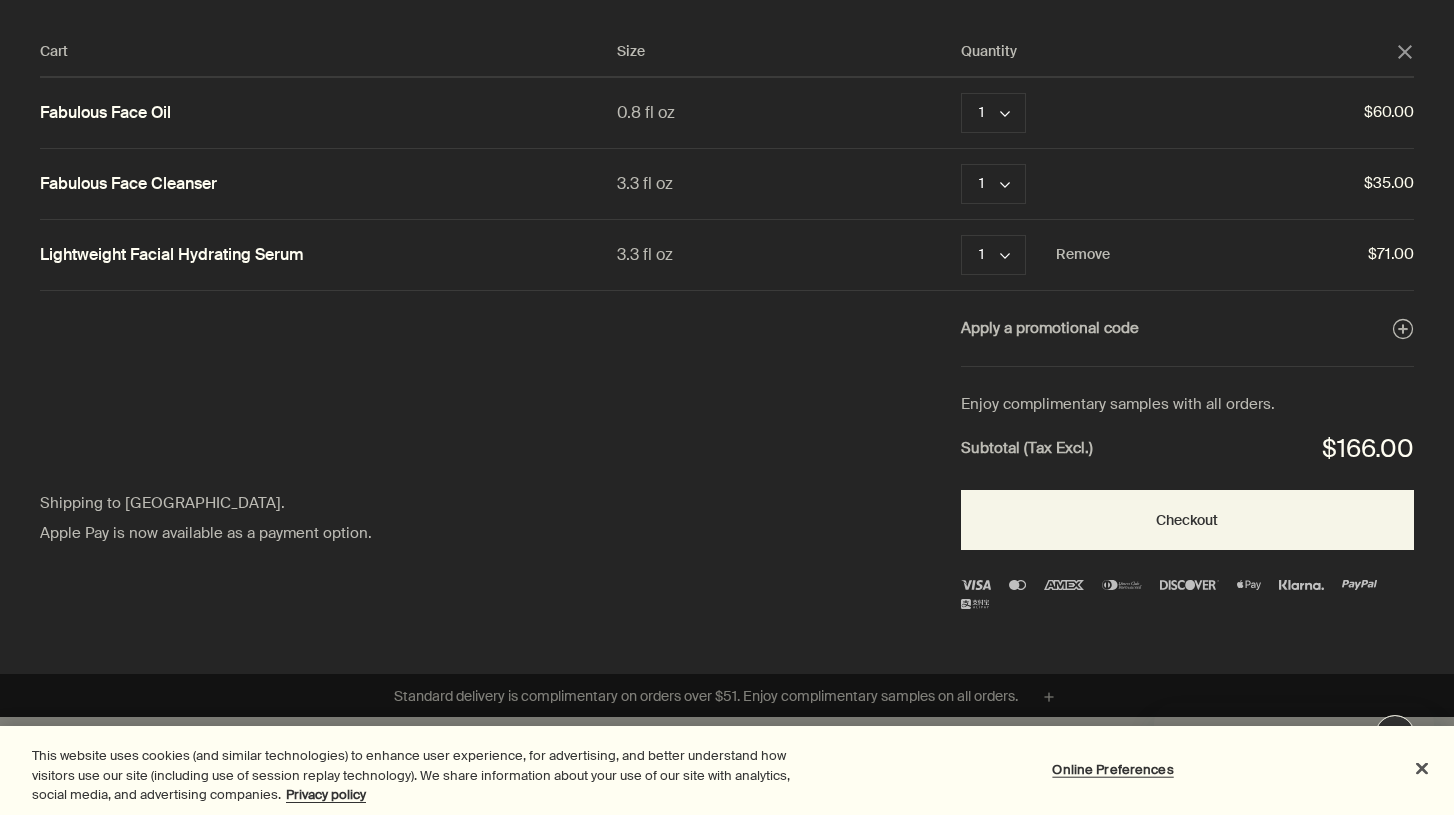 scroll, scrollTop: 0, scrollLeft: 0, axis: both 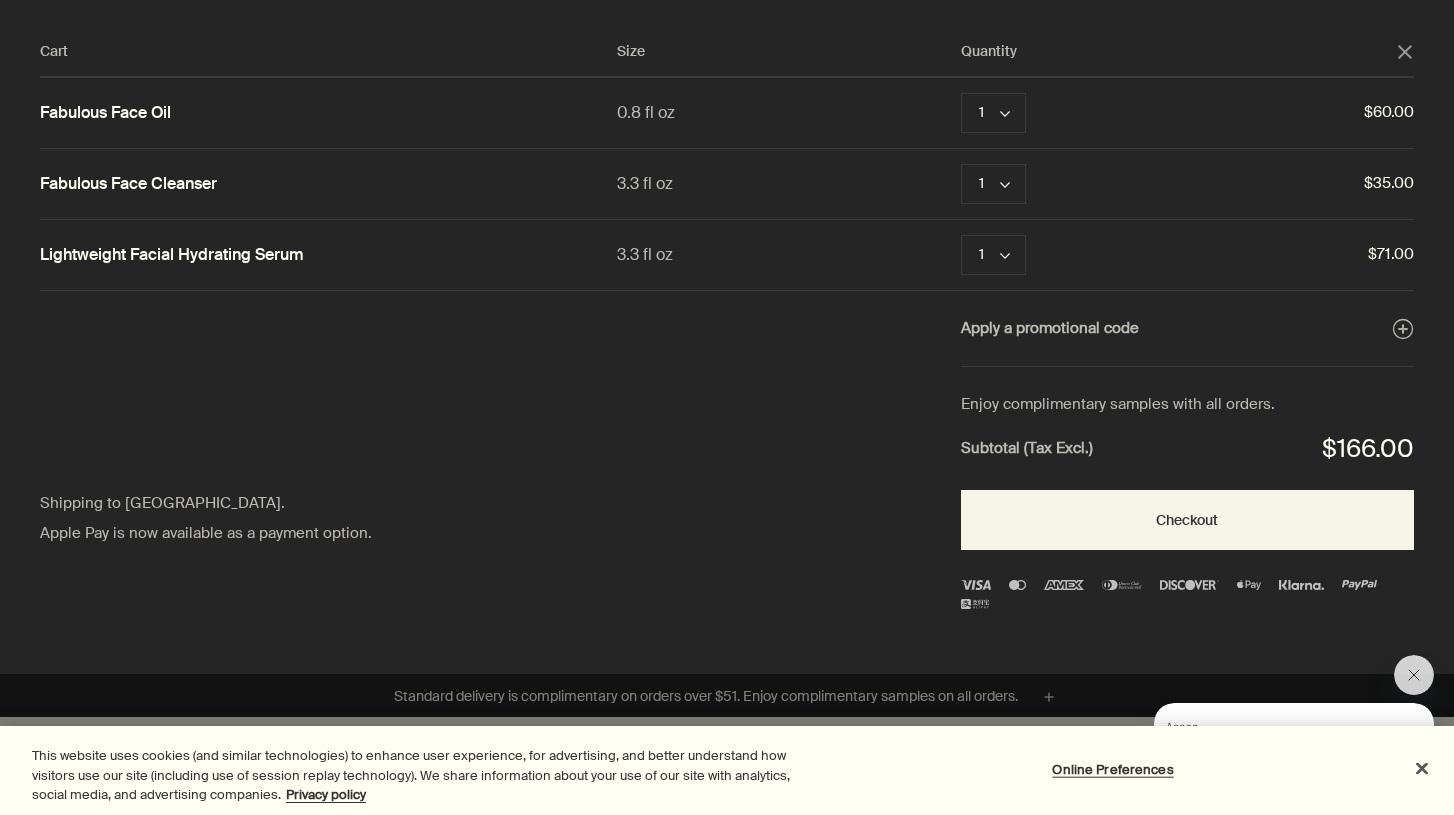 click on "Cart Size Quantity close Fabulous Face Oil  0.8 fl oz 1 chevron Remove $60.00 Fabulous Face Cleanser  3.3 fl oz 1 chevron Remove $35.00 Lightweight Facial Hydrating Serum  3.3 fl oz 1 chevron Remove $71.00 Apply a promotional code plusAndCloseWithCircle Shipping to the United States. Apple Pay is now available as a payment option. Enjoy complimentary samples with all orders. Subtotal (Tax Excl.) $166.00 Checkout" at bounding box center (747, 337) 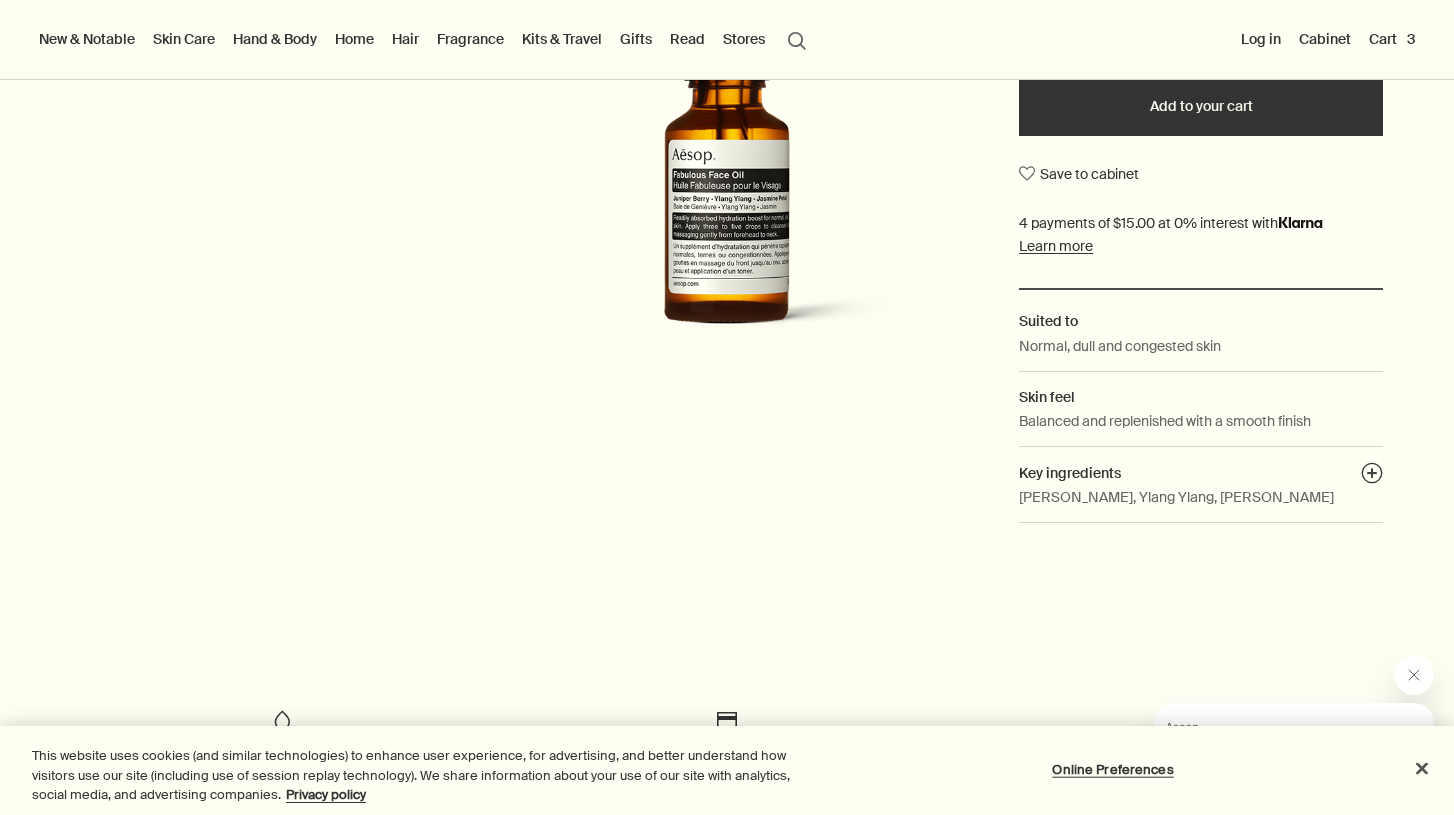 scroll, scrollTop: 470, scrollLeft: 0, axis: vertical 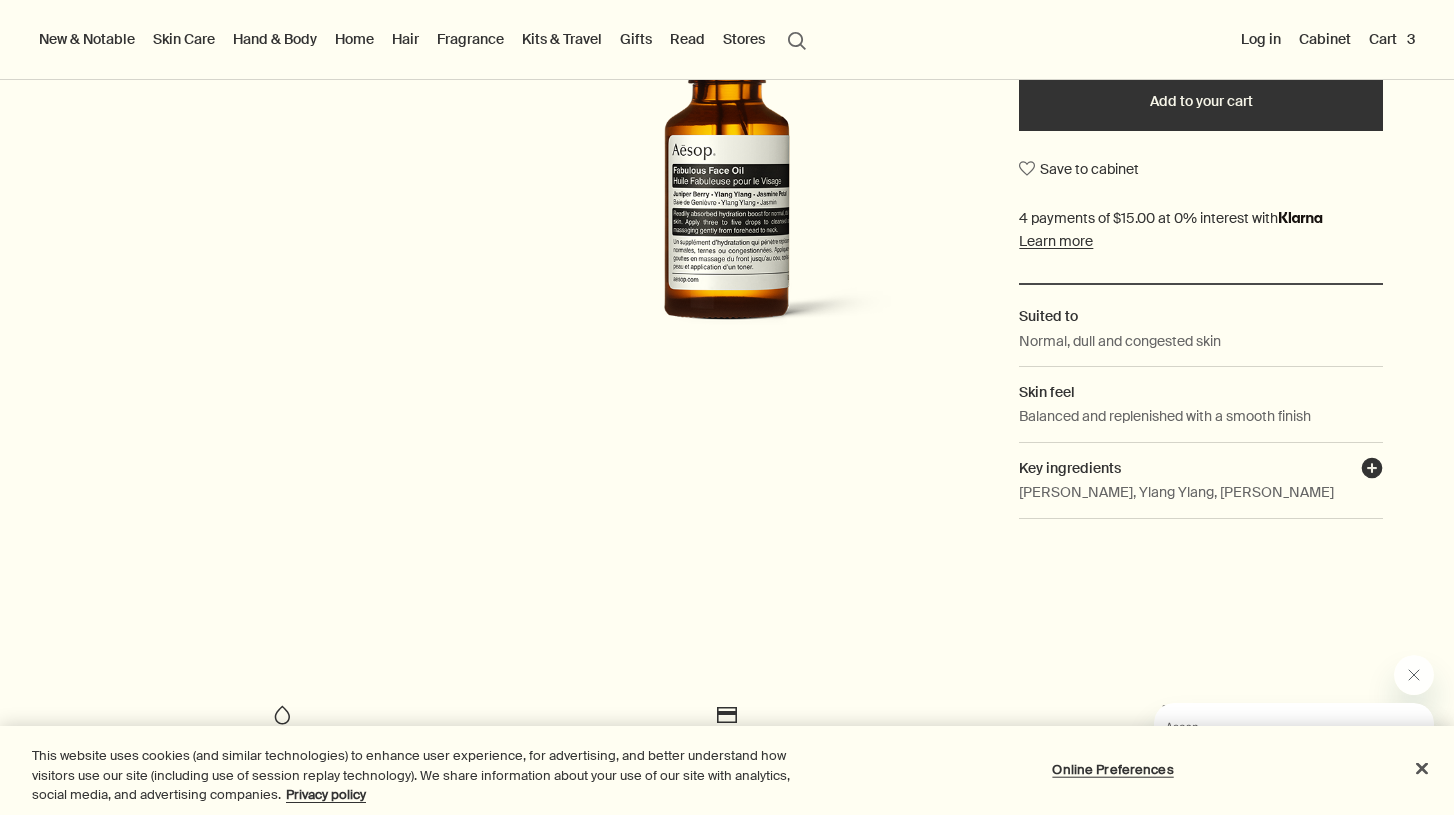 click on "plusAndCloseWithCircle" at bounding box center [1372, 471] 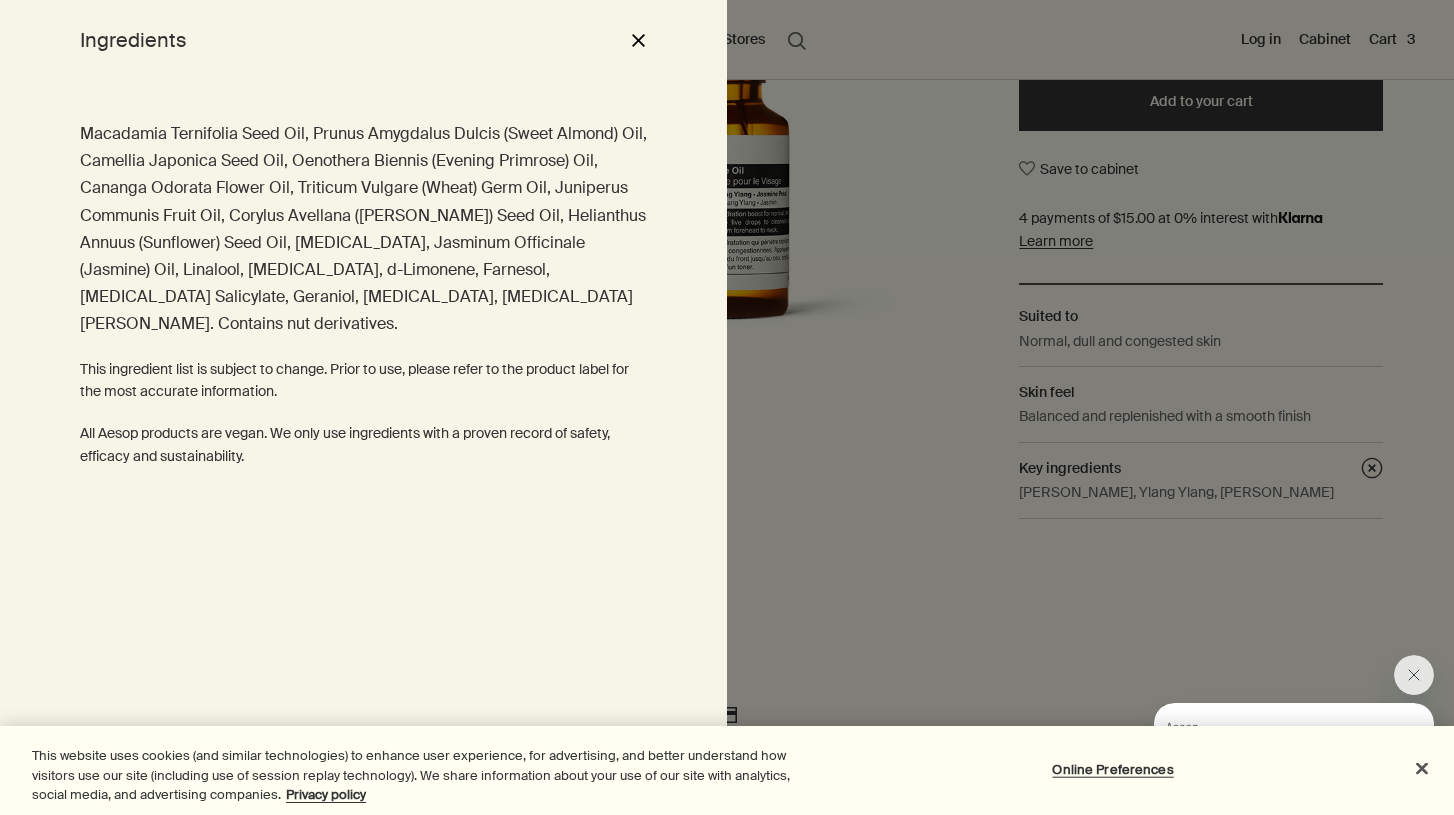 click on "close" at bounding box center [638, 40] 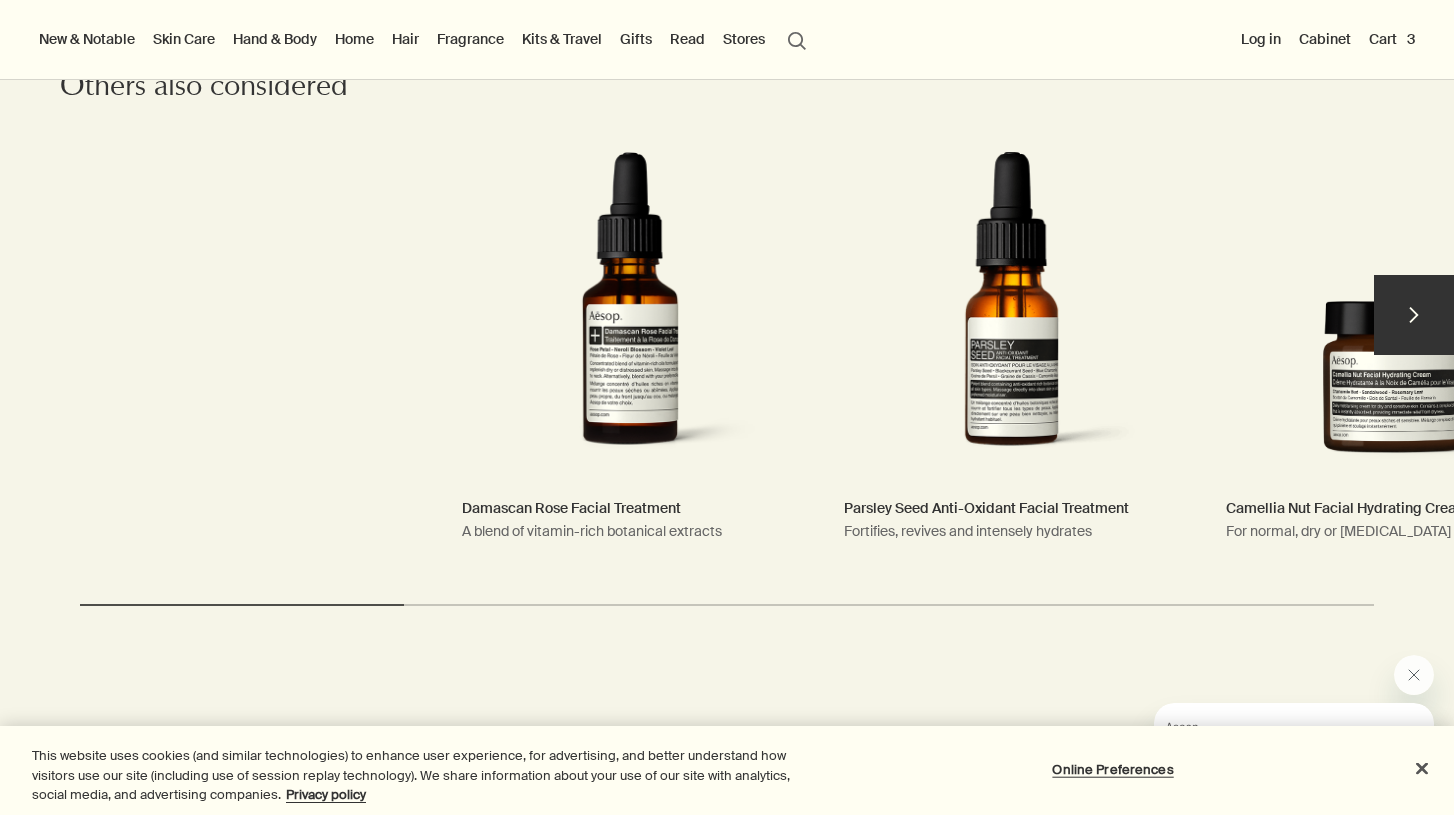 scroll, scrollTop: 3166, scrollLeft: 0, axis: vertical 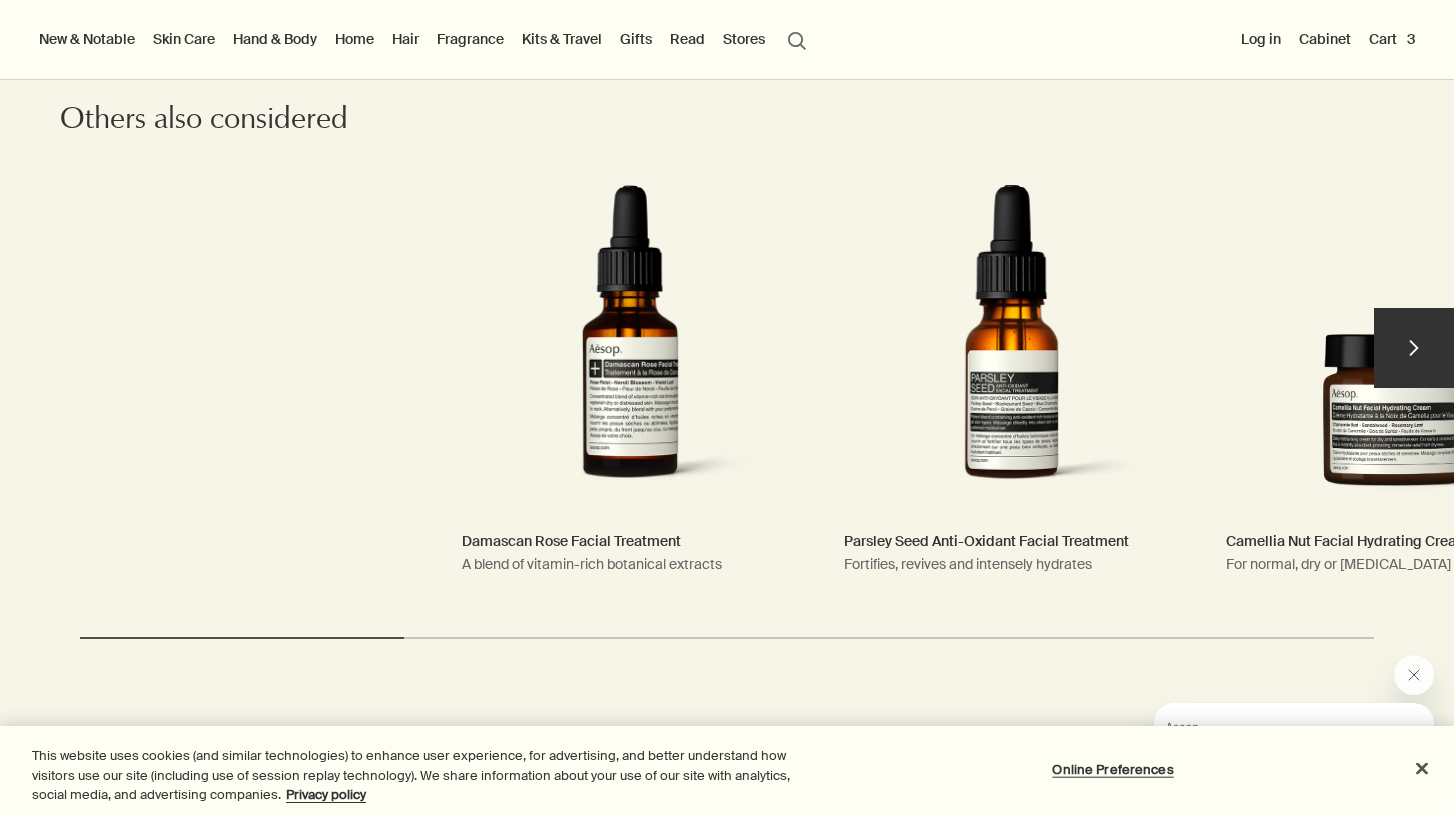 click on "chevron" at bounding box center [1414, 348] 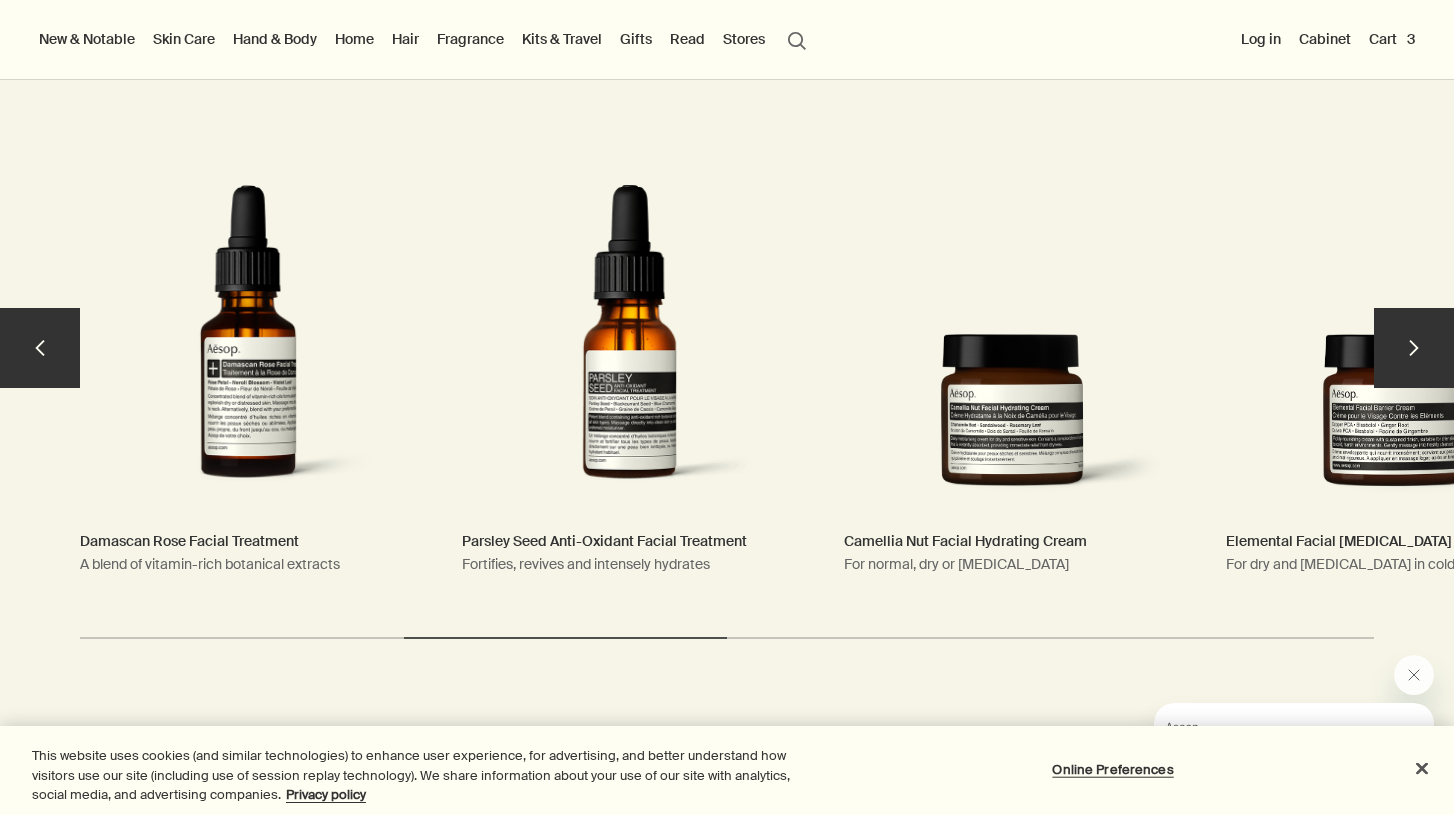 click on "chevron" at bounding box center (1414, 348) 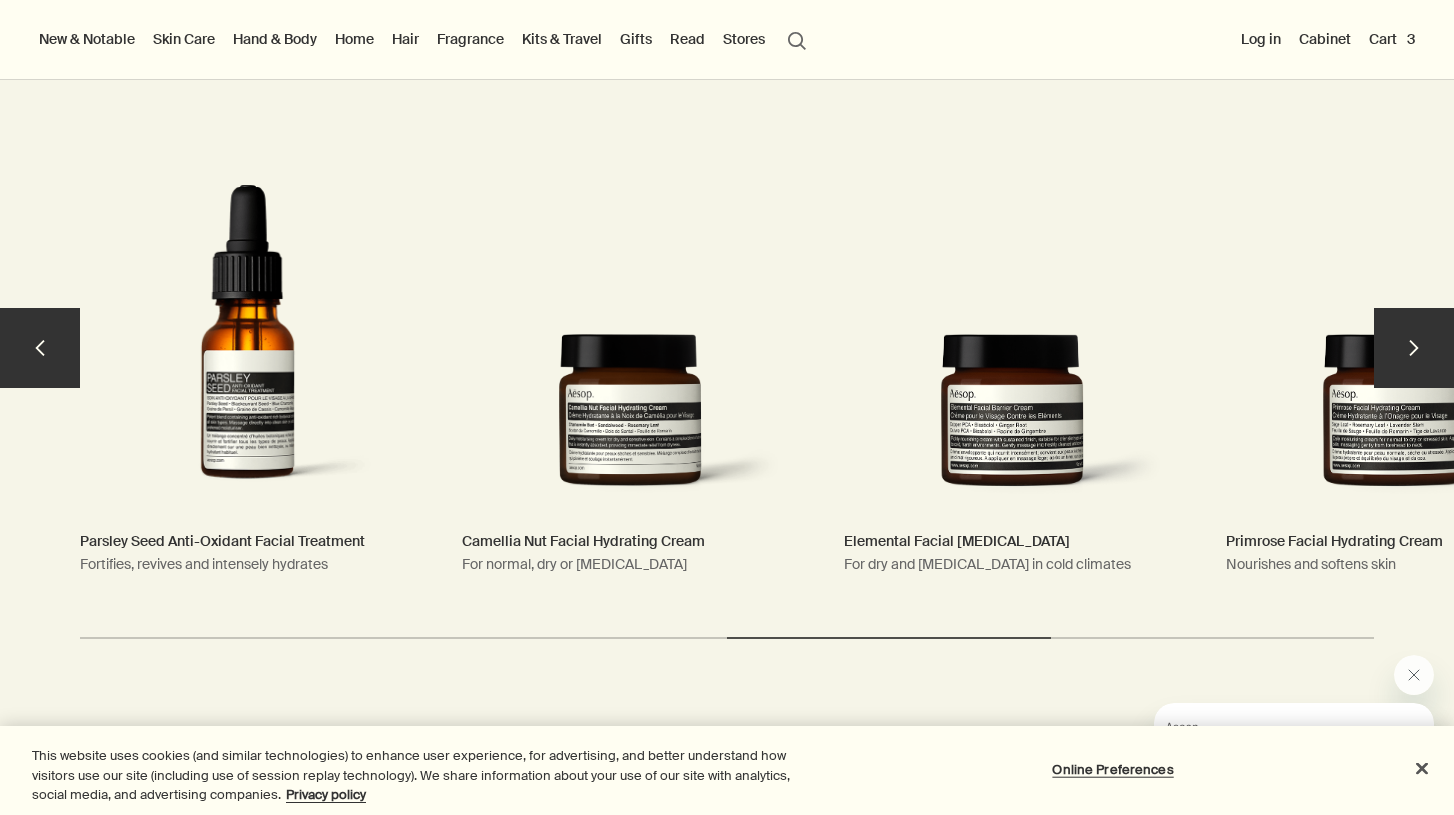 click on "chevron" at bounding box center [1414, 348] 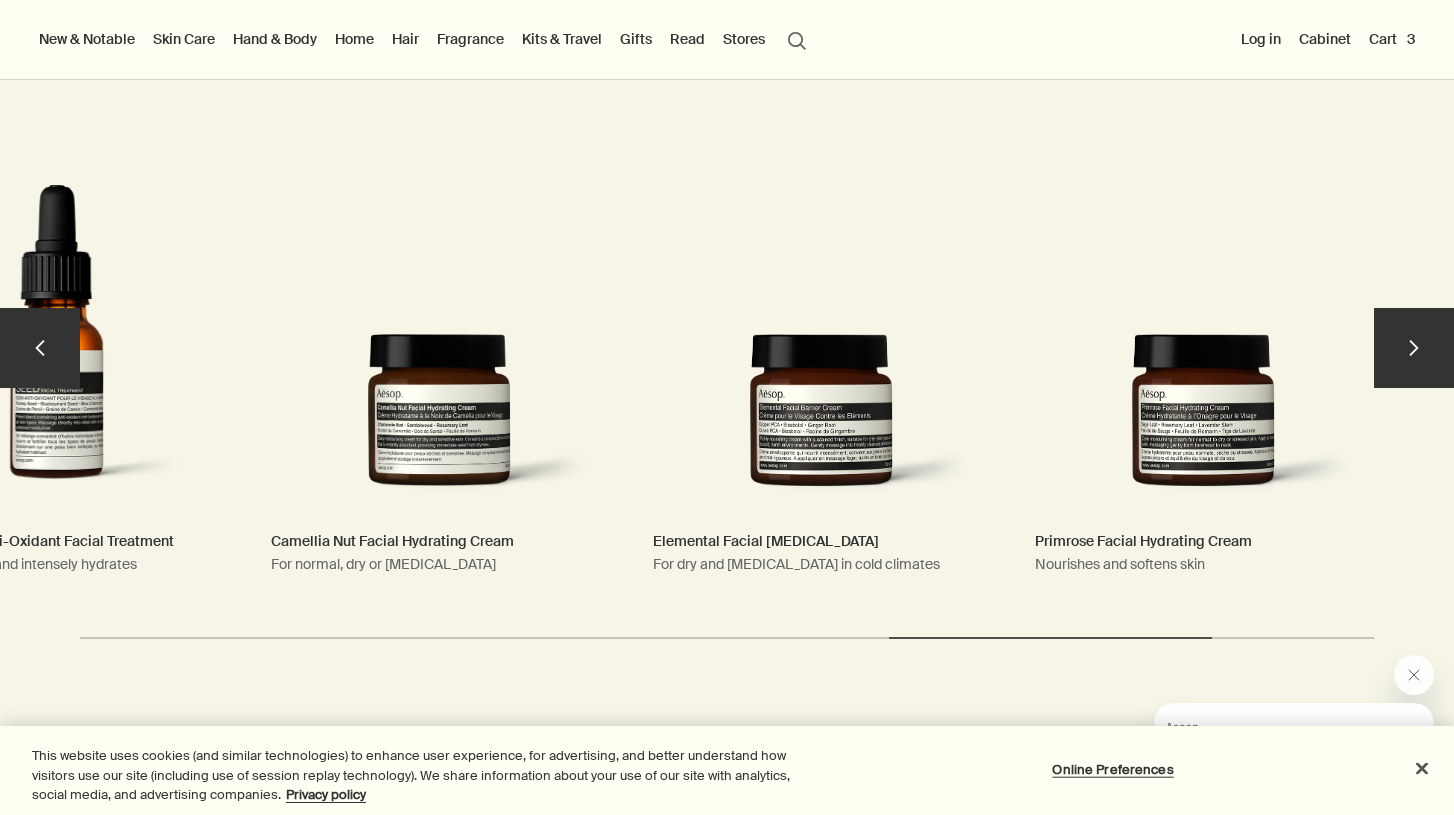 click on "chevron" at bounding box center (1414, 348) 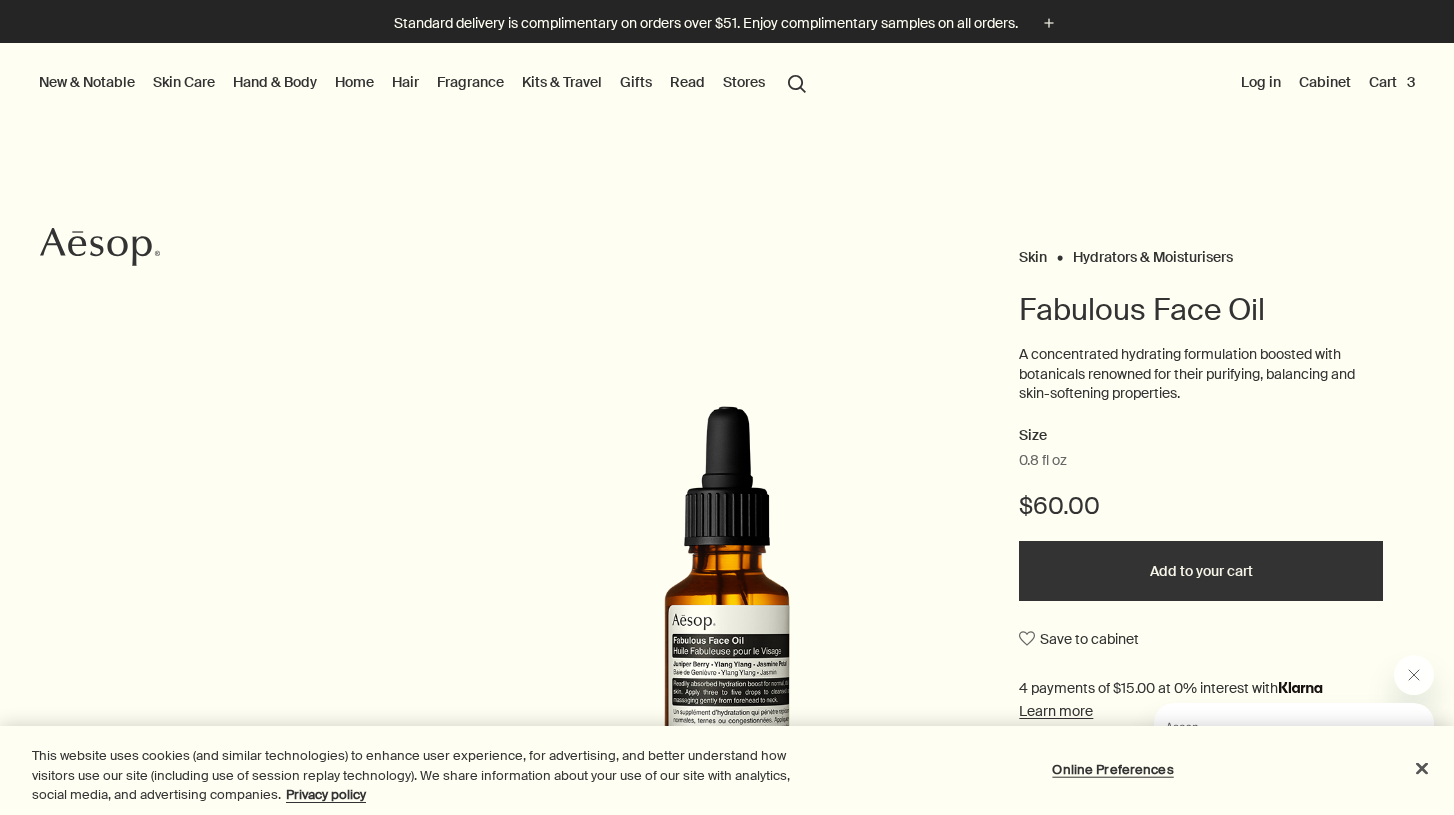 scroll, scrollTop: 4, scrollLeft: 0, axis: vertical 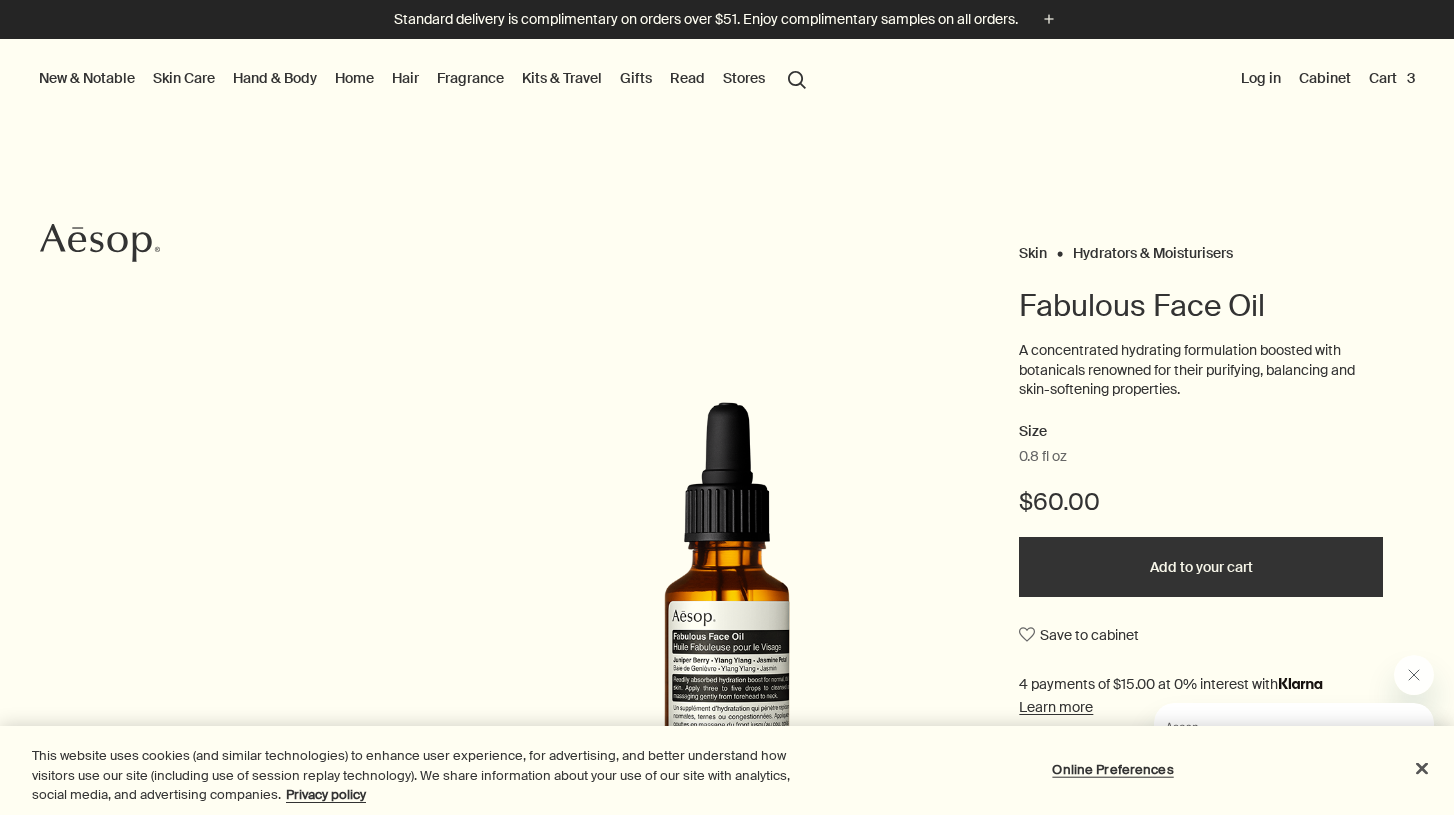 click on "Cart 3" at bounding box center (1392, 78) 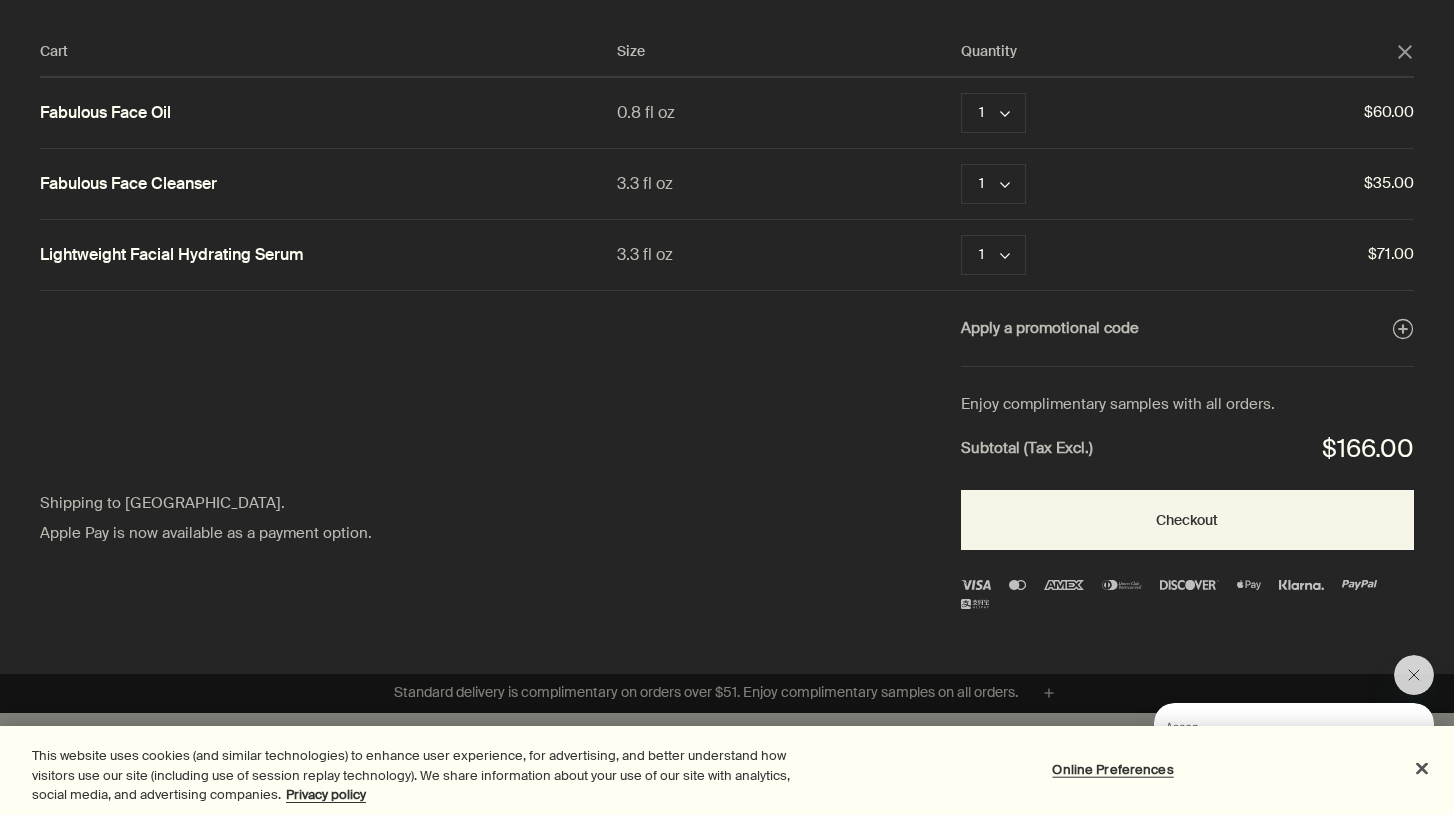 click 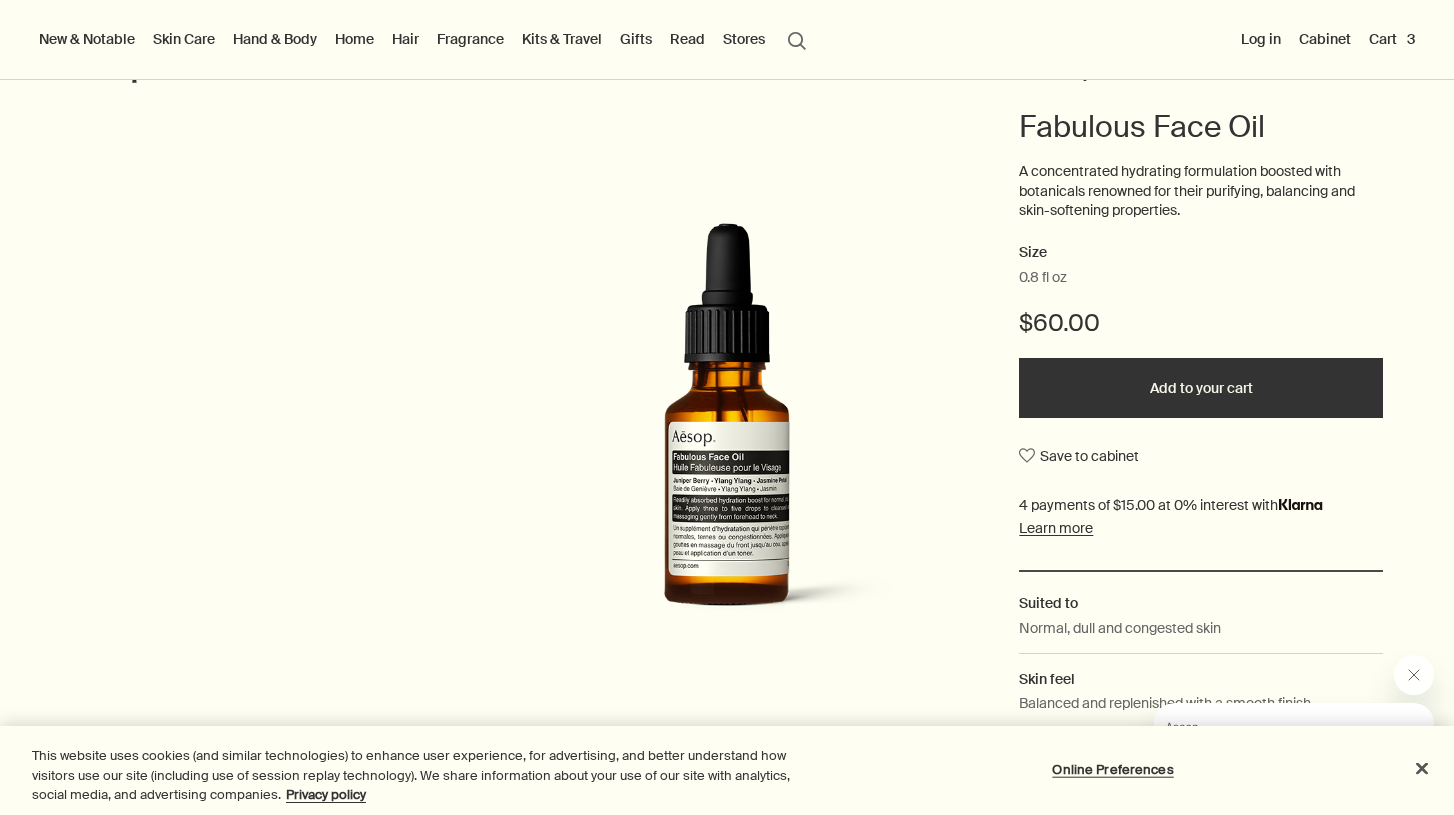 scroll, scrollTop: 244, scrollLeft: 0, axis: vertical 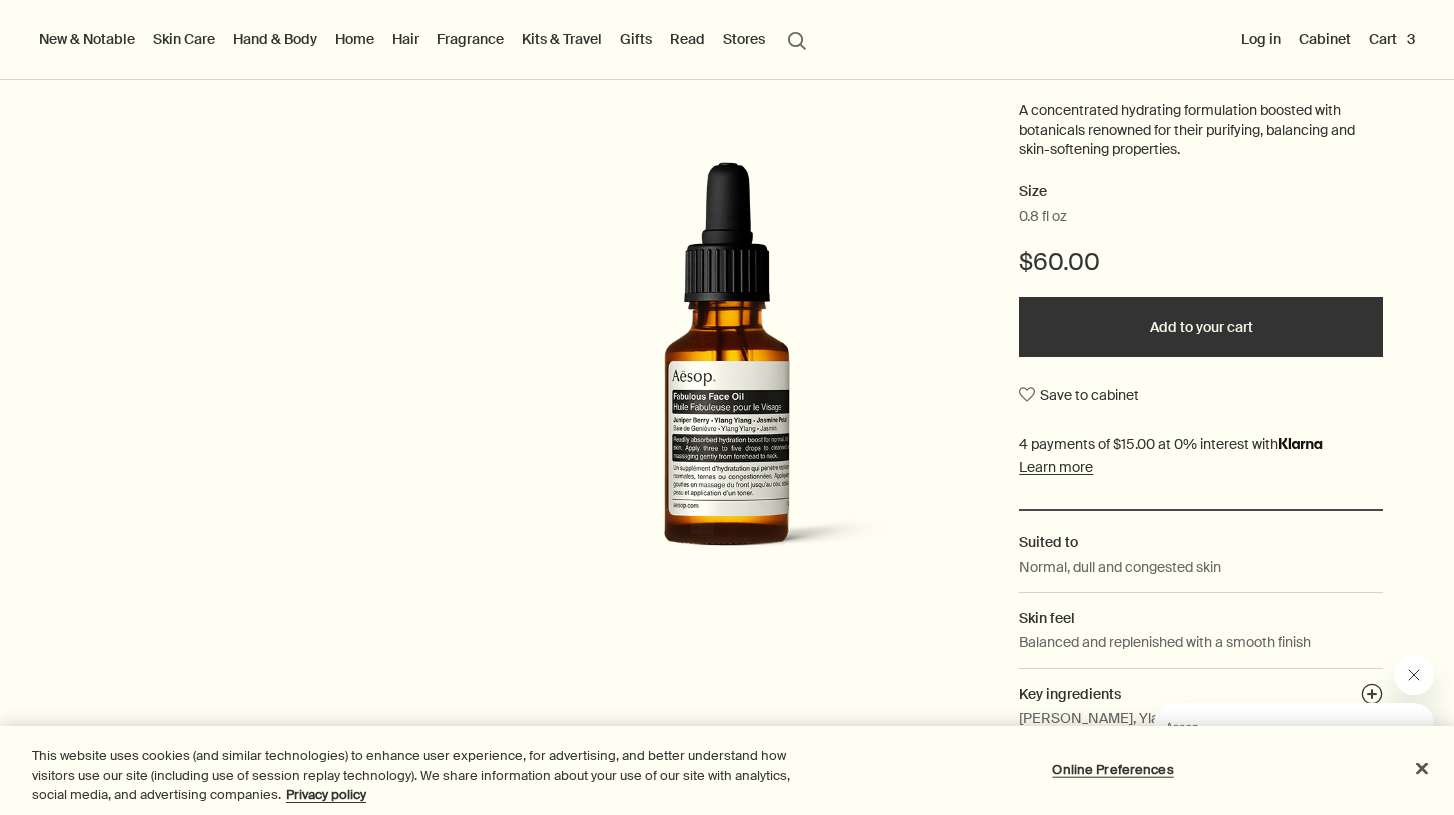 click 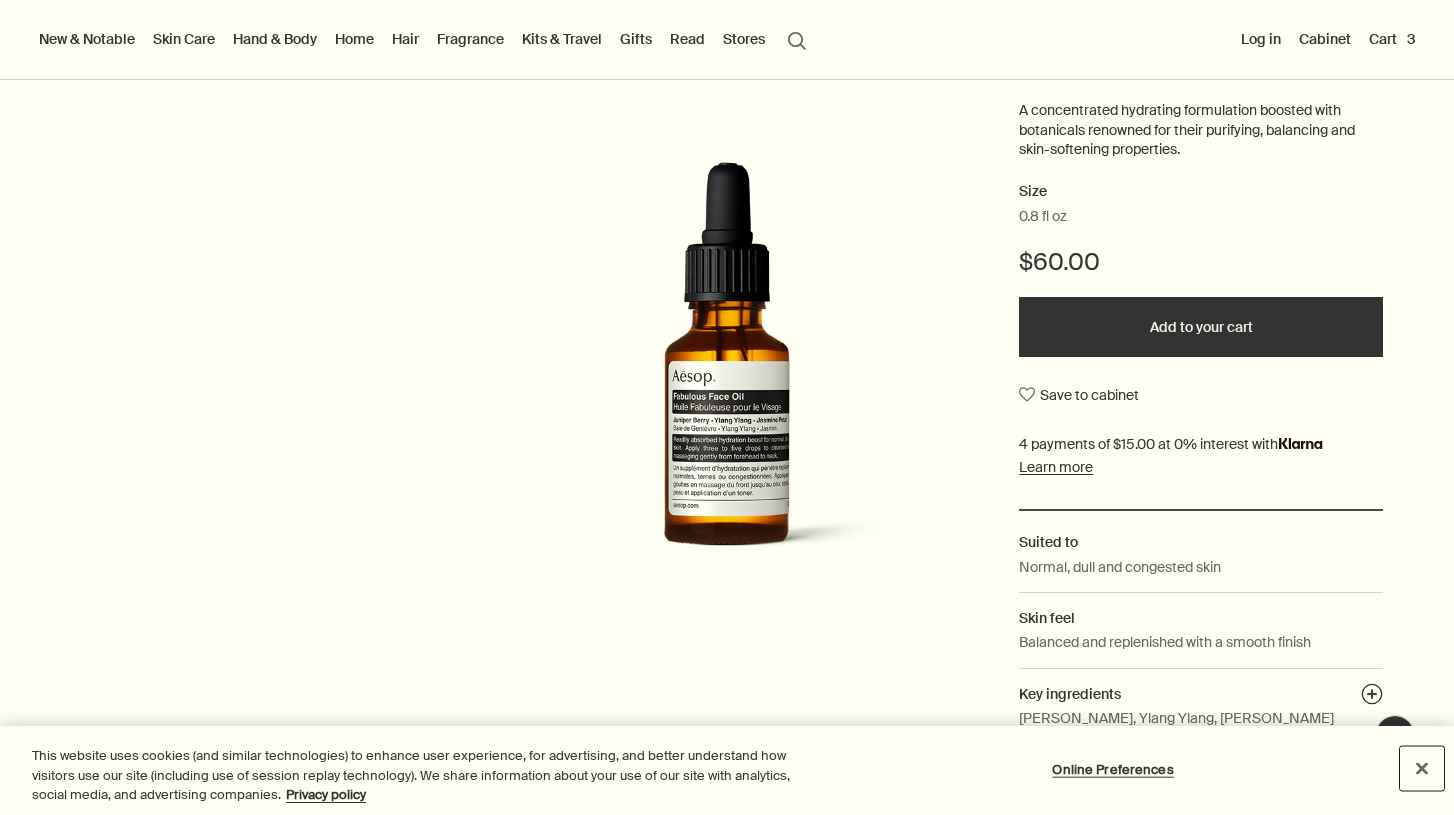 click at bounding box center [1422, 768] 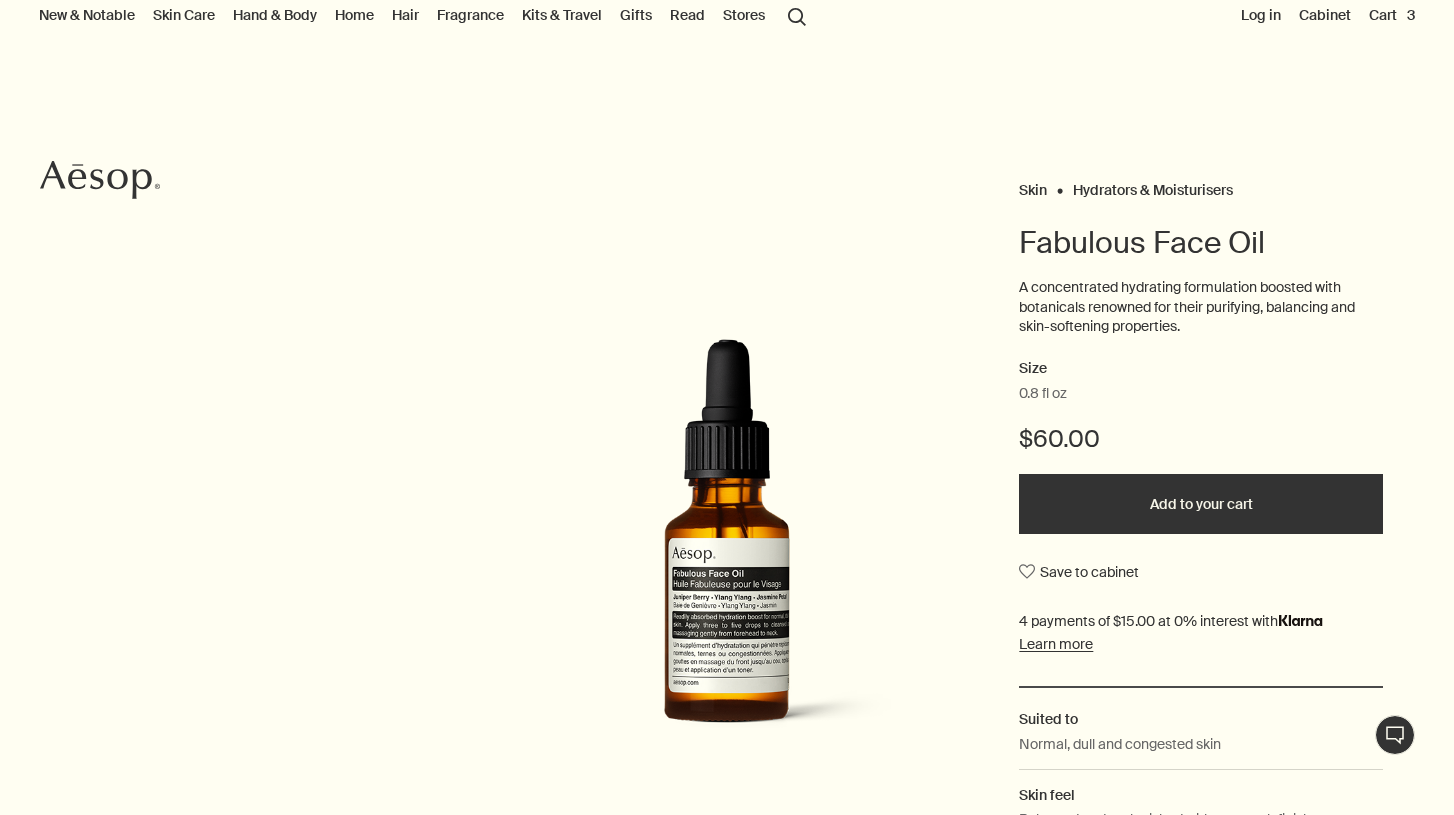 scroll, scrollTop: 0, scrollLeft: 0, axis: both 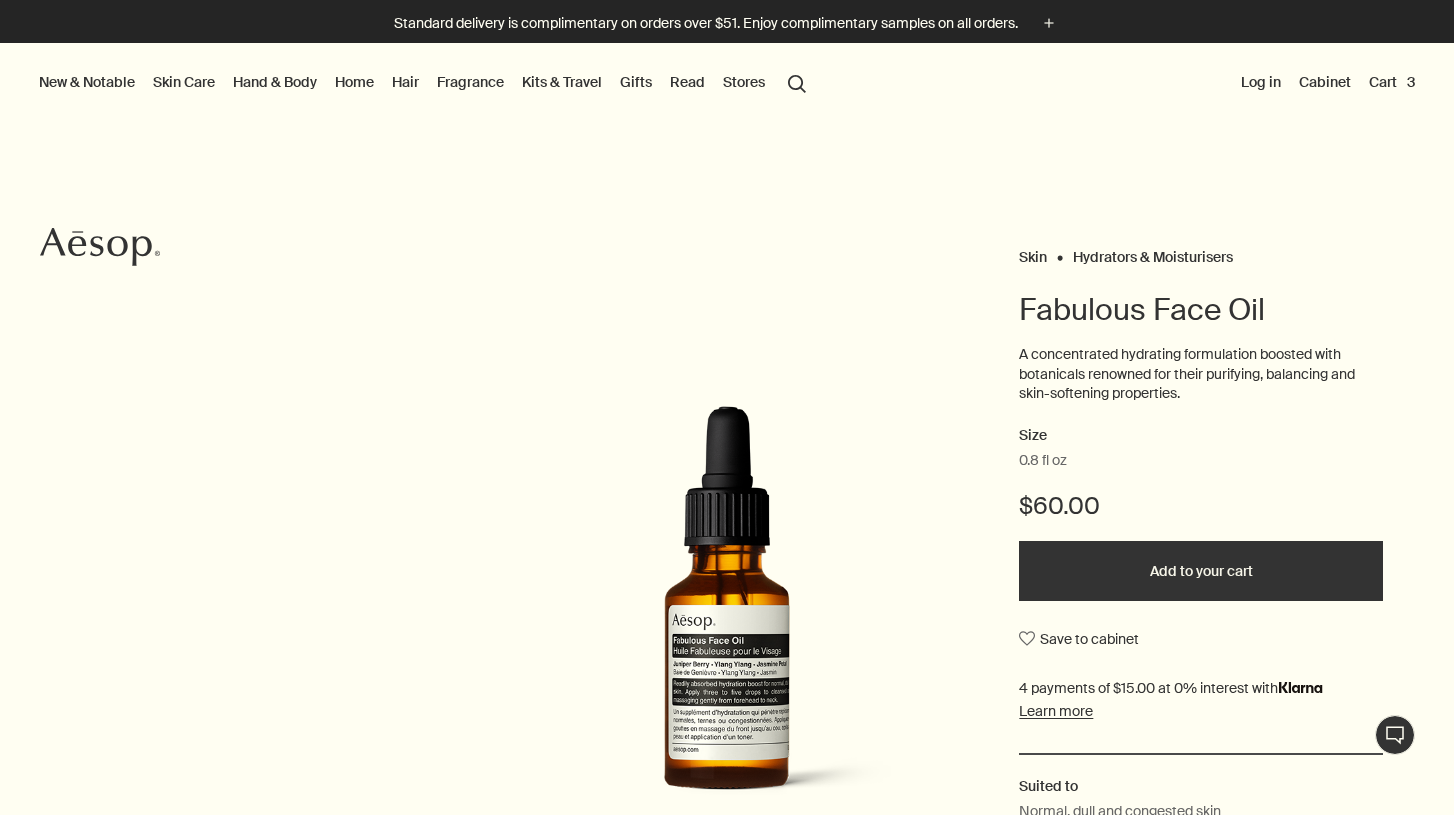 click on "Log in" at bounding box center (1261, 82) 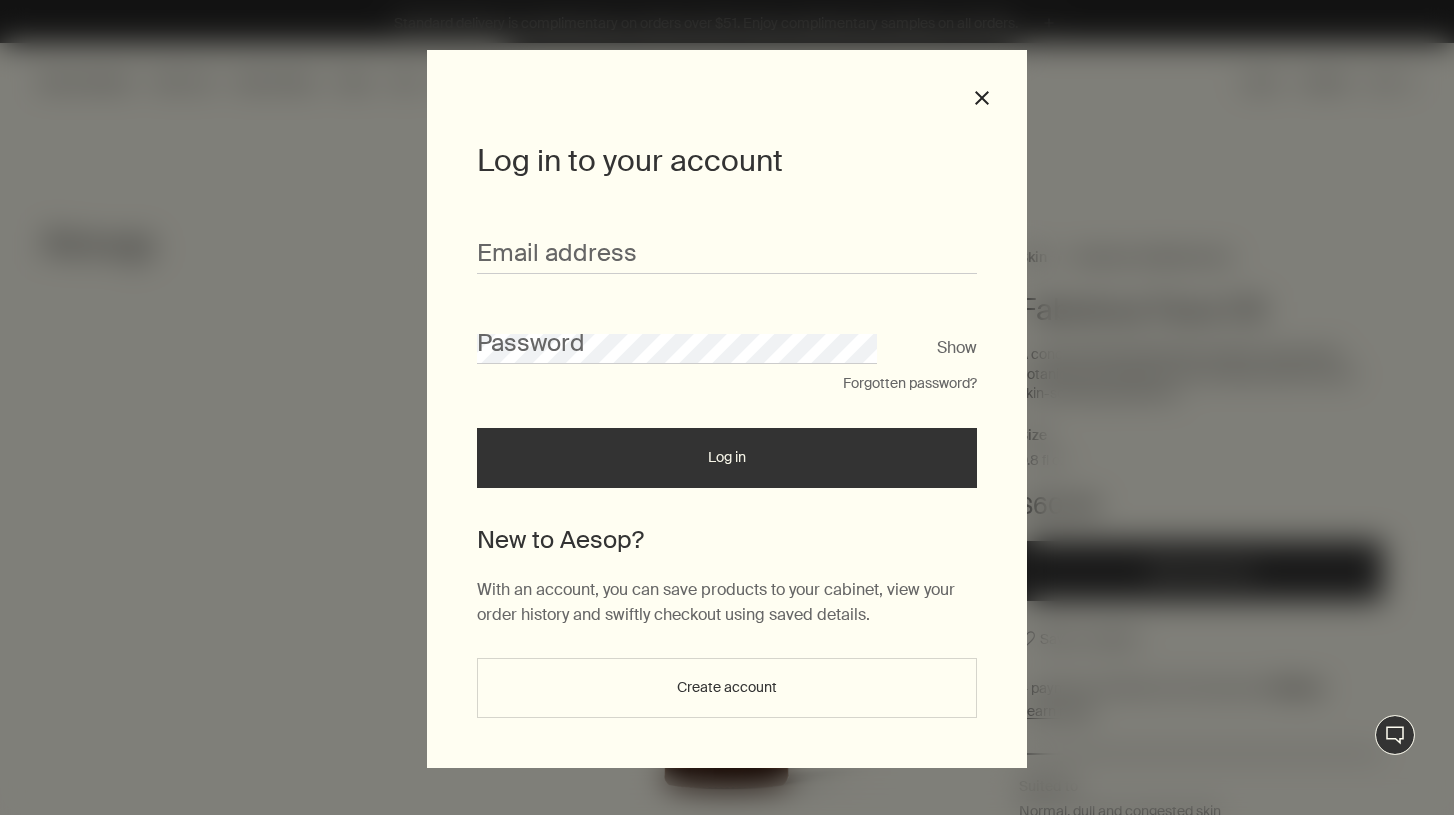 click on "Create account" at bounding box center [727, 688] 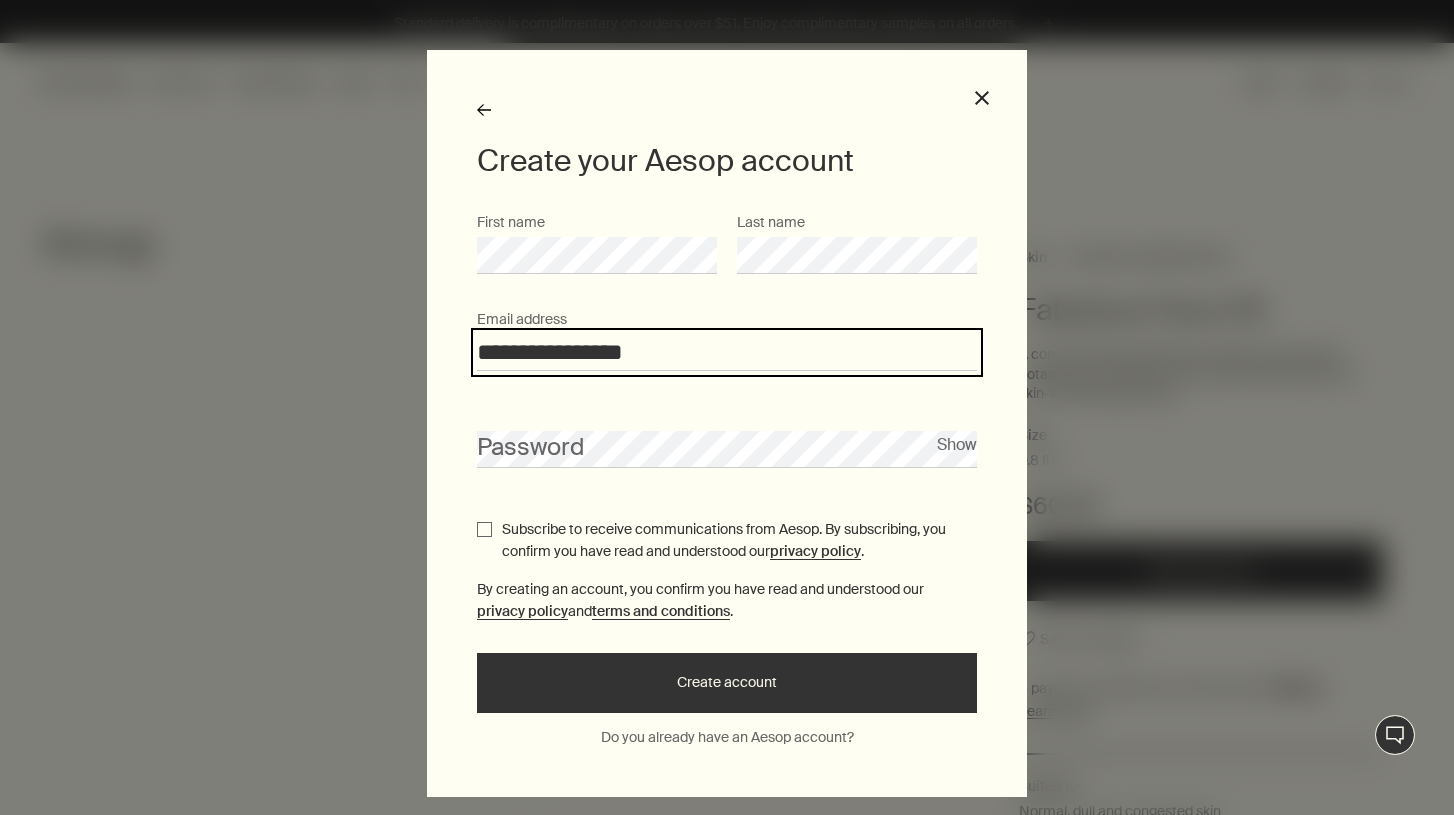type on "**********" 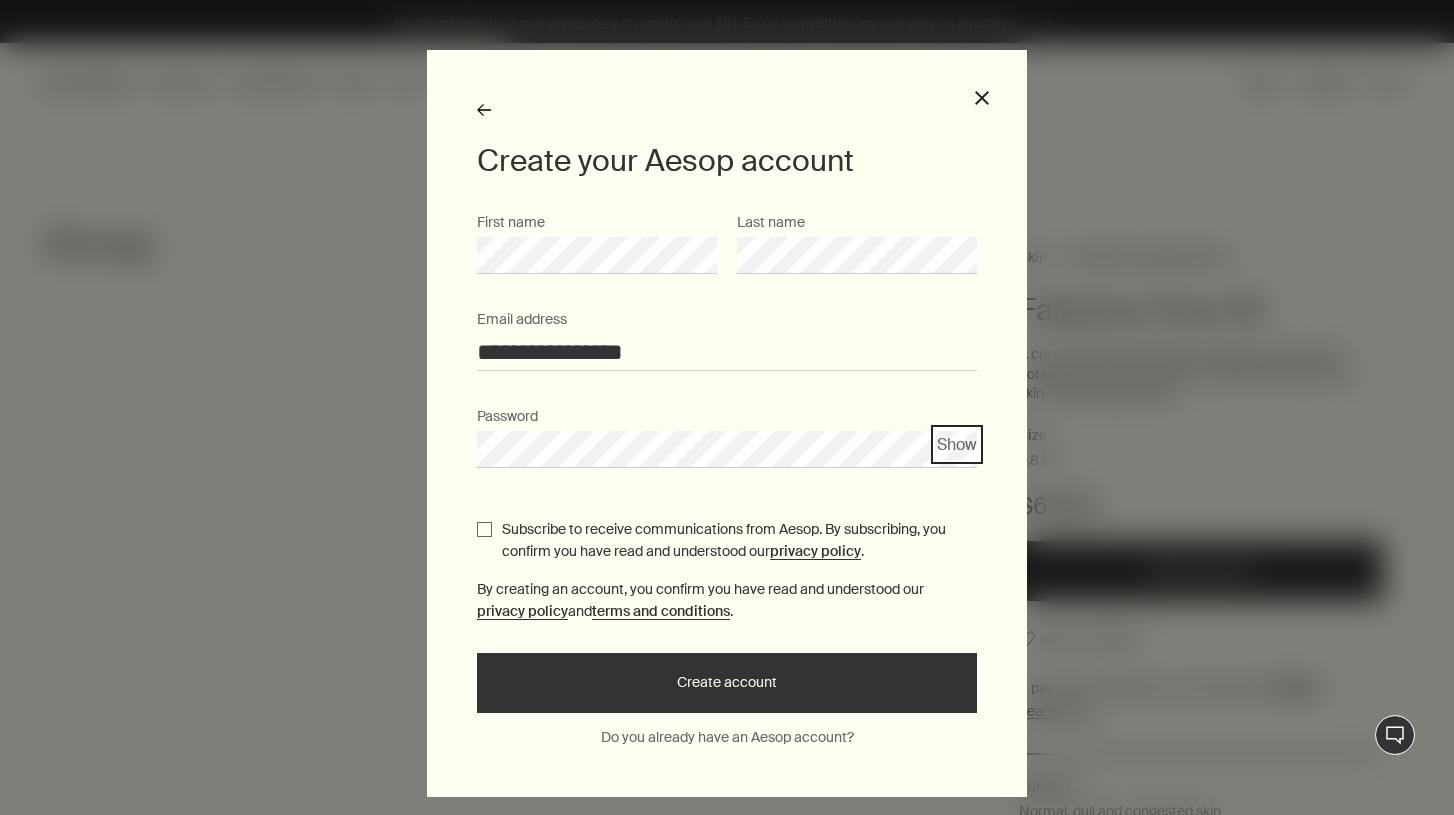 click on "Show" at bounding box center [957, 444] 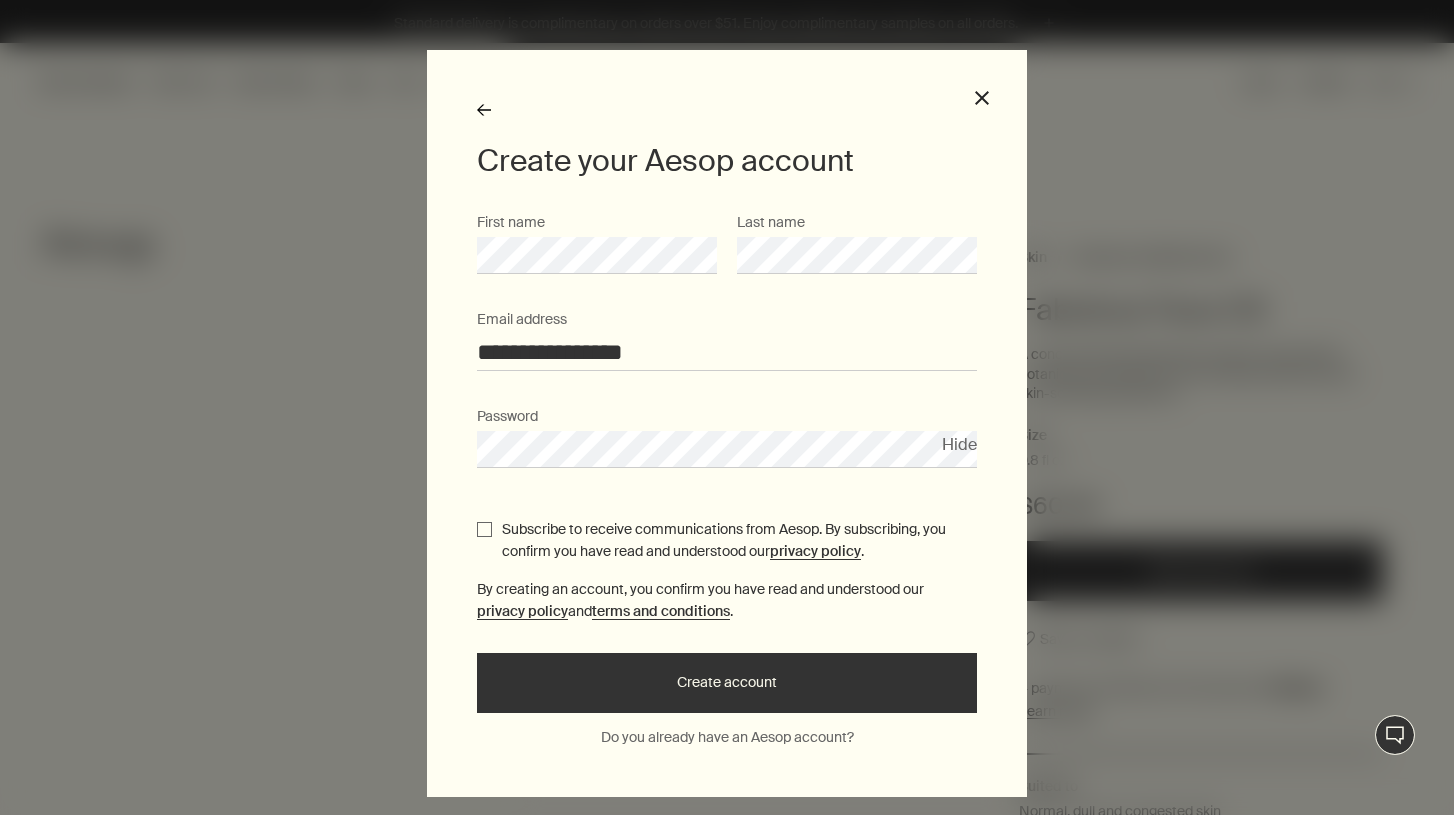 click on "Subscribe to receive communications from Aesop. By subscribing, you confirm you have read and understood our  privacy policy ." at bounding box center (484, 529) 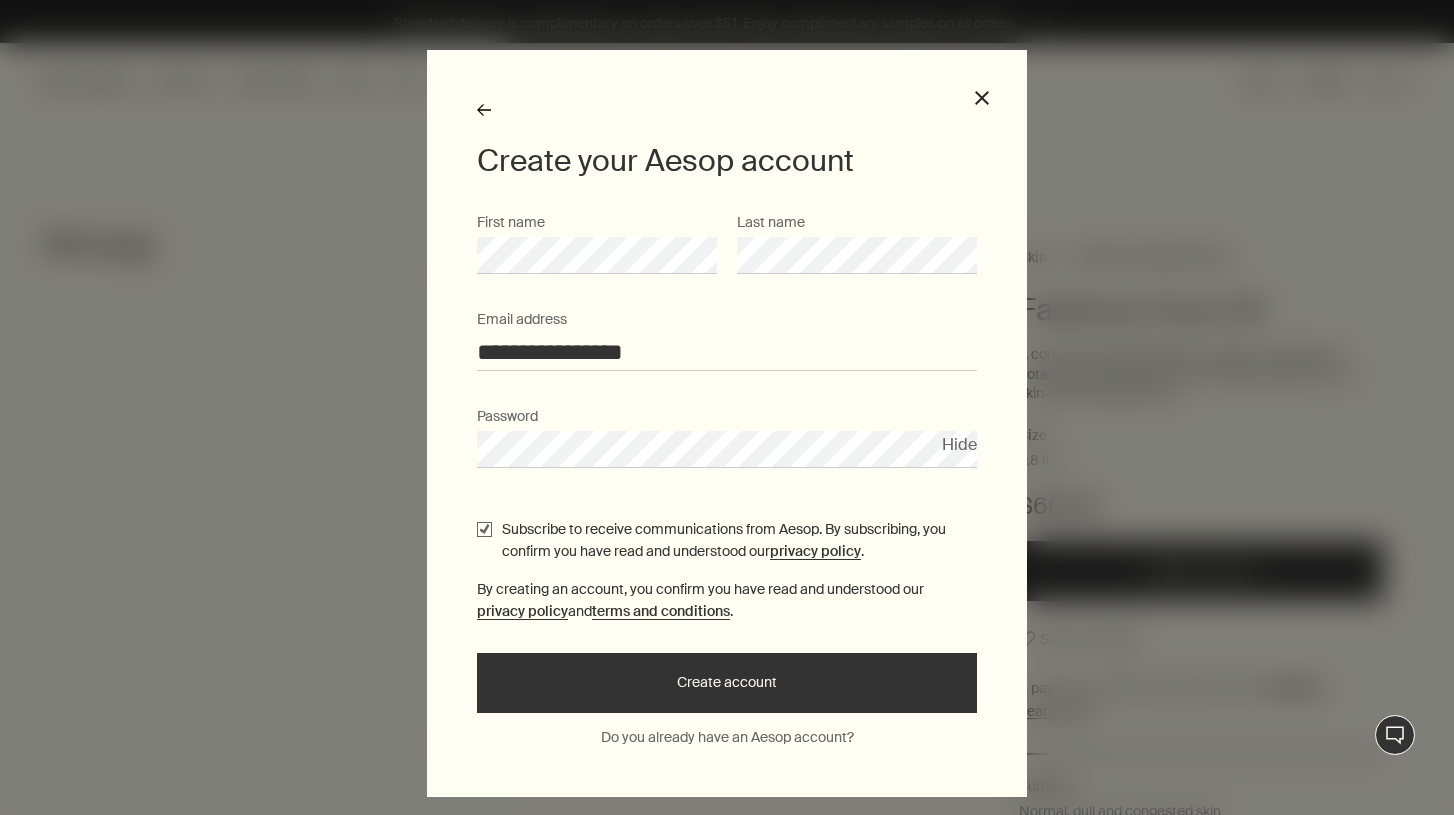 click on "Subscribe to receive communications from Aesop. By subscribing, you confirm you have read and understood our  privacy policy ." at bounding box center (484, 529) 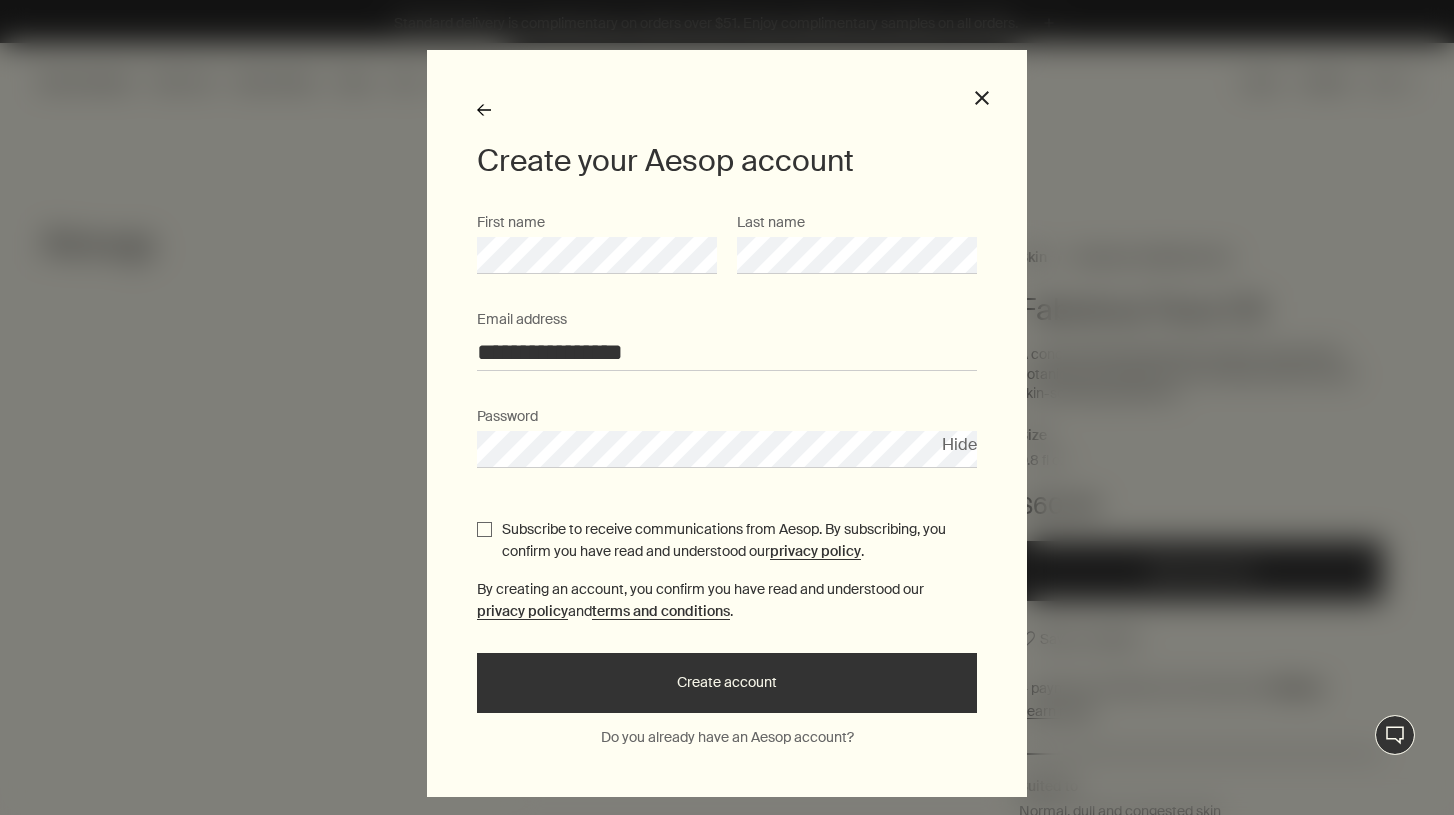 click on "Create account" at bounding box center (727, 683) 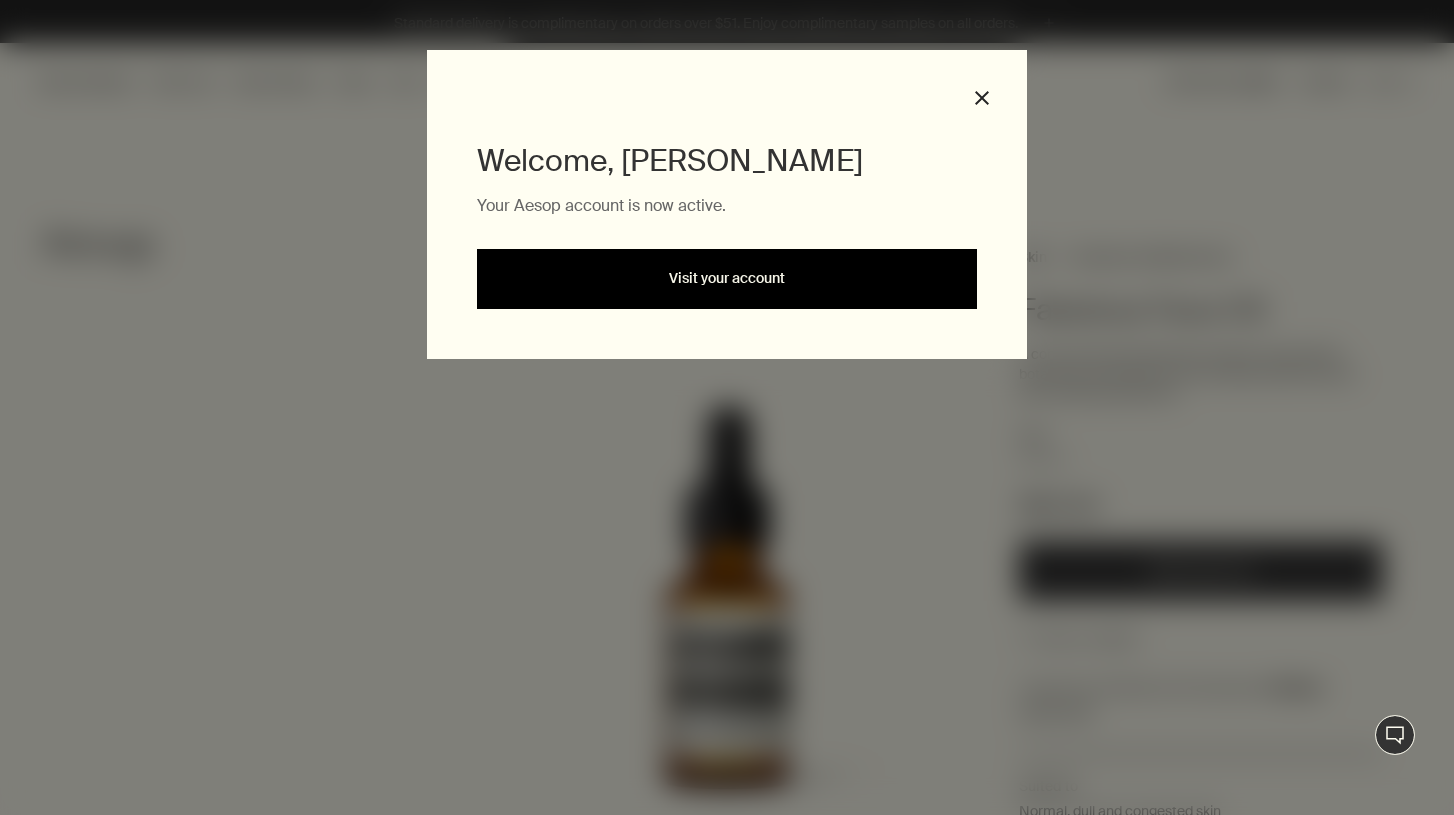 click on "Visit your account" at bounding box center (727, 279) 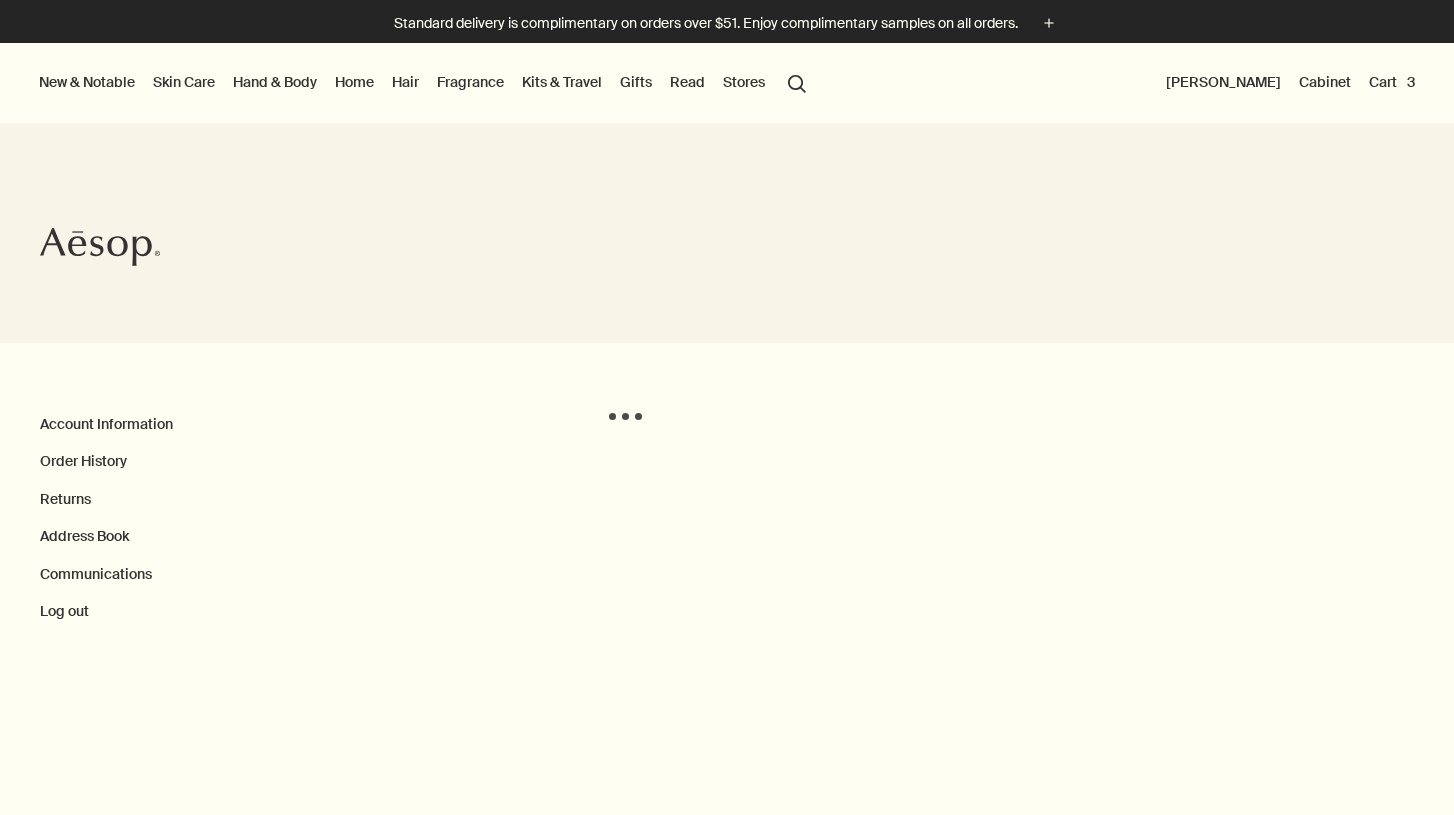 scroll, scrollTop: 0, scrollLeft: 0, axis: both 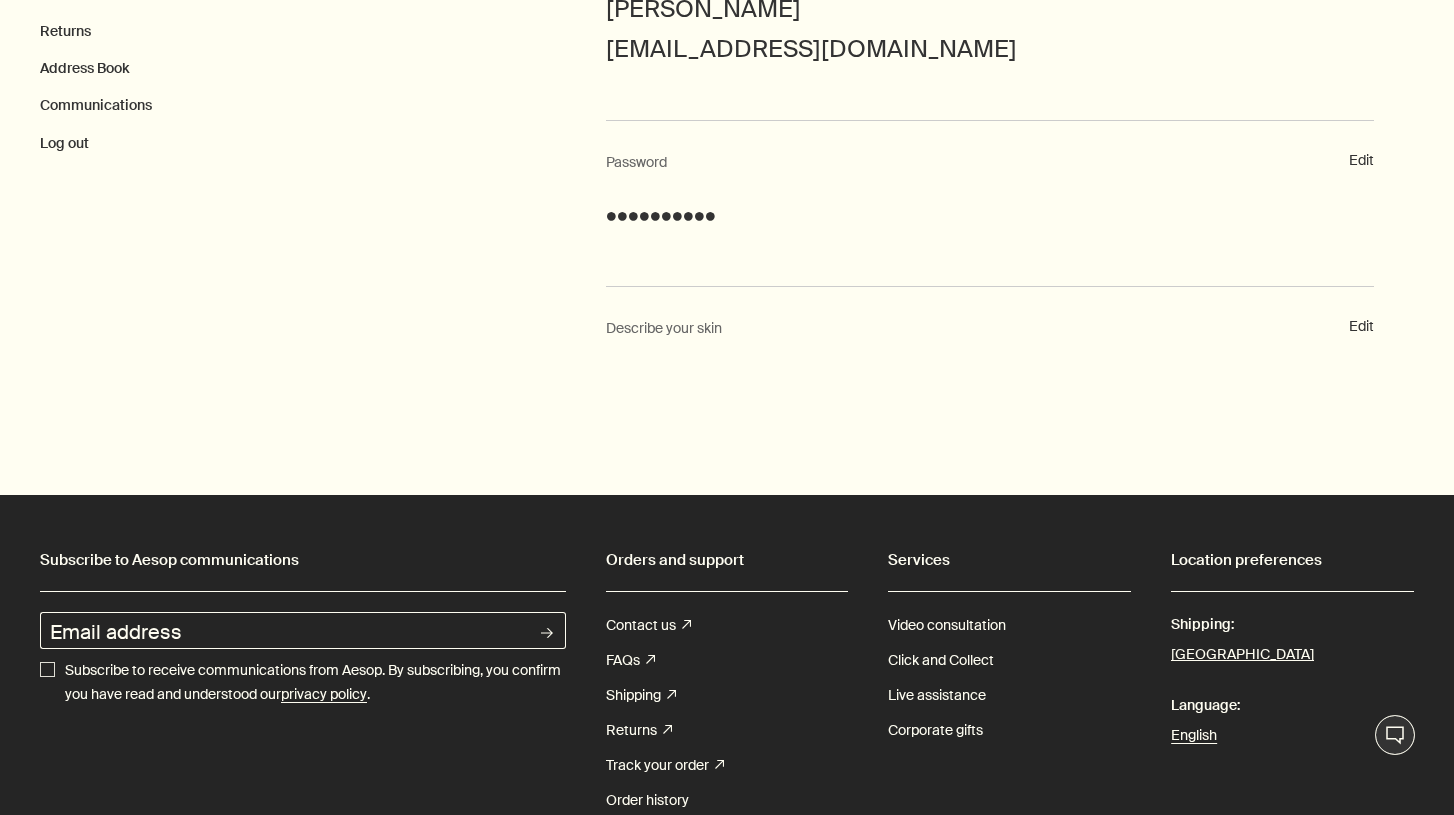 click at bounding box center (727, 344) 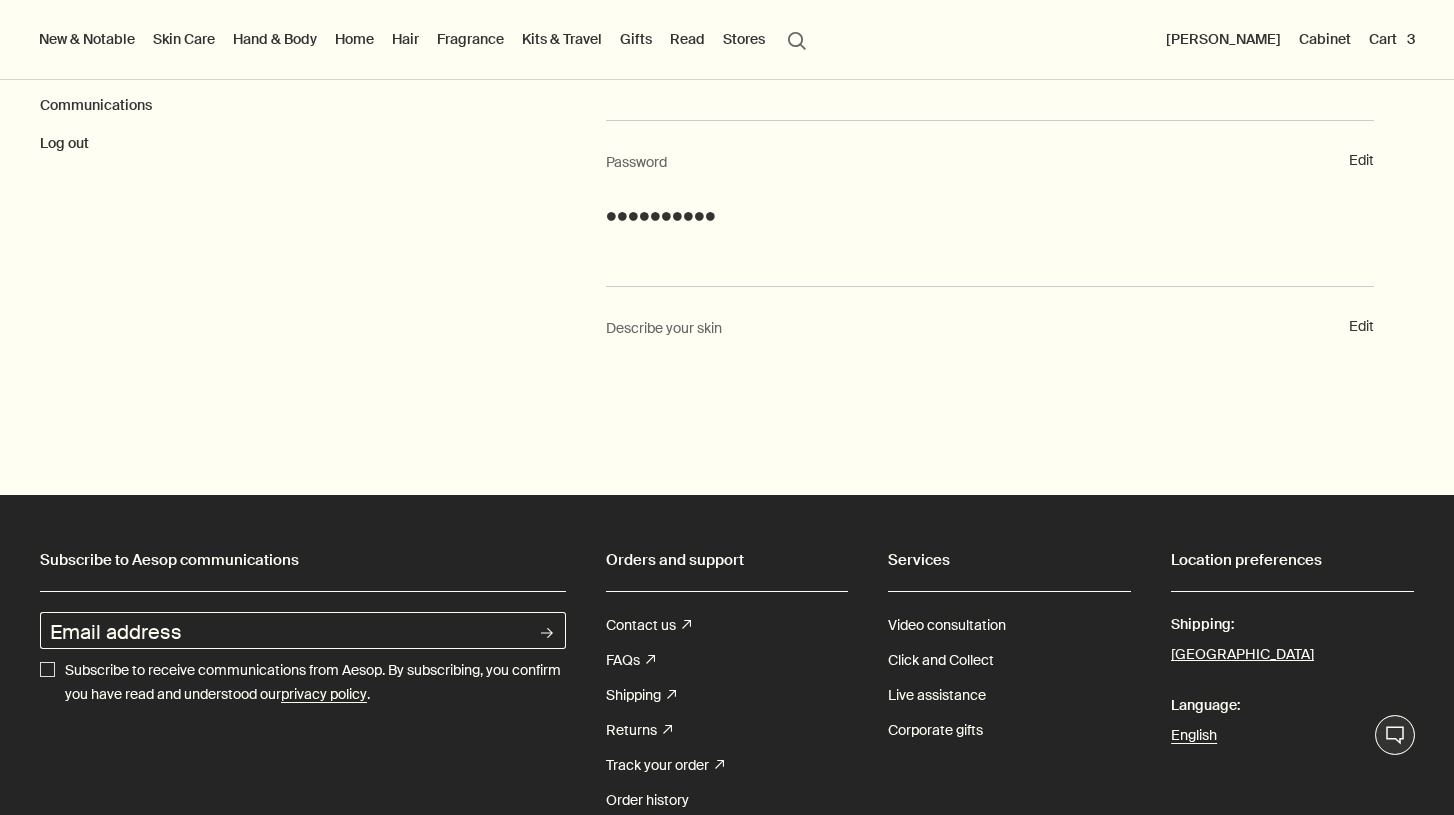 scroll, scrollTop: 0, scrollLeft: 0, axis: both 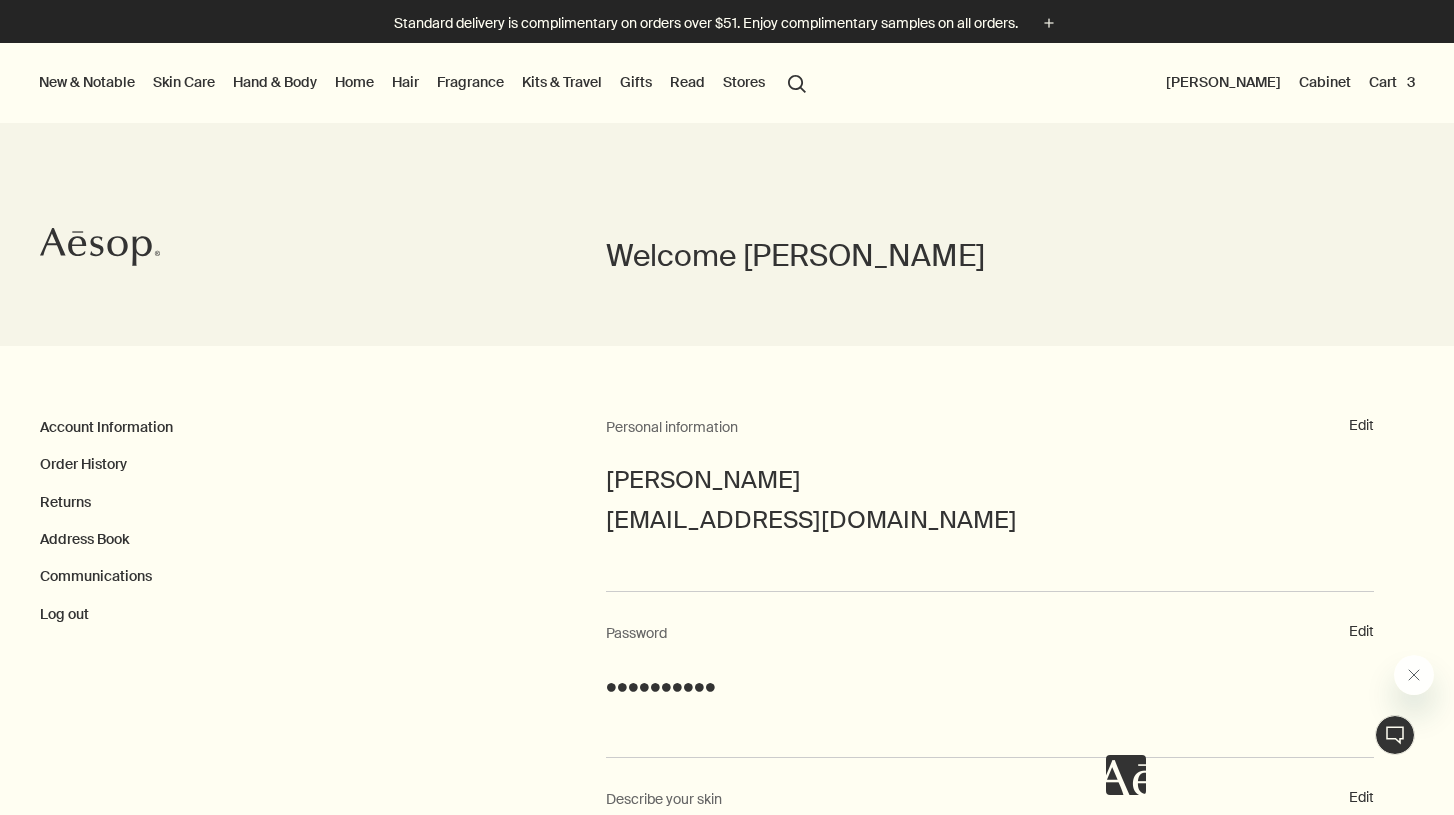 click on "Cart 3" at bounding box center [1392, 82] 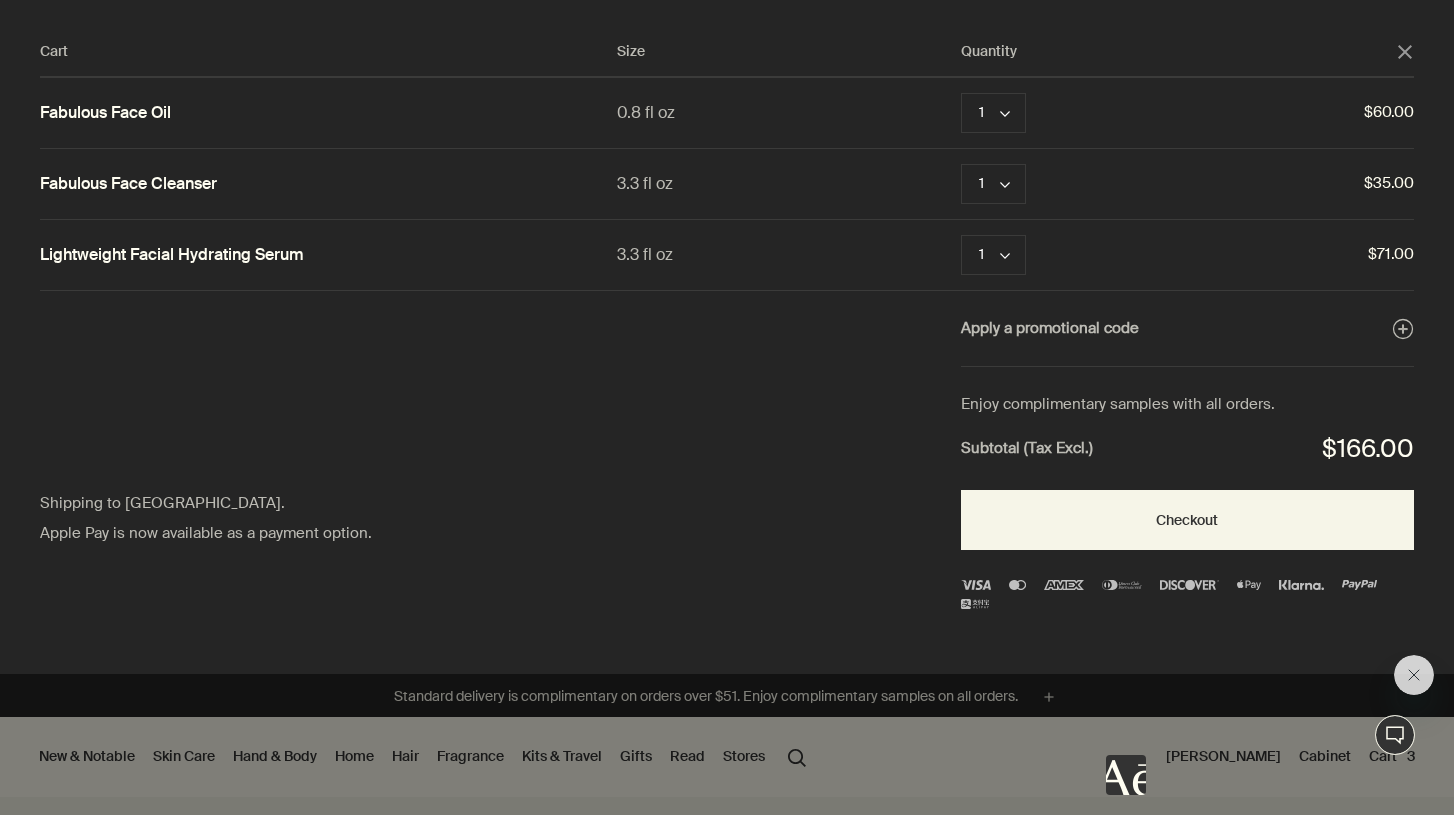 click on "close" 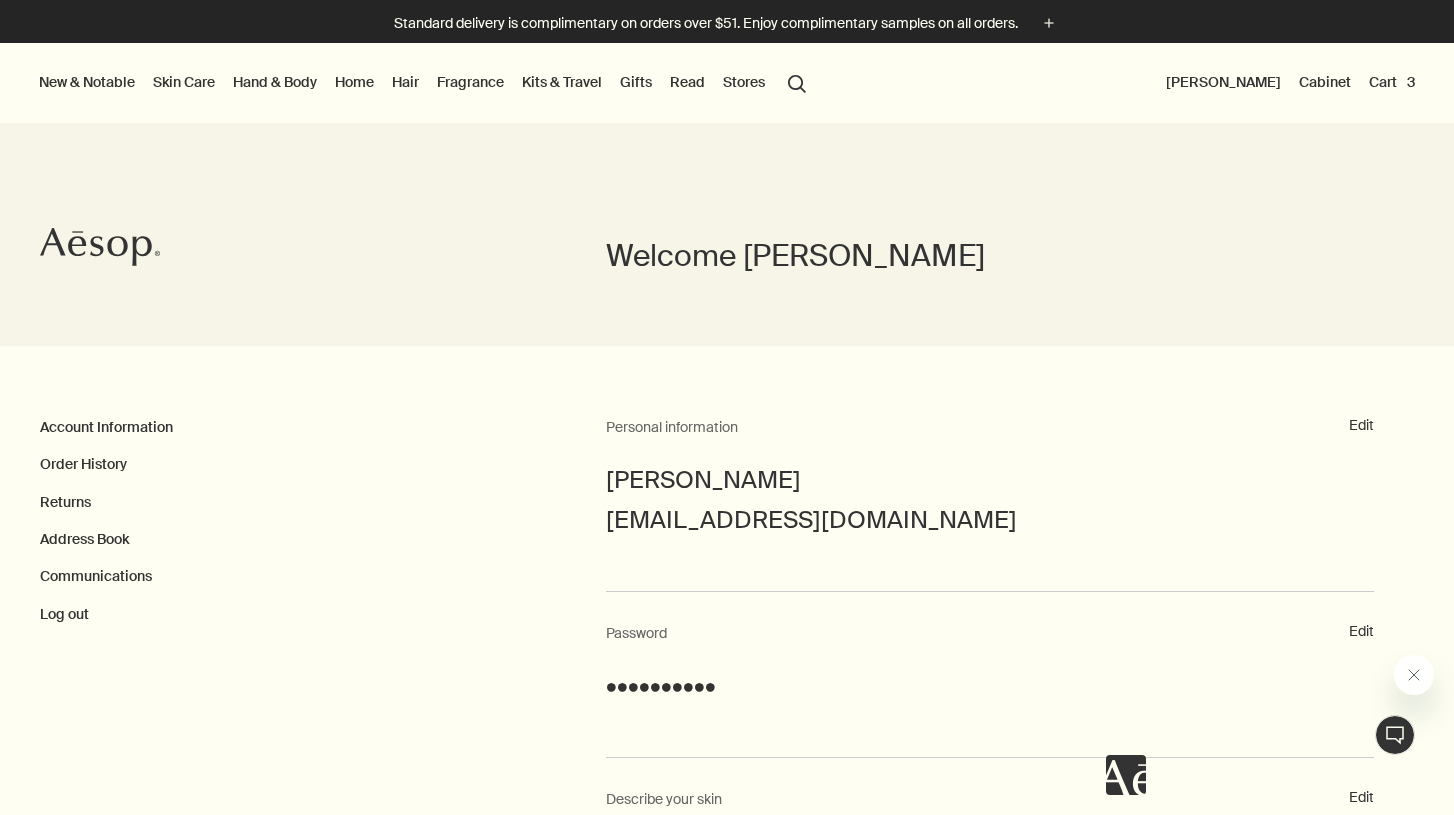 click on "Cart 3" at bounding box center [1392, 82] 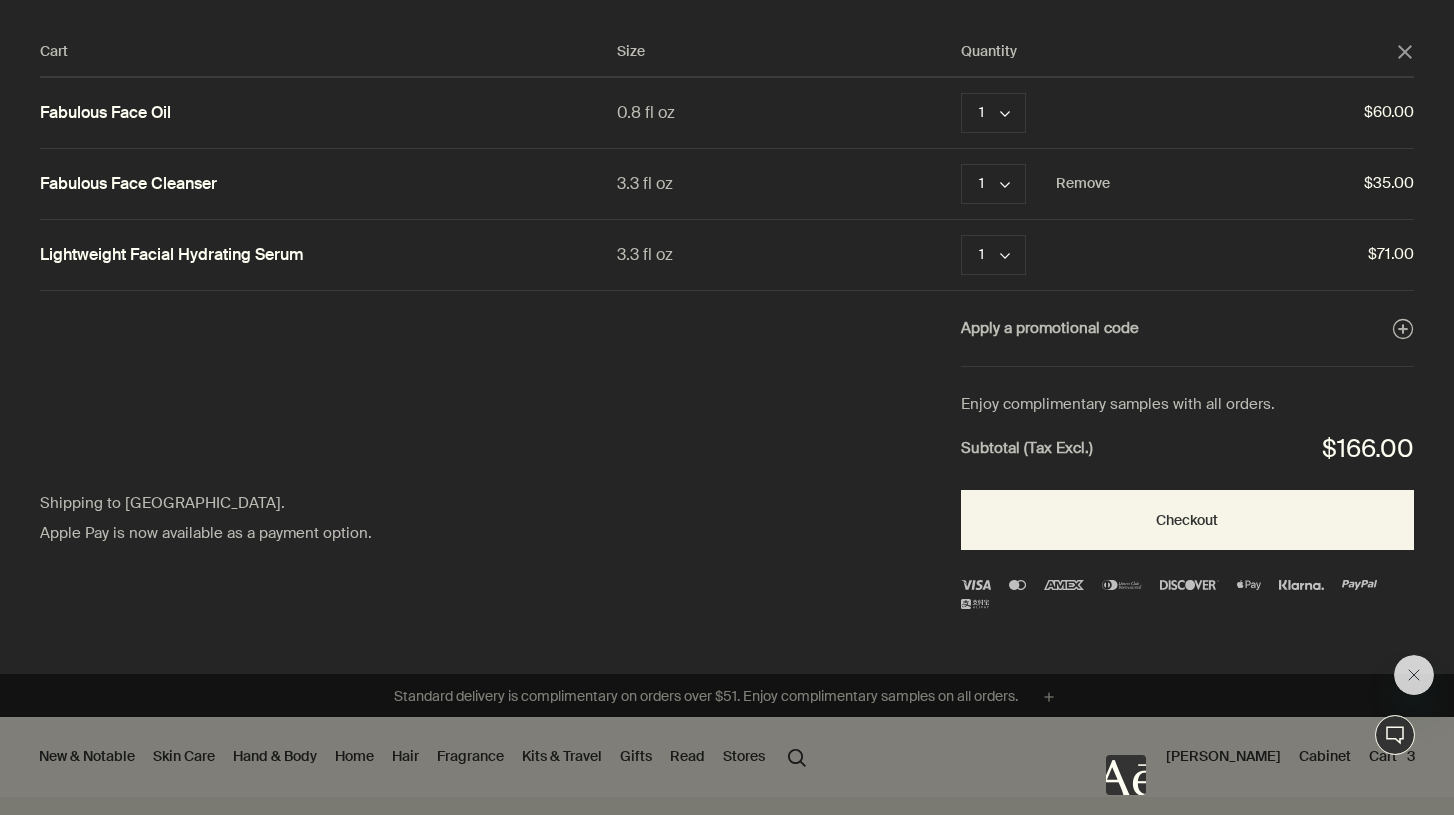 click on "Fabulous Face Cleanser" at bounding box center [128, 184] 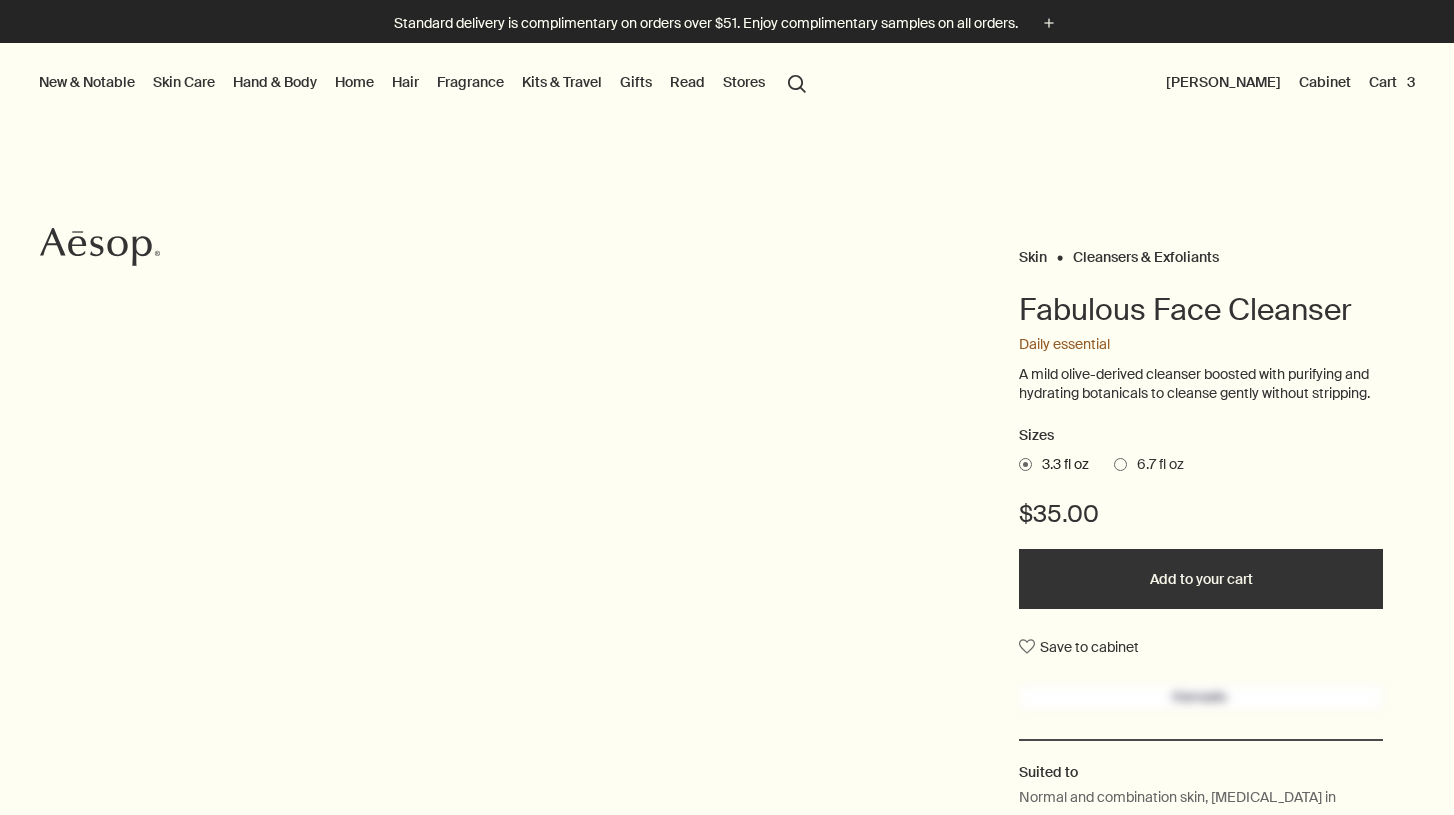 scroll, scrollTop: 0, scrollLeft: 0, axis: both 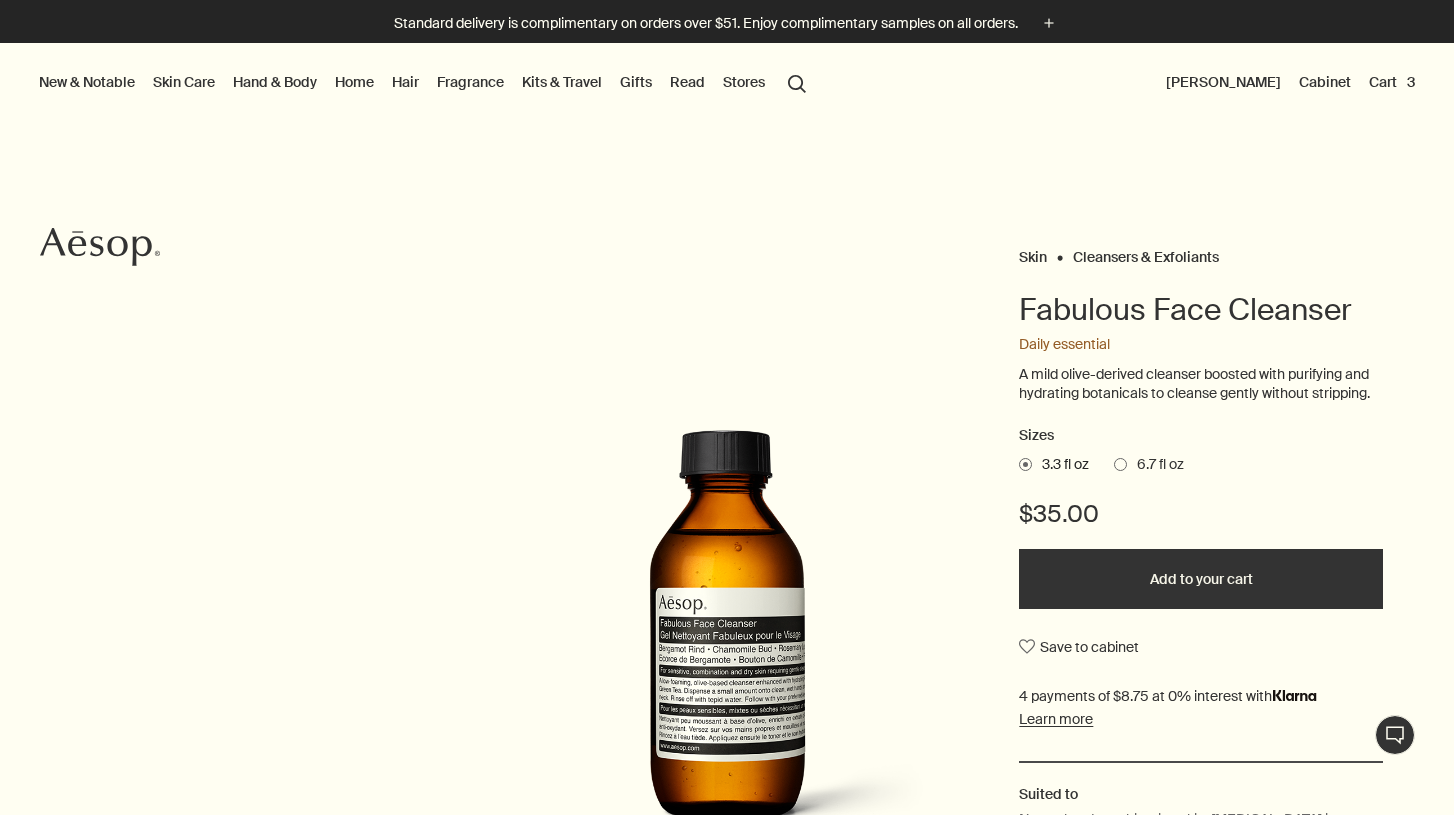 click at bounding box center (727, 815) 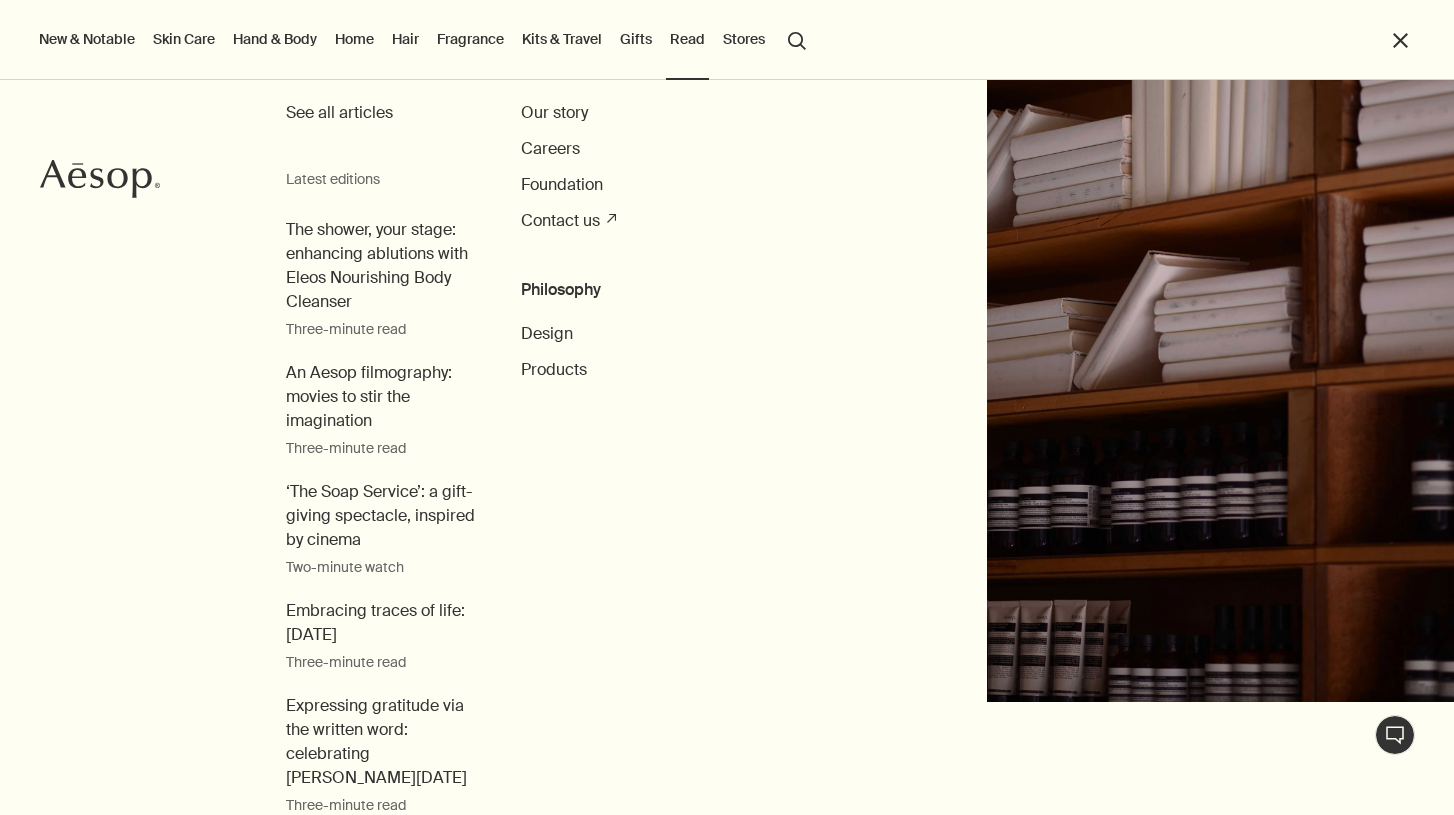 scroll, scrollTop: 0, scrollLeft: 0, axis: both 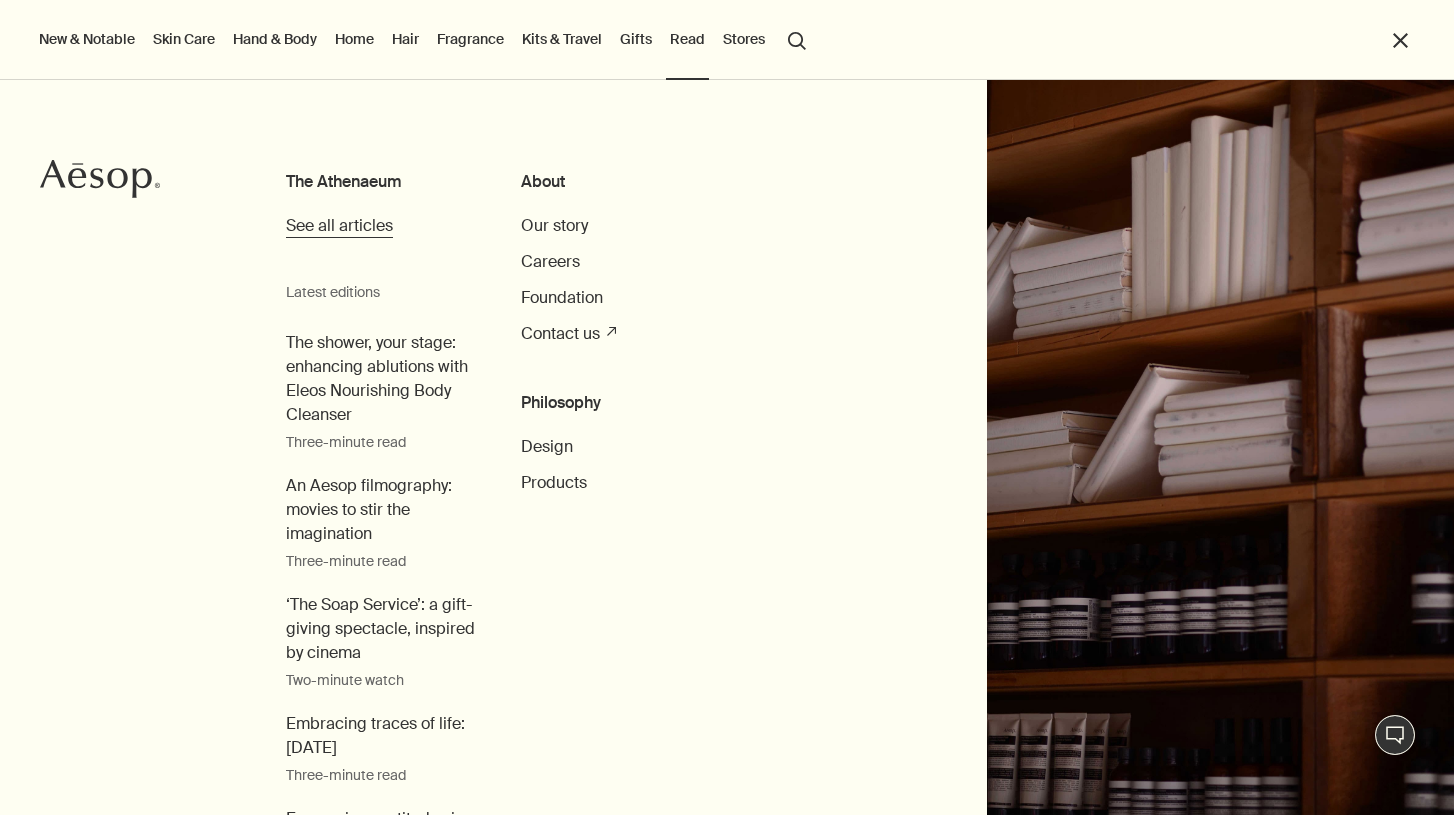 click on "See all articles" at bounding box center (339, 225) 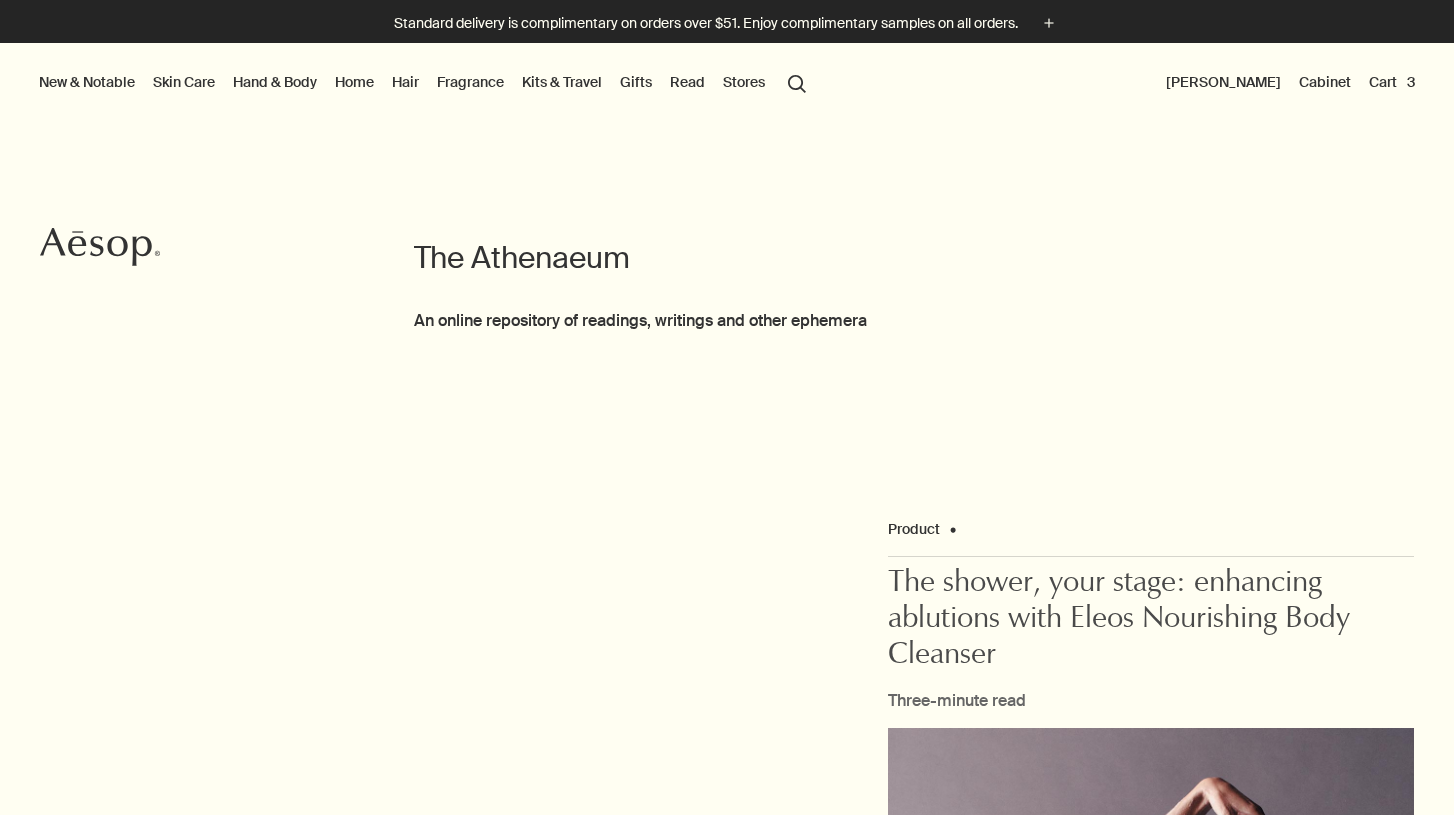 scroll, scrollTop: 0, scrollLeft: 0, axis: both 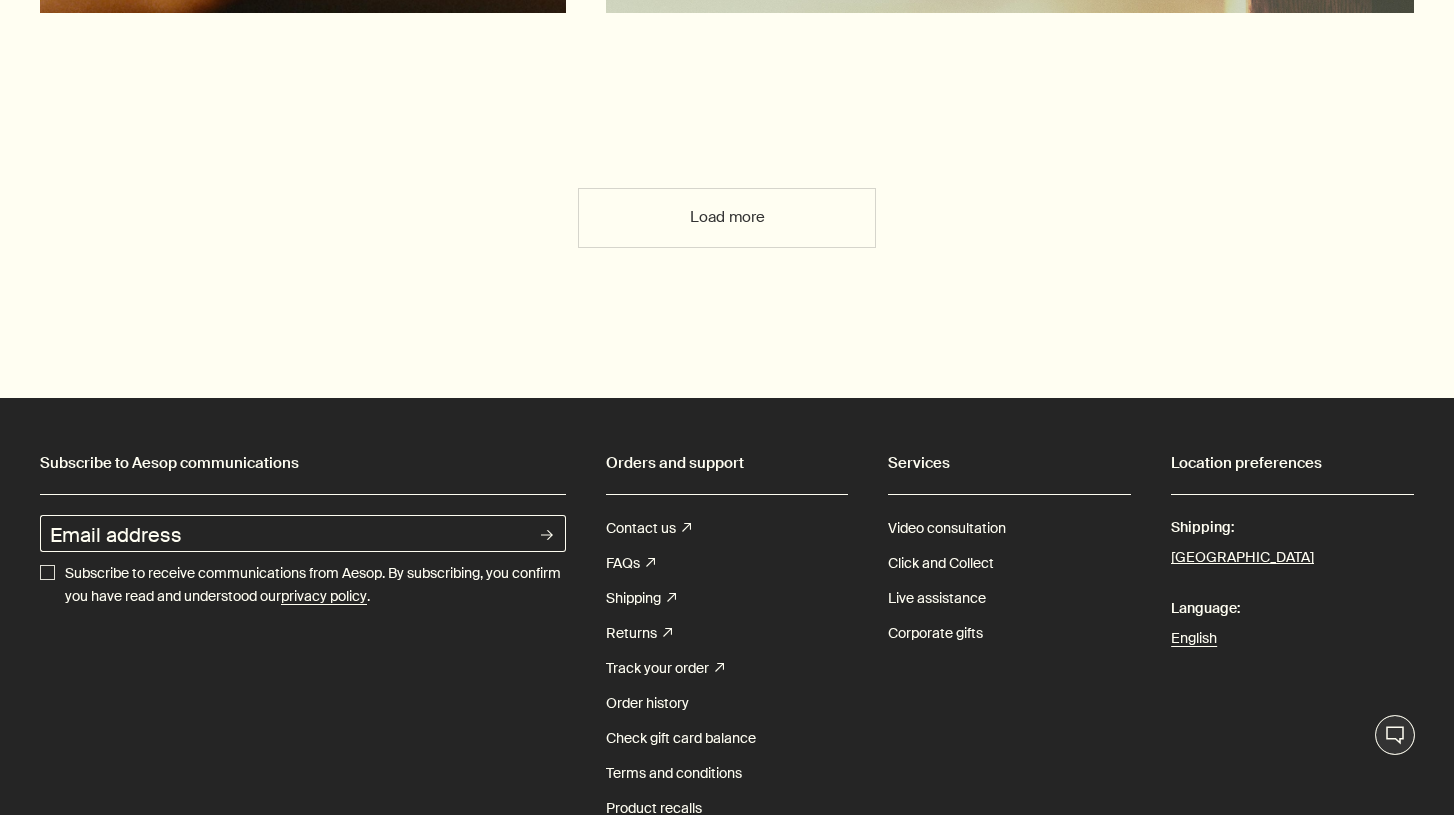 click on "Load more" at bounding box center (727, 218) 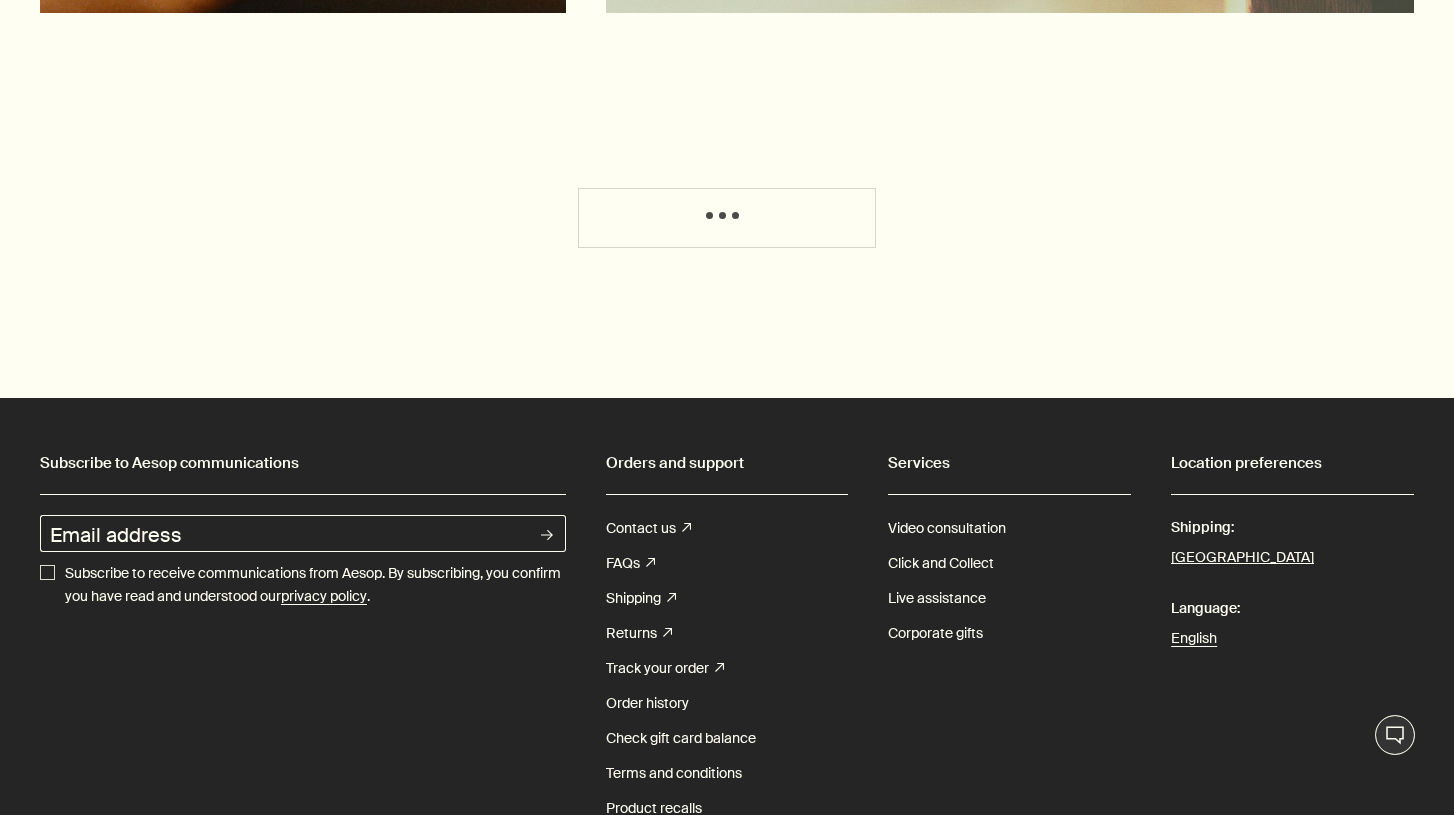 click at bounding box center (727, -5204) 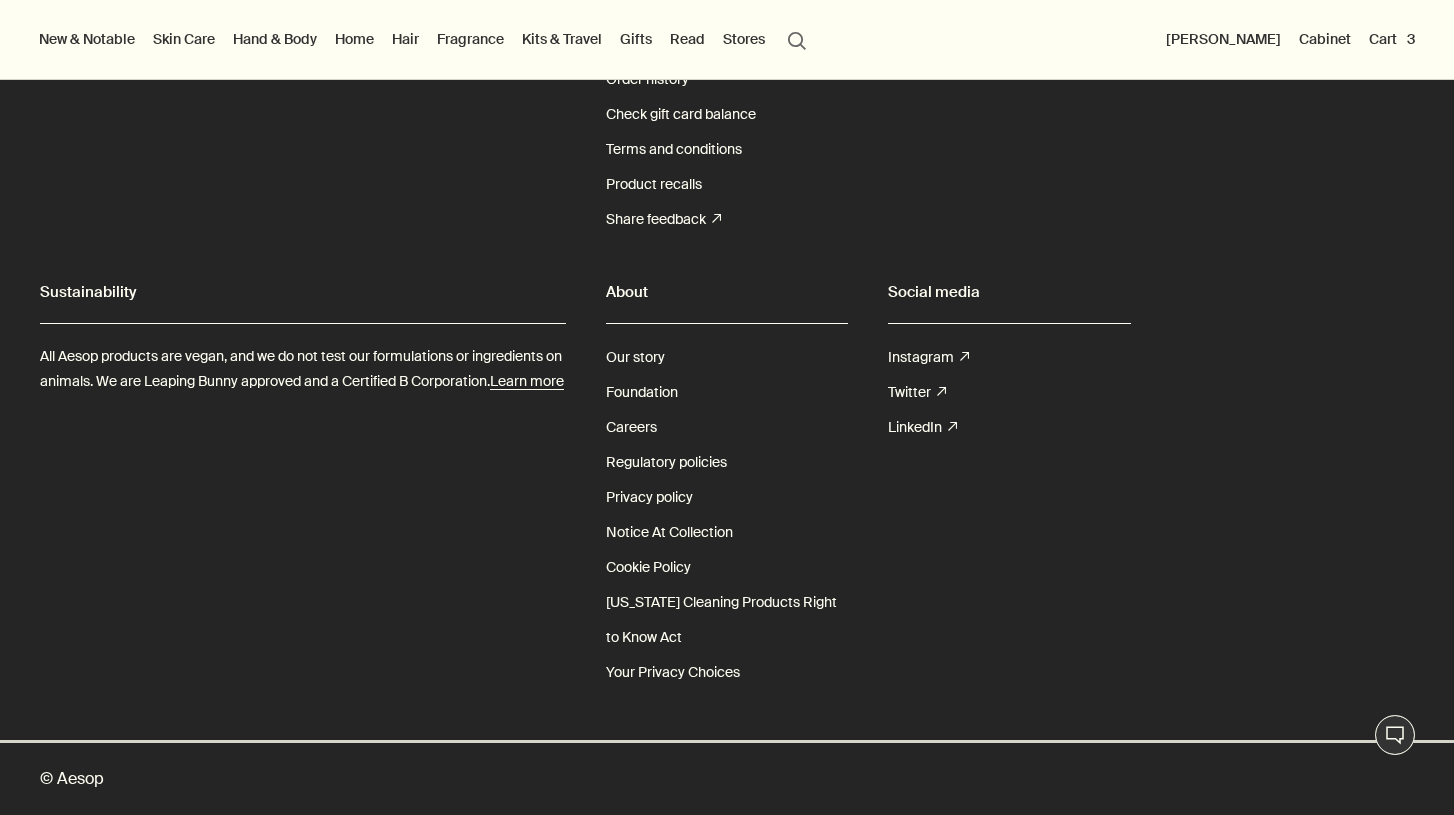 scroll, scrollTop: 7852, scrollLeft: 0, axis: vertical 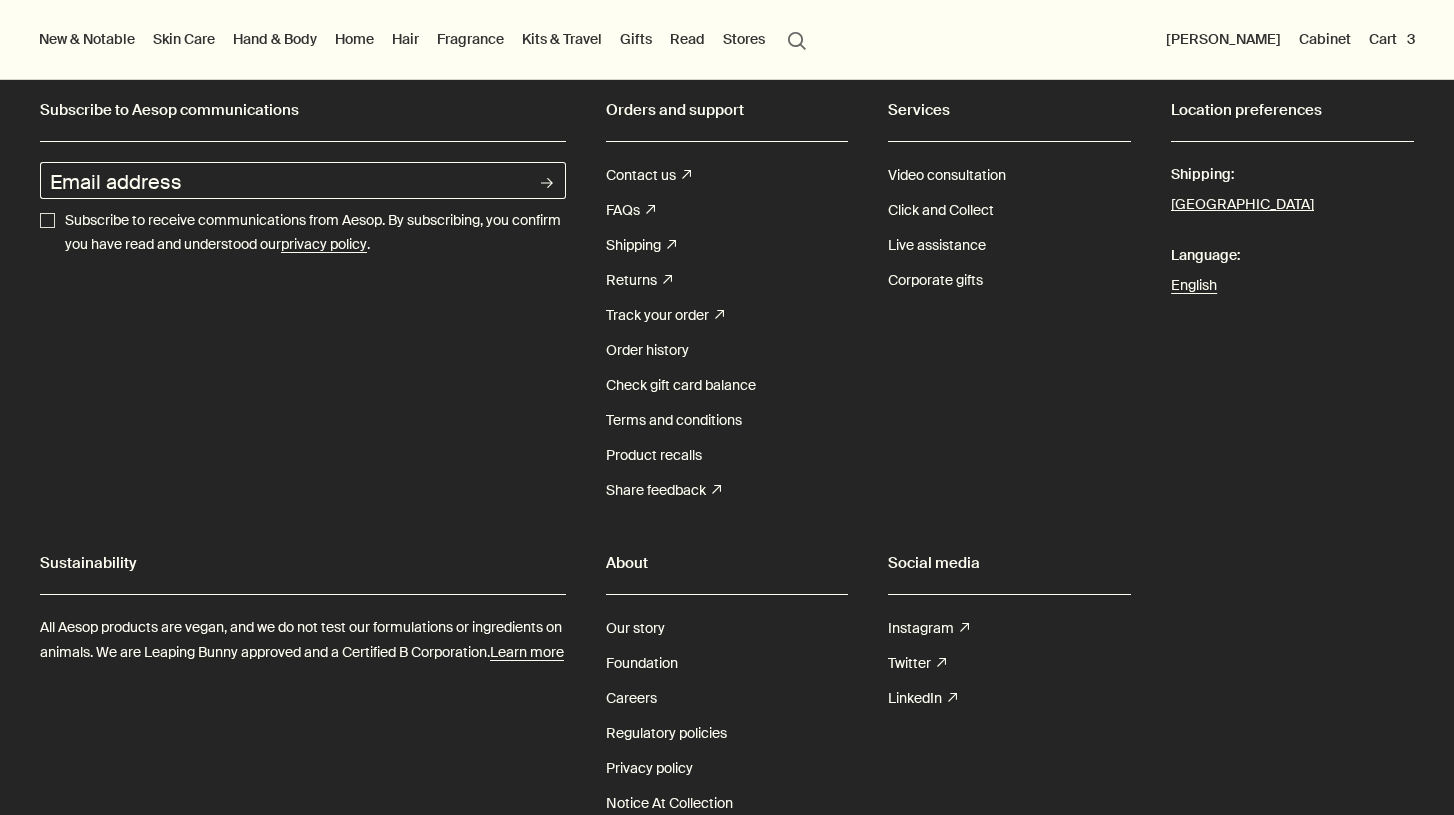 click on "How to curate a [MEDICAL_DATA] regimen" at bounding box center (1160, -138) 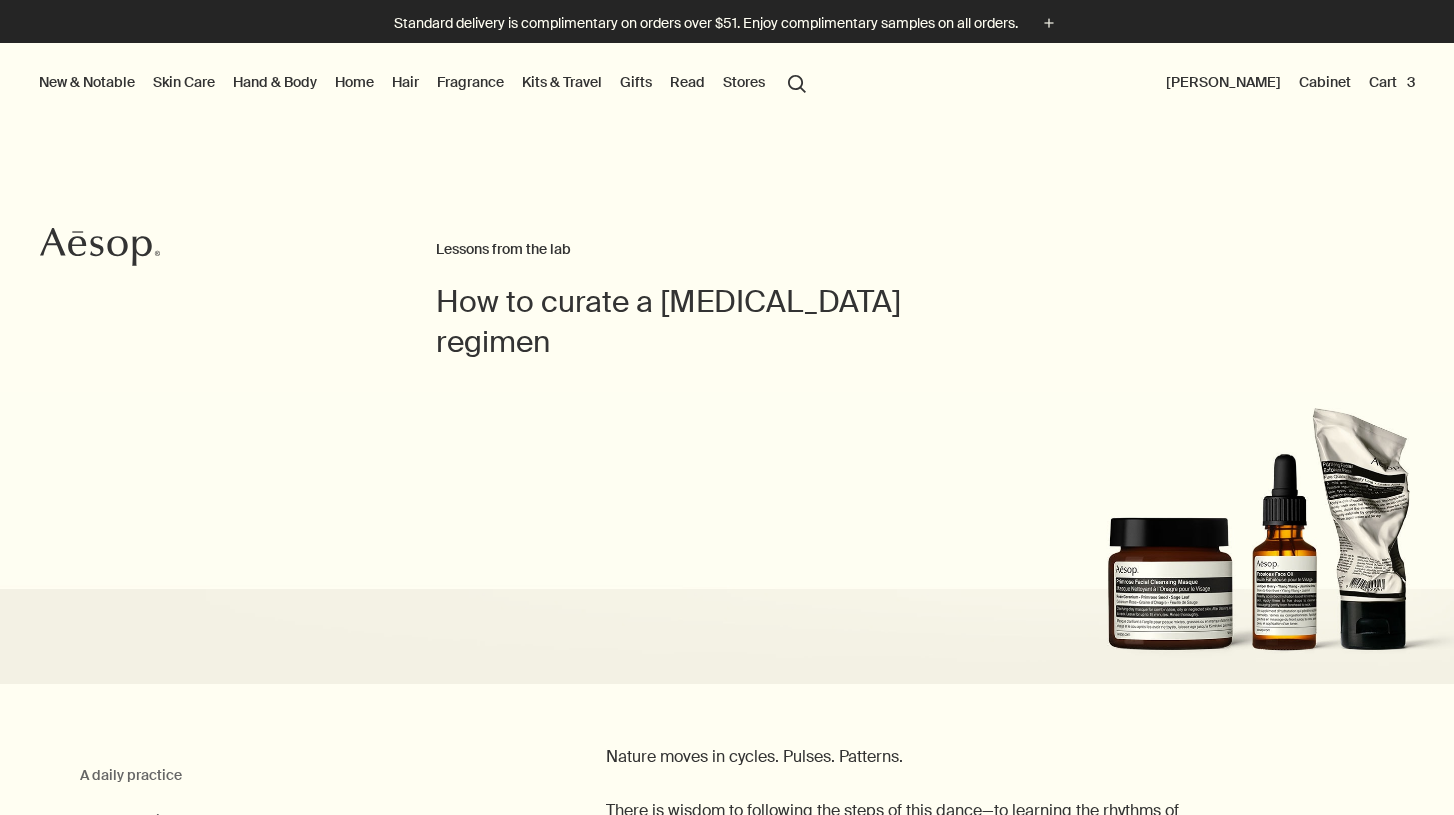 scroll, scrollTop: 0, scrollLeft: 0, axis: both 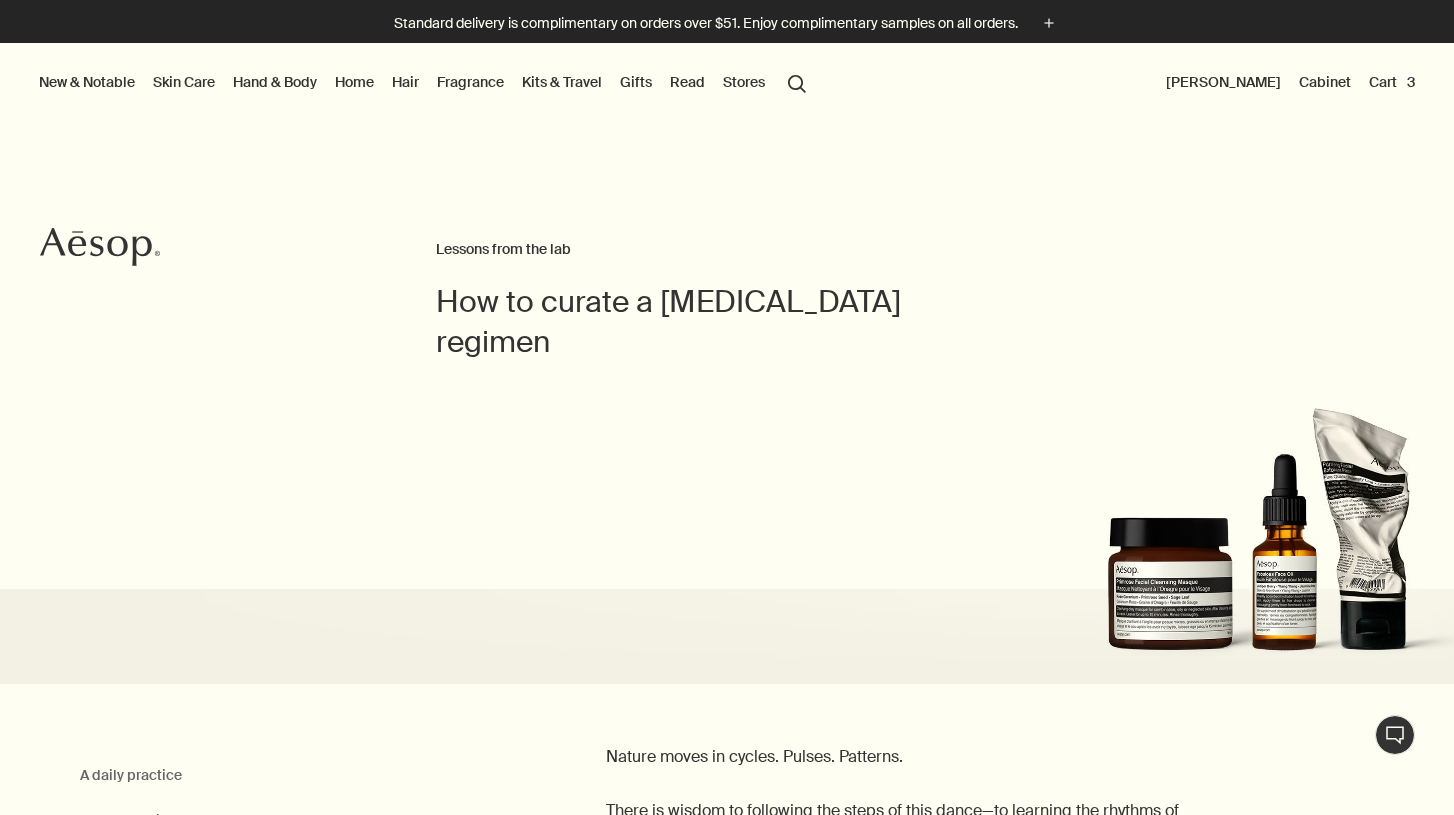 click at bounding box center (727, 815) 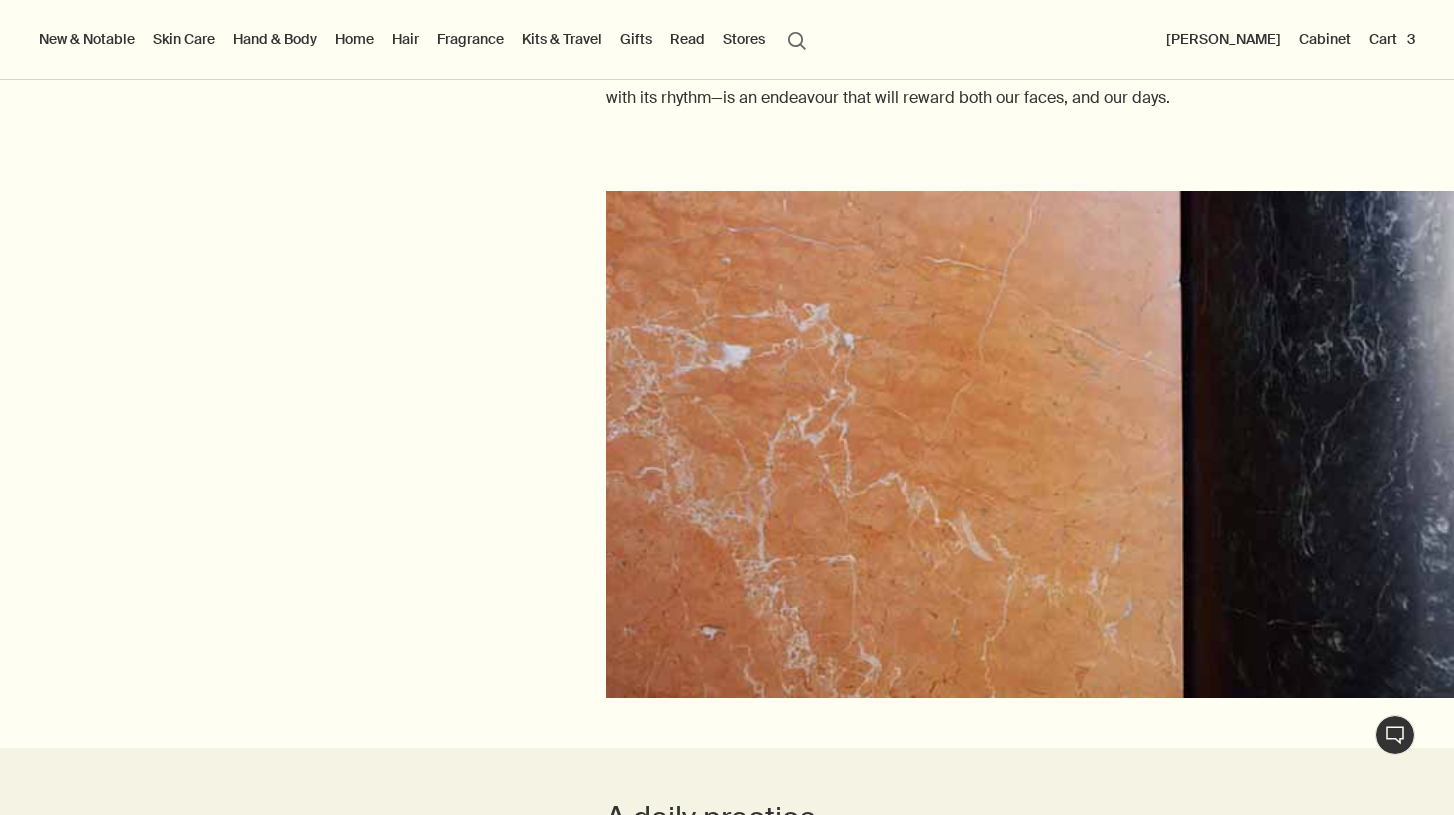 click at bounding box center [1030, 444] 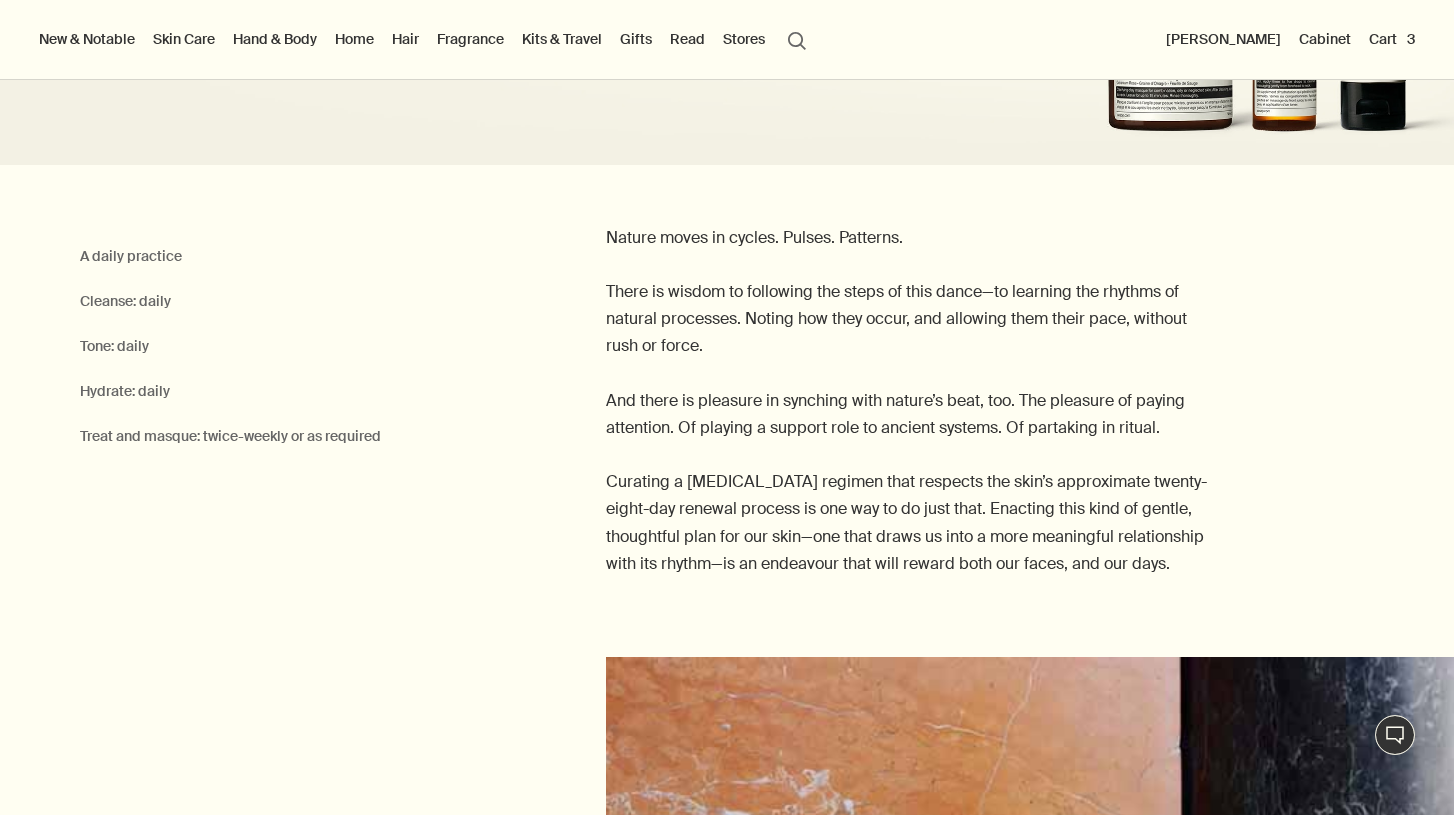 scroll, scrollTop: 0, scrollLeft: 0, axis: both 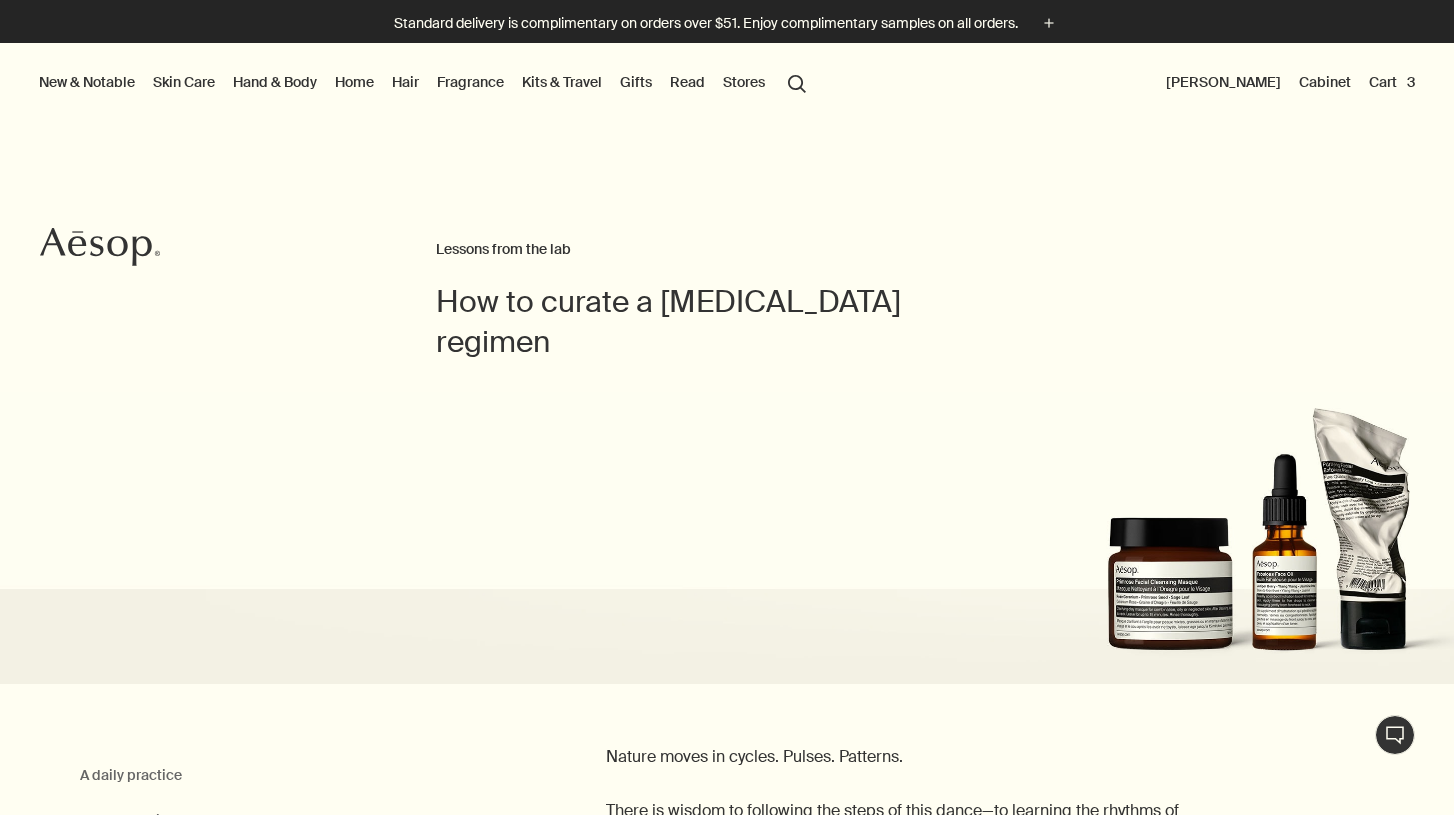 click on "Cart 3" at bounding box center (1392, 82) 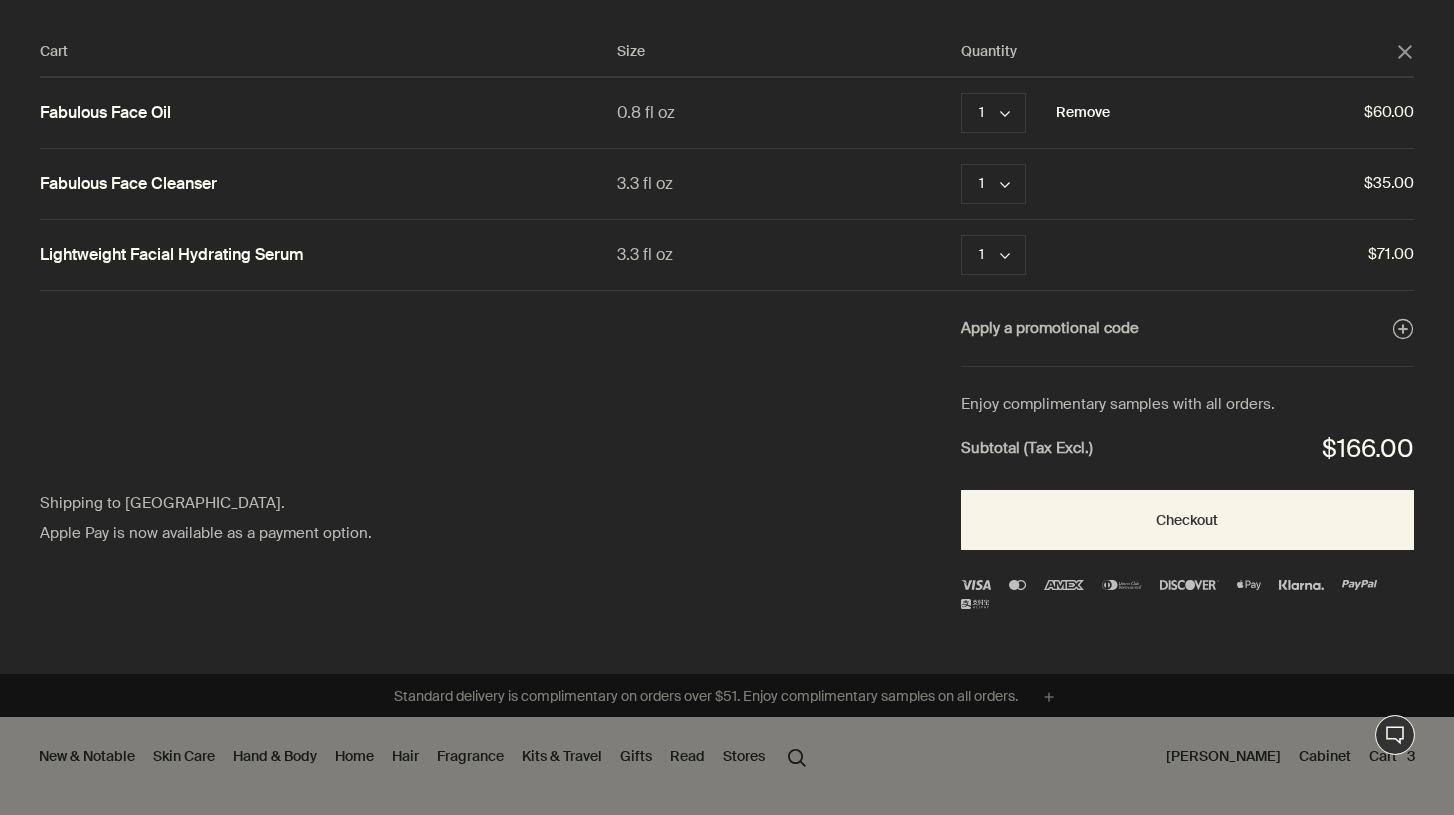 click on "Remove" at bounding box center [1083, 113] 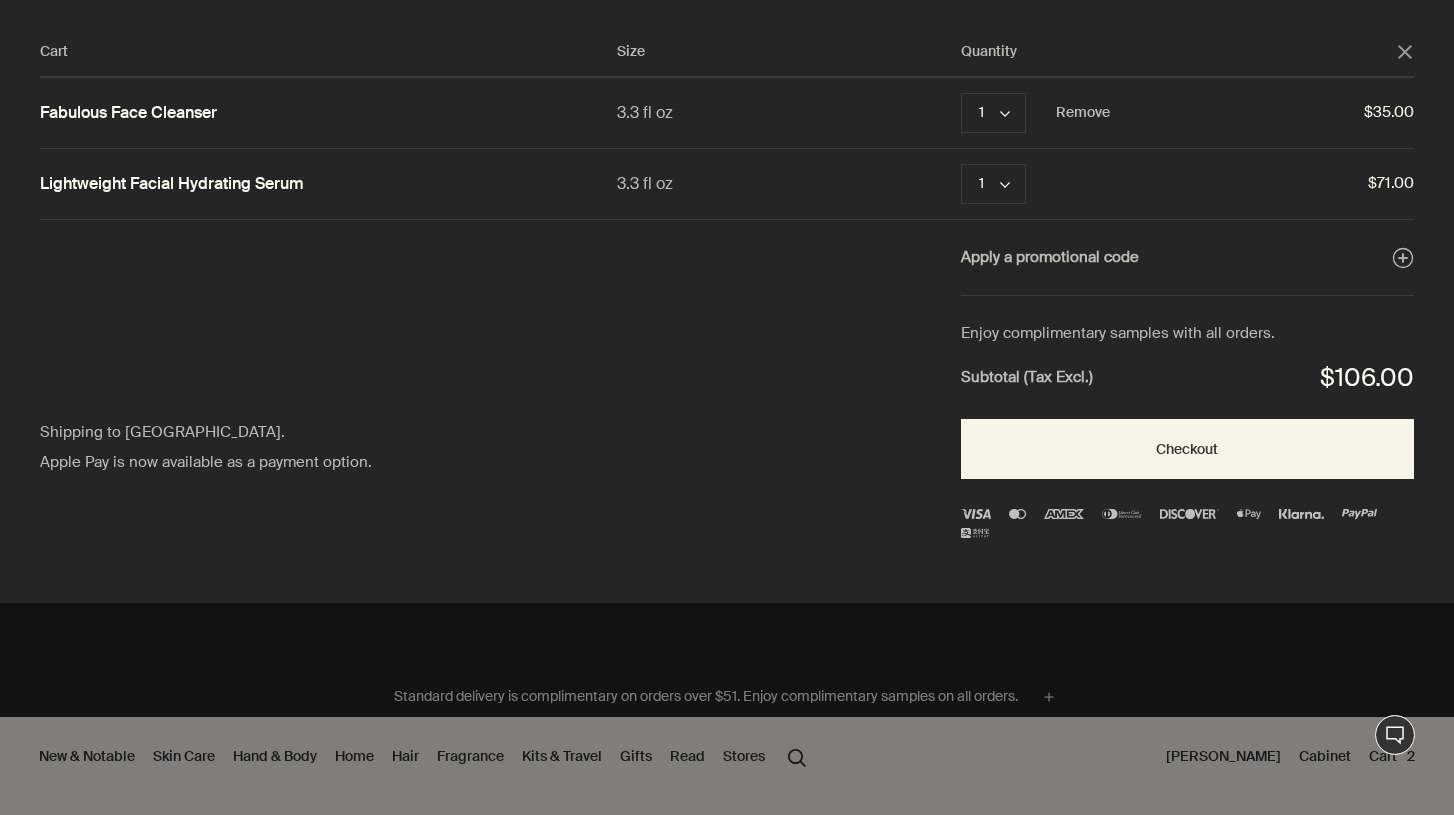 click 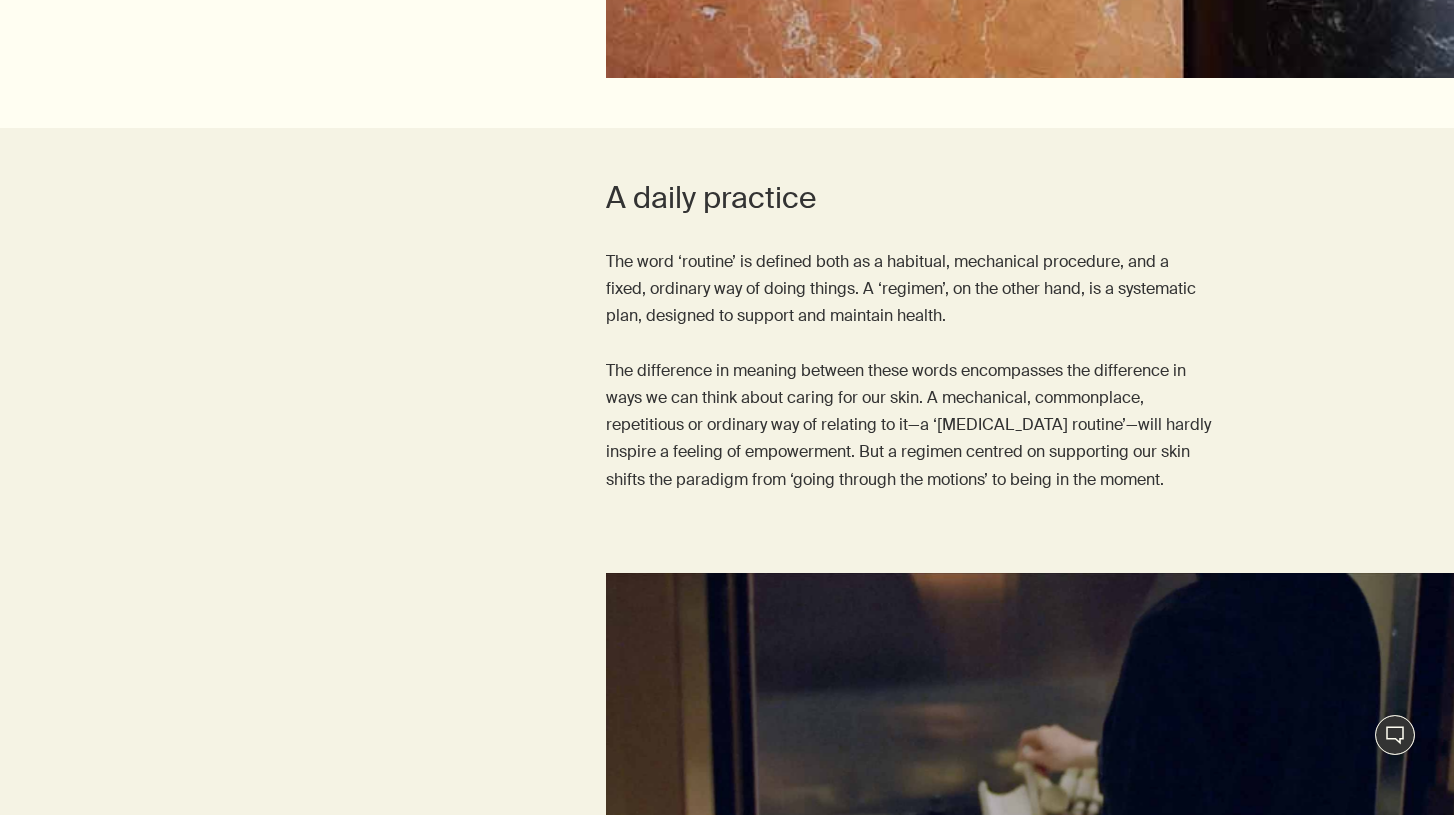 scroll, scrollTop: 1623, scrollLeft: 0, axis: vertical 